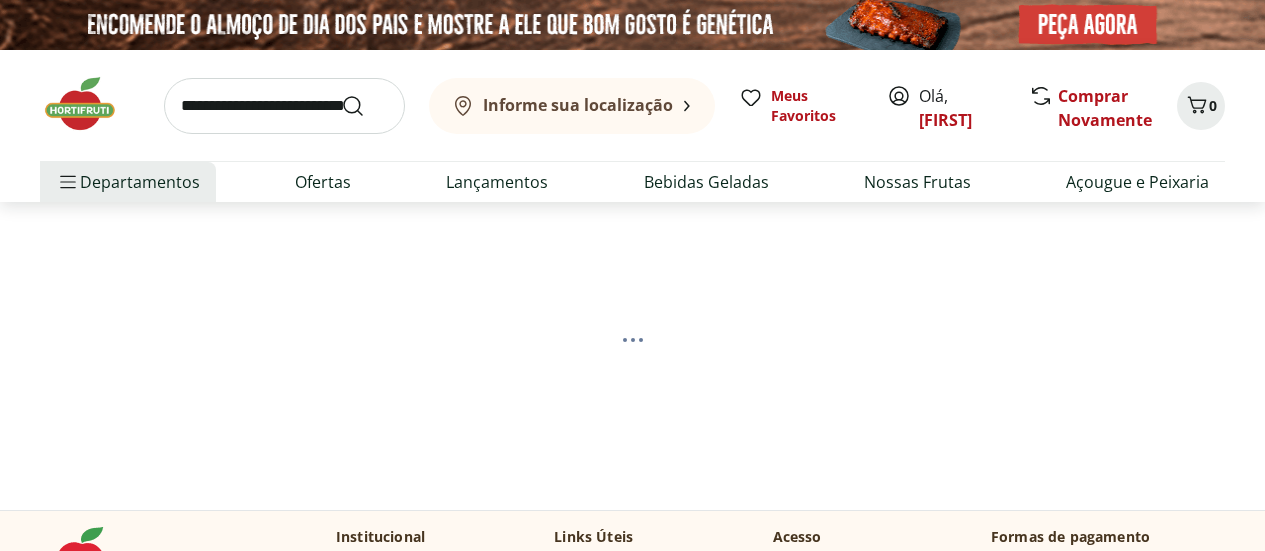 scroll, scrollTop: 0, scrollLeft: 0, axis: both 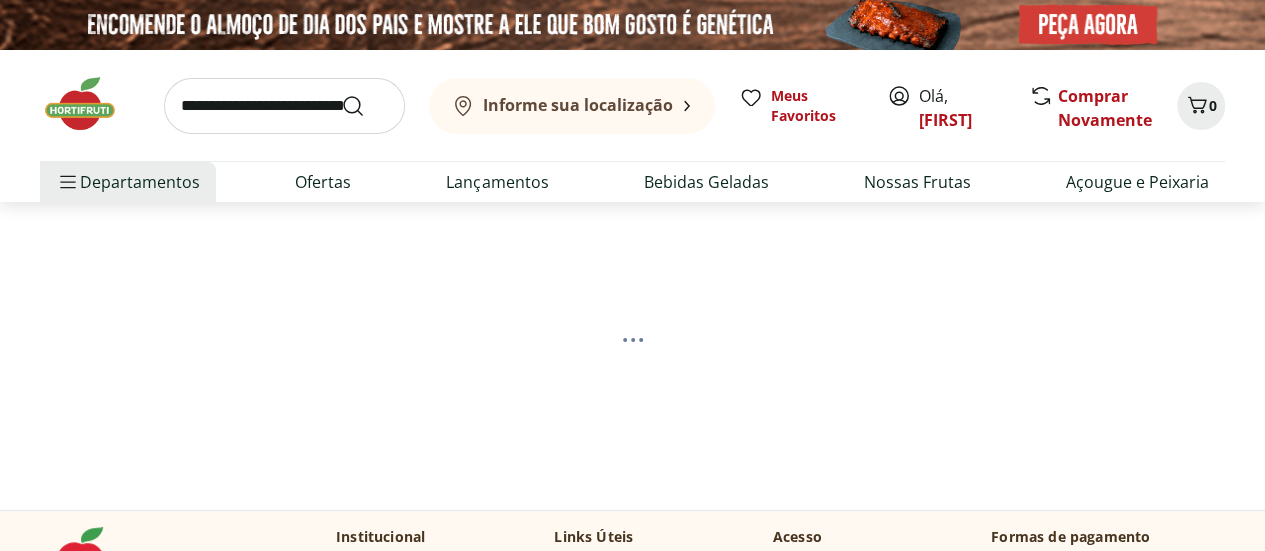 select on "**********" 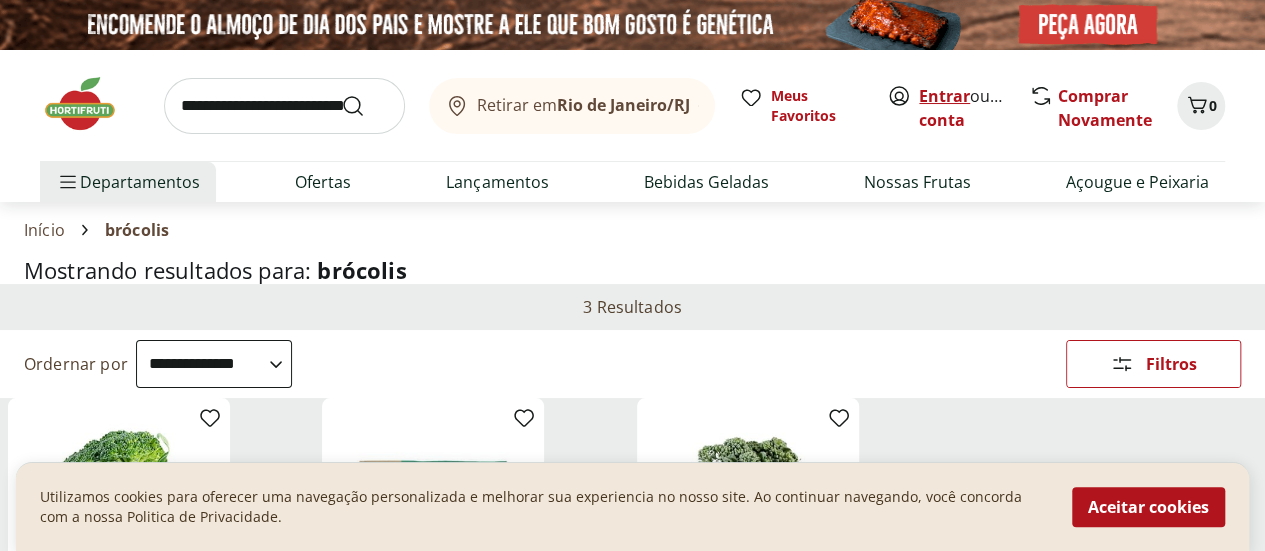 click on "Entrar" at bounding box center (944, 96) 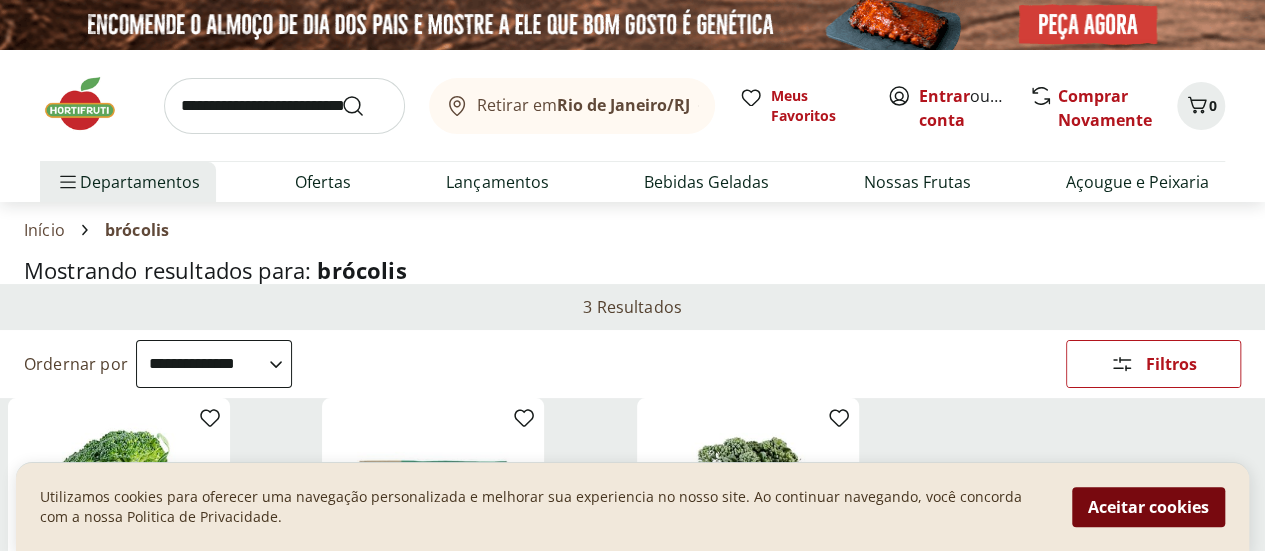 click on "Aceitar cookies" at bounding box center [1148, 507] 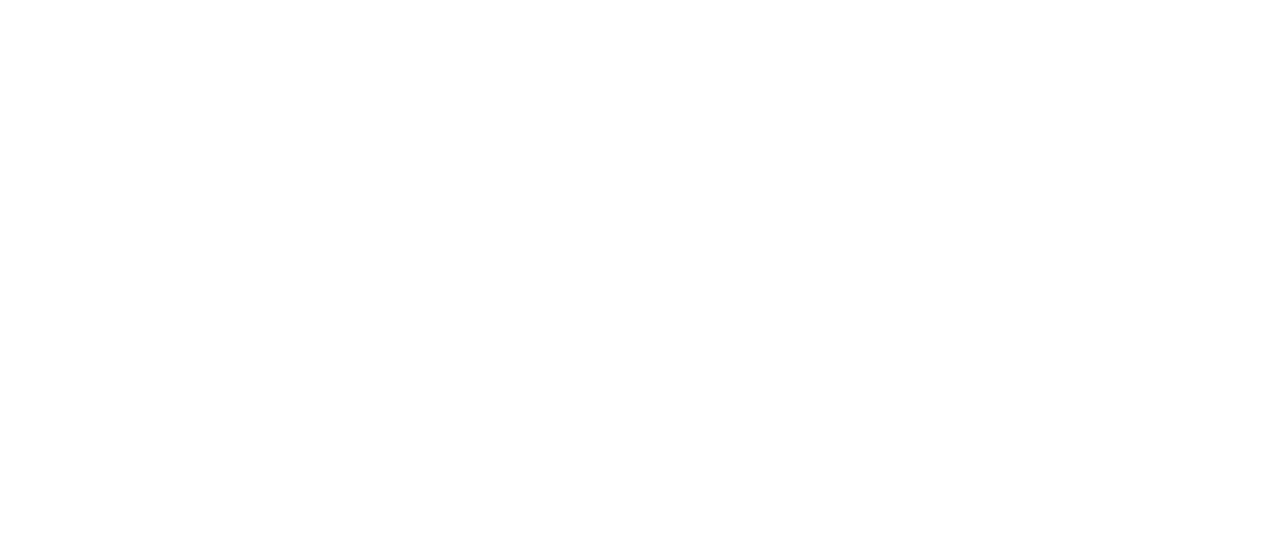scroll, scrollTop: 0, scrollLeft: 0, axis: both 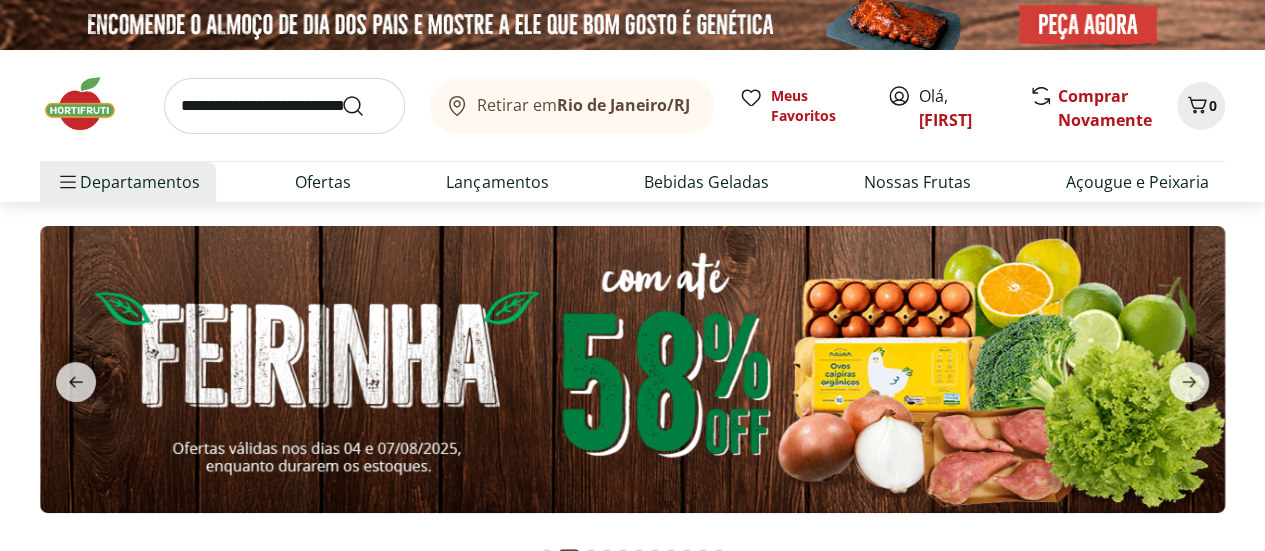 click at bounding box center [632, 369] 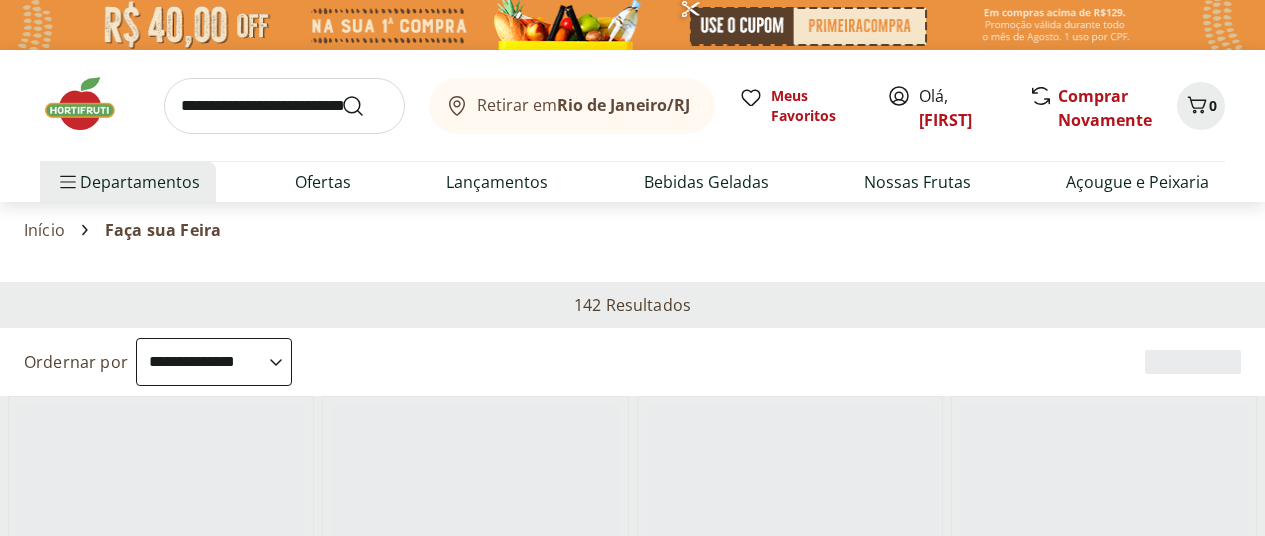 select on "**********" 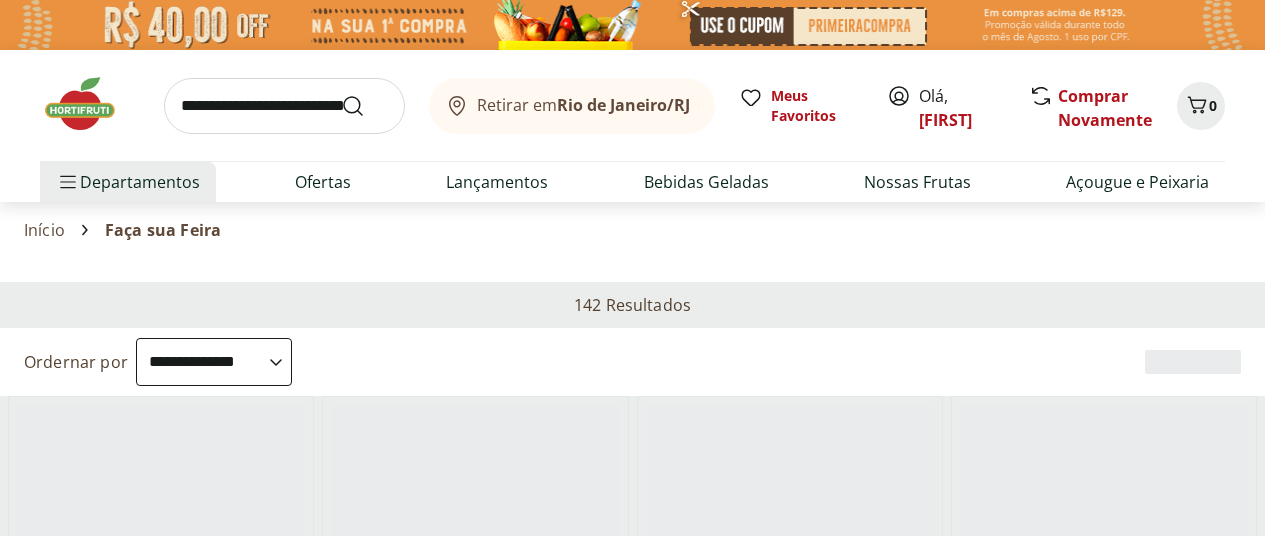 scroll, scrollTop: 0, scrollLeft: 0, axis: both 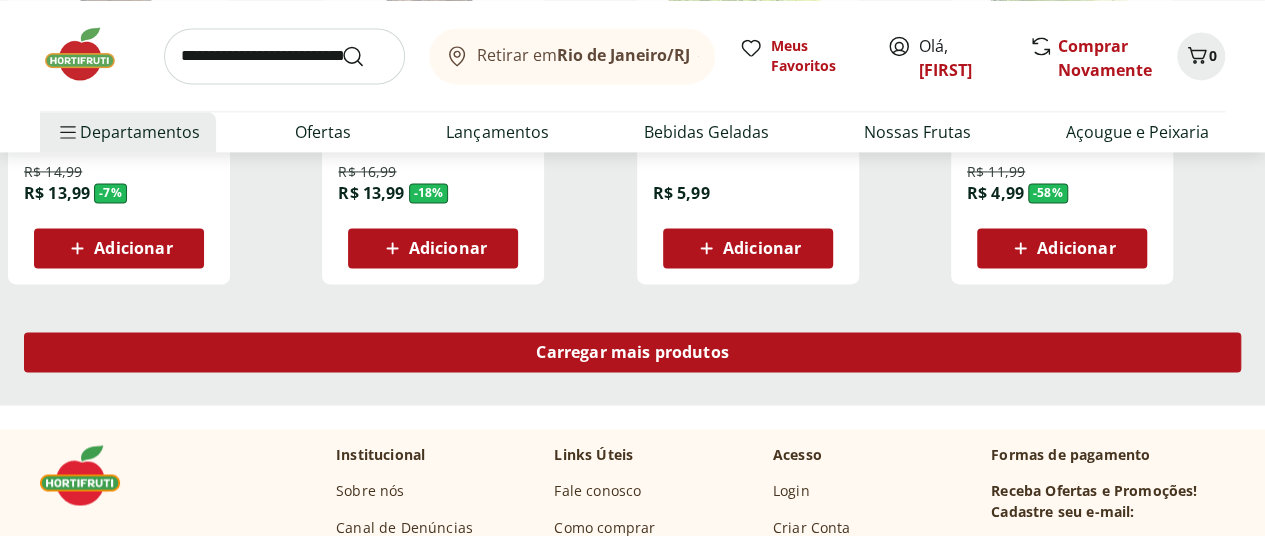click on "Carregar mais produtos" at bounding box center [632, 352] 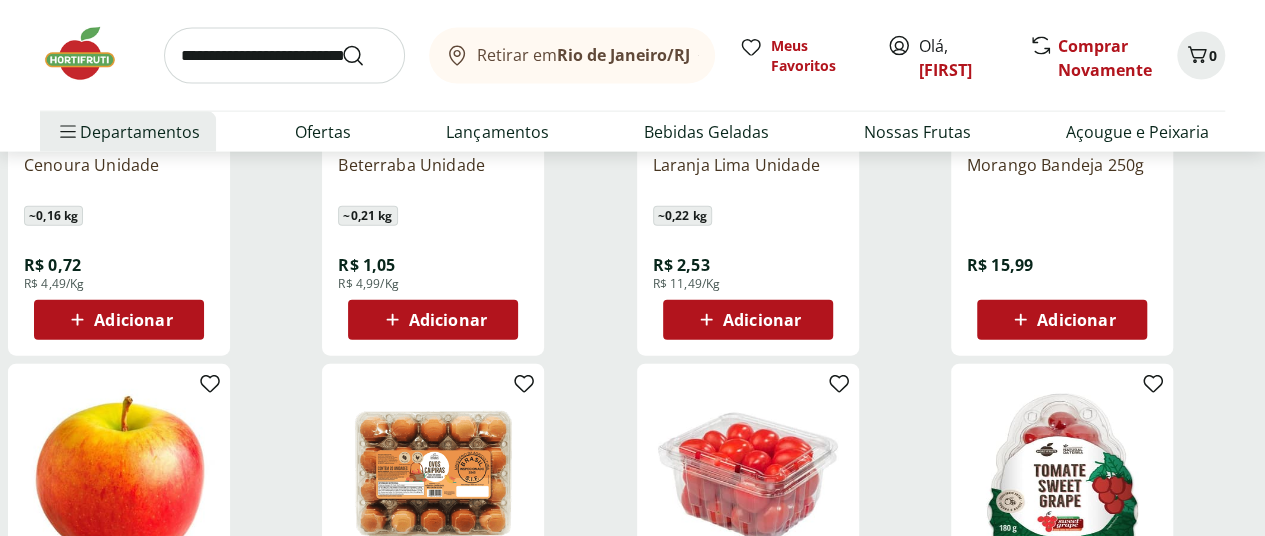 scroll, scrollTop: 2100, scrollLeft: 0, axis: vertical 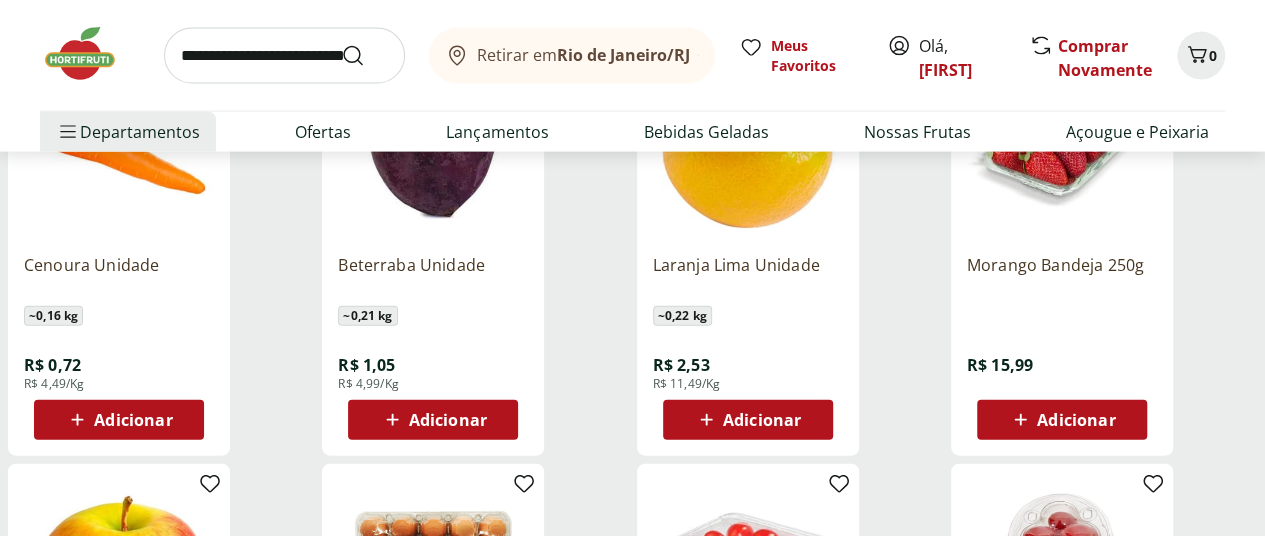 click on "Adicionar" at bounding box center [762, 420] 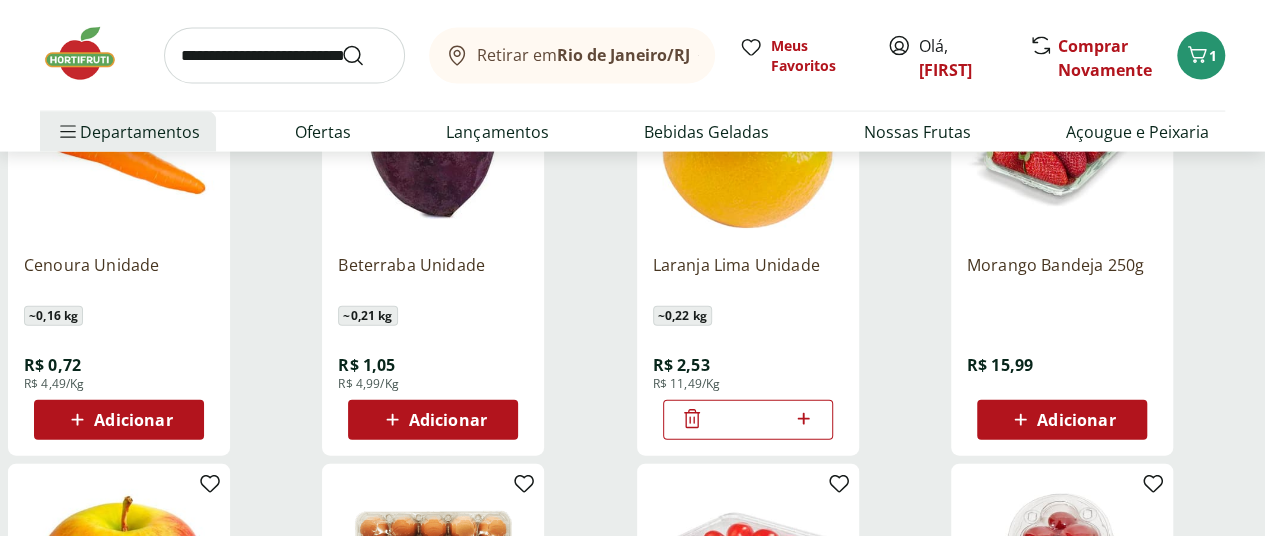 click 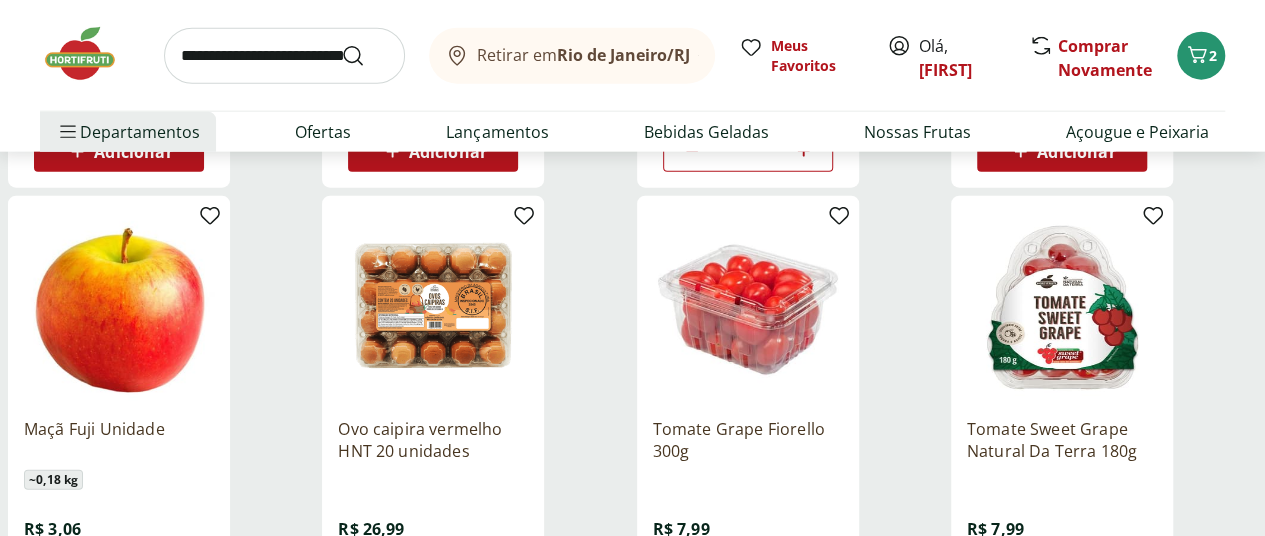 scroll, scrollTop: 2400, scrollLeft: 0, axis: vertical 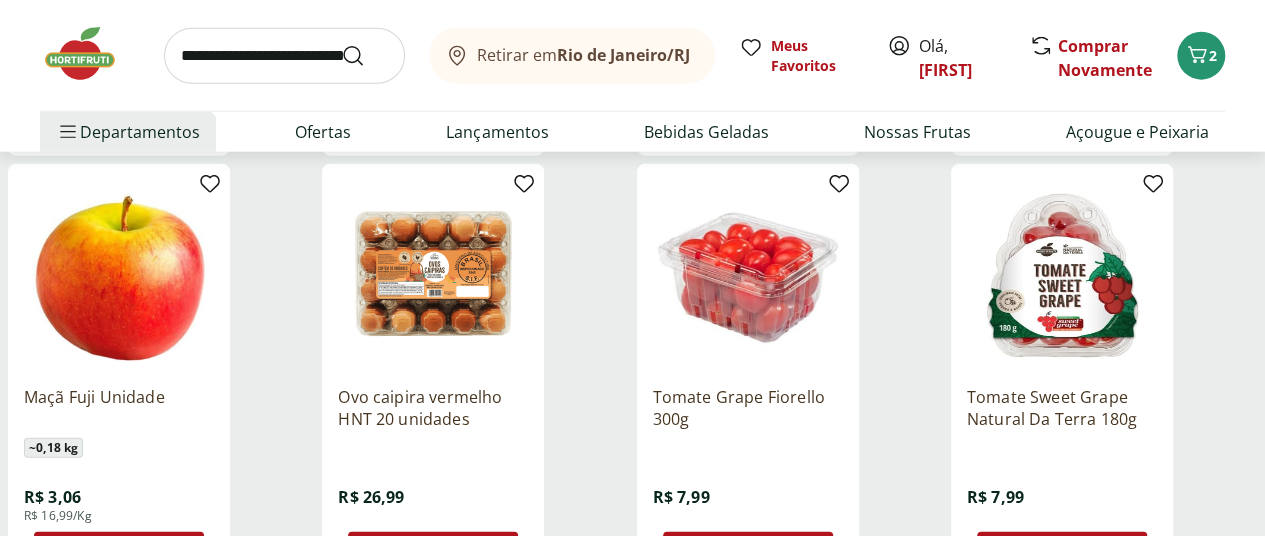 click on "Adicionar" at bounding box center (448, 552) 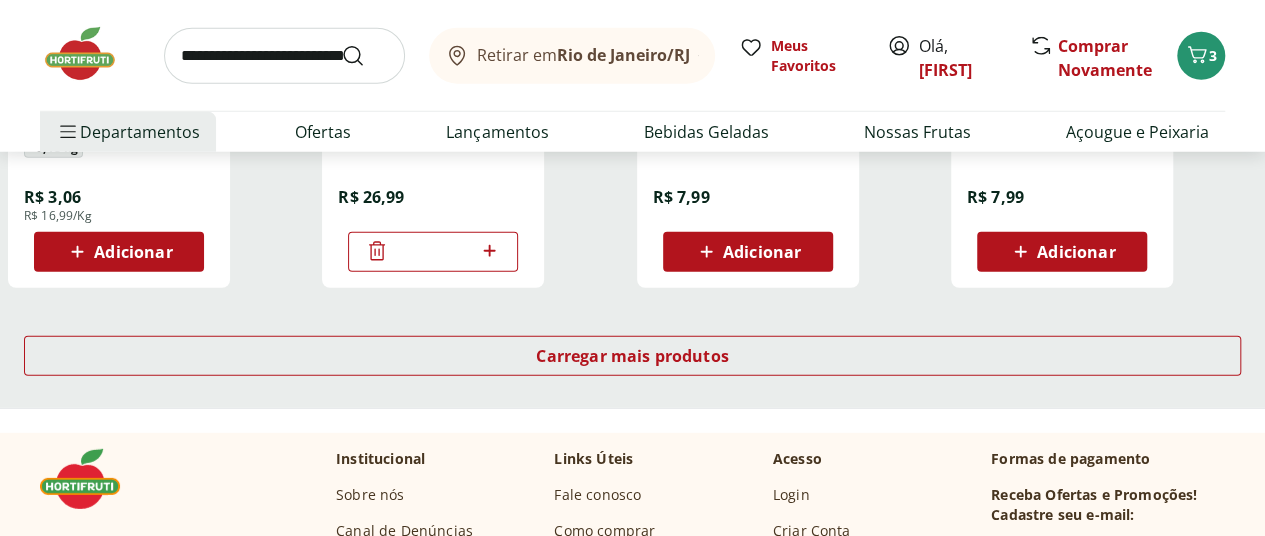 scroll, scrollTop: 2800, scrollLeft: 0, axis: vertical 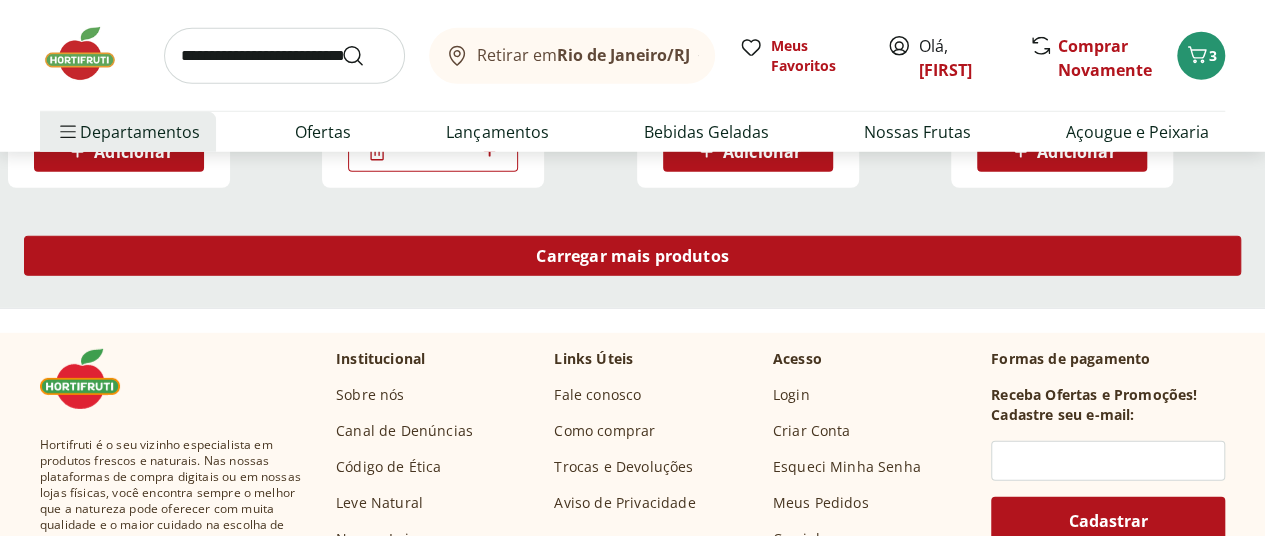 click on "Carregar mais produtos" at bounding box center [632, 256] 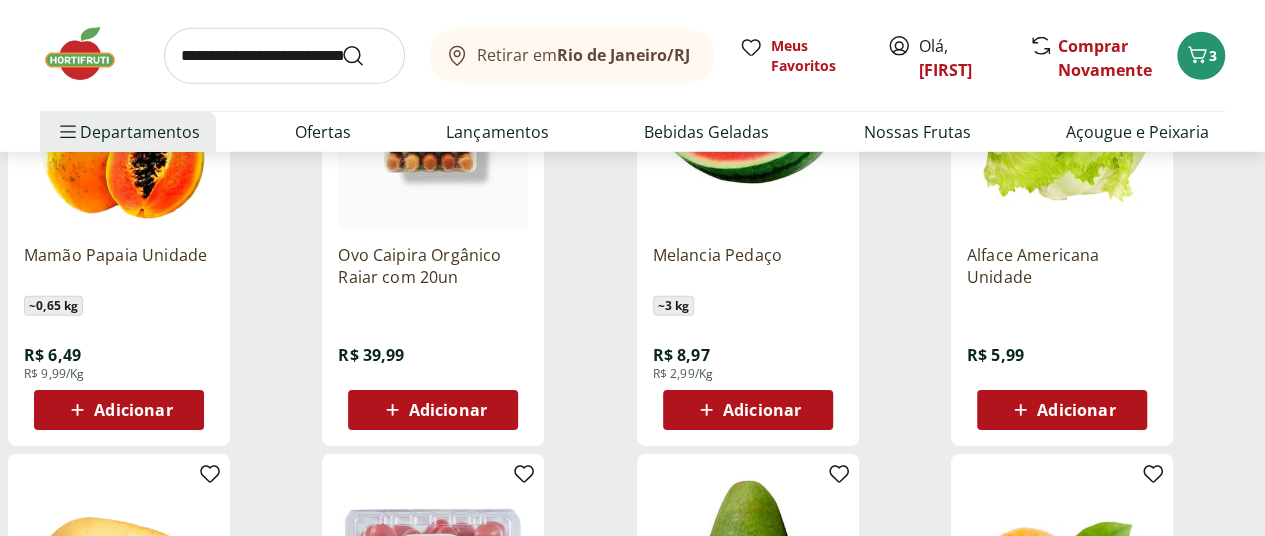 scroll, scrollTop: 3000, scrollLeft: 0, axis: vertical 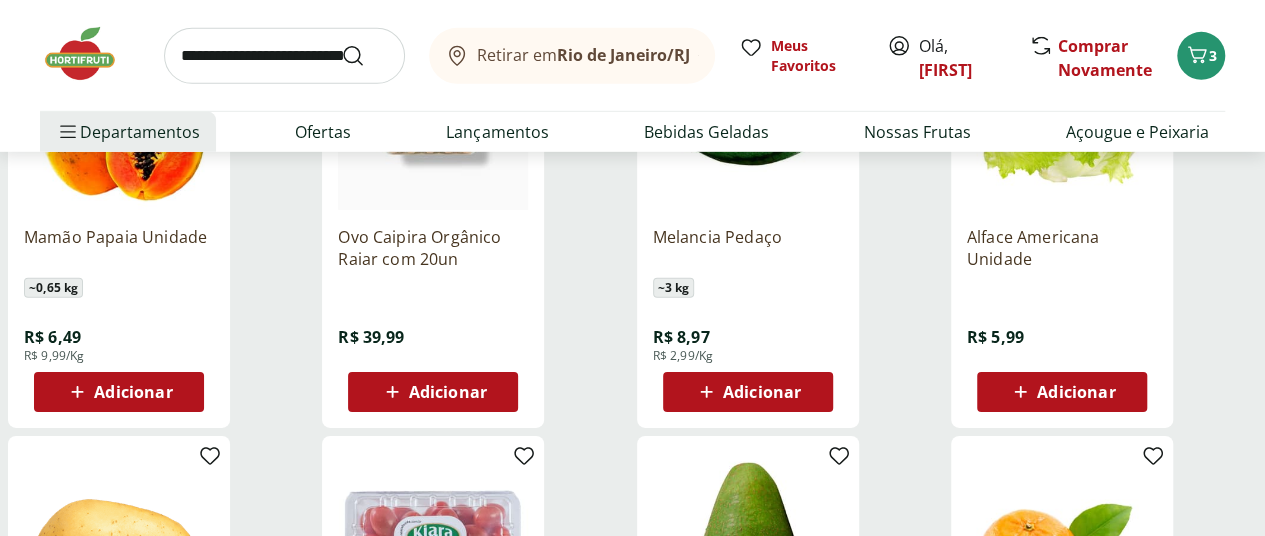 click on "Adicionar" at bounding box center [1076, 392] 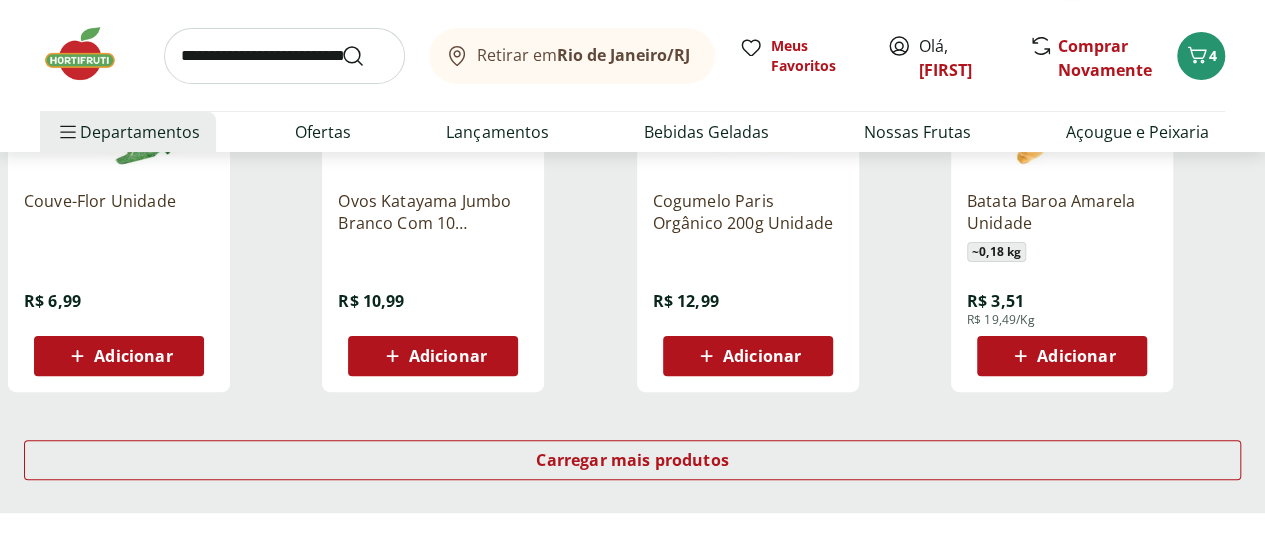 scroll, scrollTop: 4000, scrollLeft: 0, axis: vertical 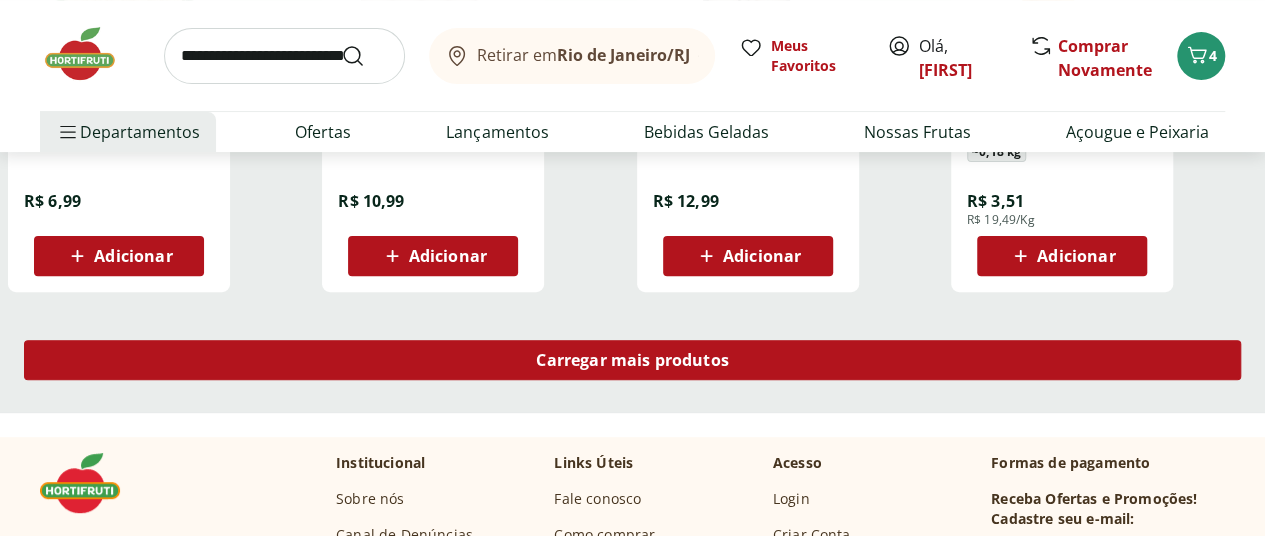 click on "Carregar mais produtos" at bounding box center [632, 360] 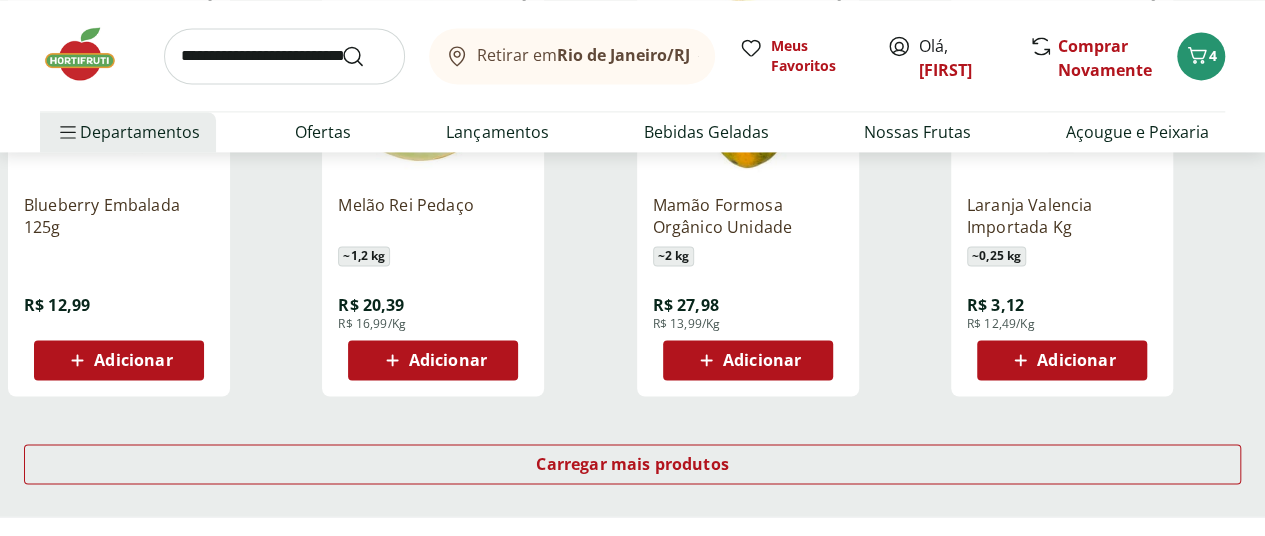 scroll, scrollTop: 5300, scrollLeft: 0, axis: vertical 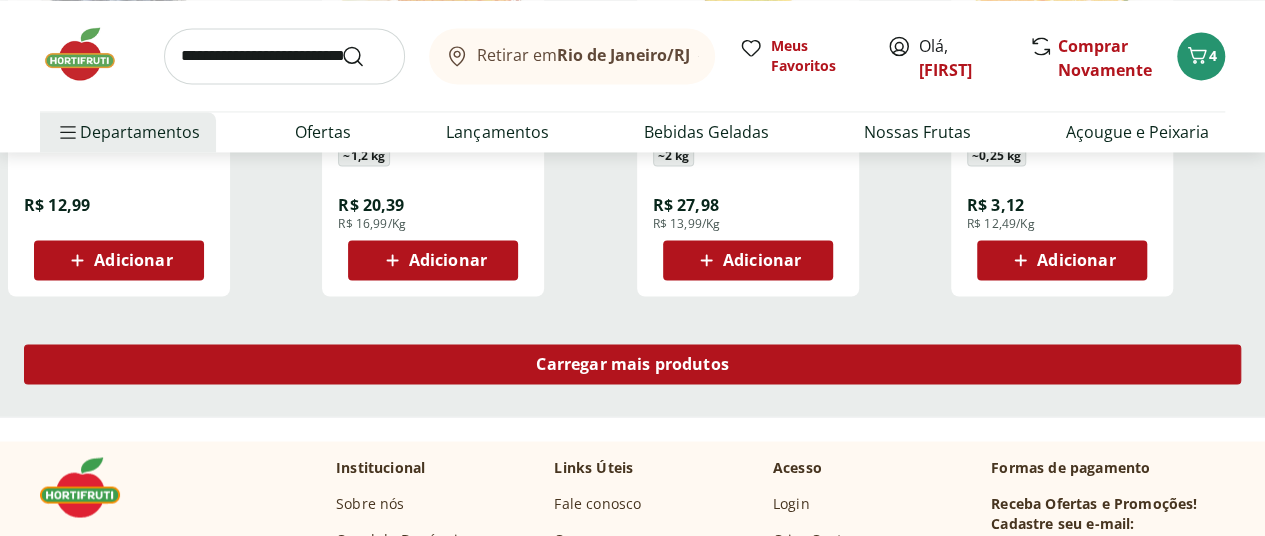click on "Carregar mais produtos" at bounding box center (632, 364) 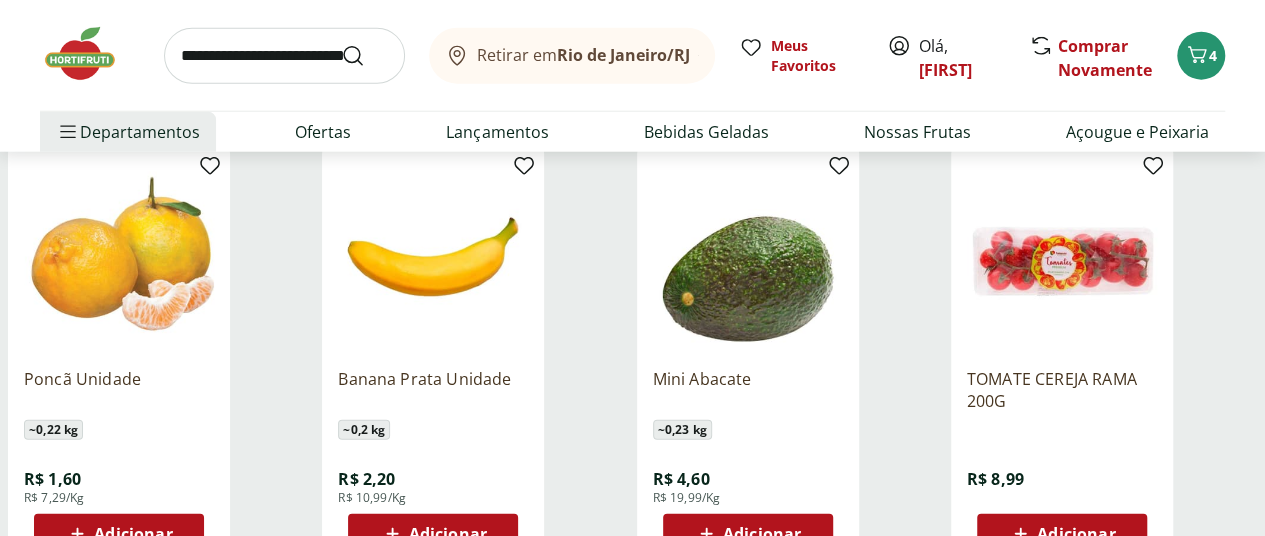 scroll, scrollTop: 6300, scrollLeft: 0, axis: vertical 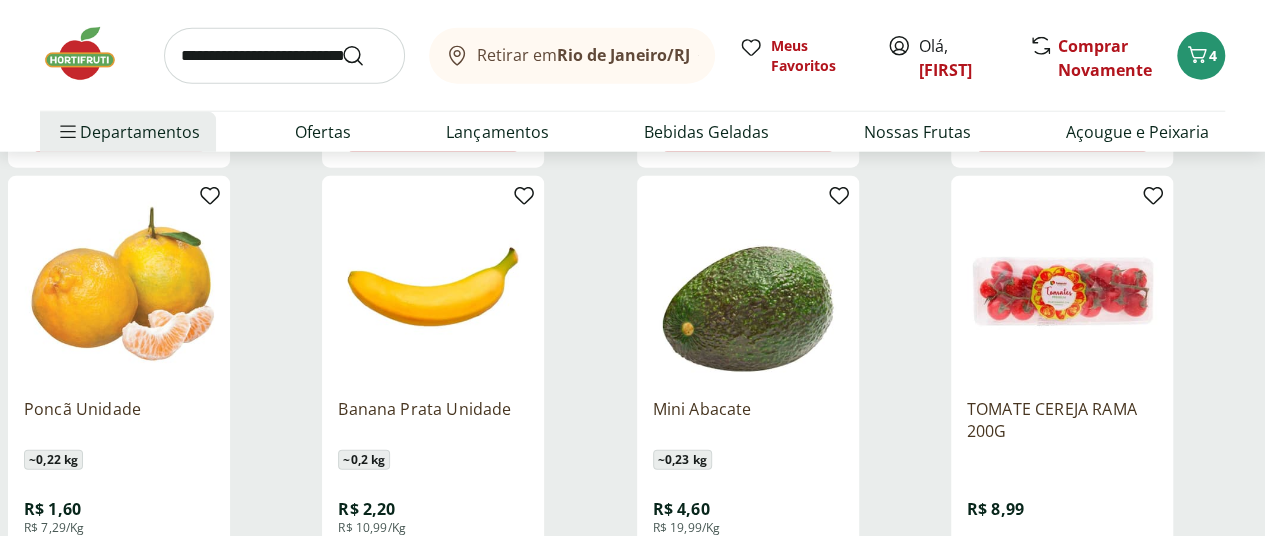 click on "Adicionar" at bounding box center [448, 564] 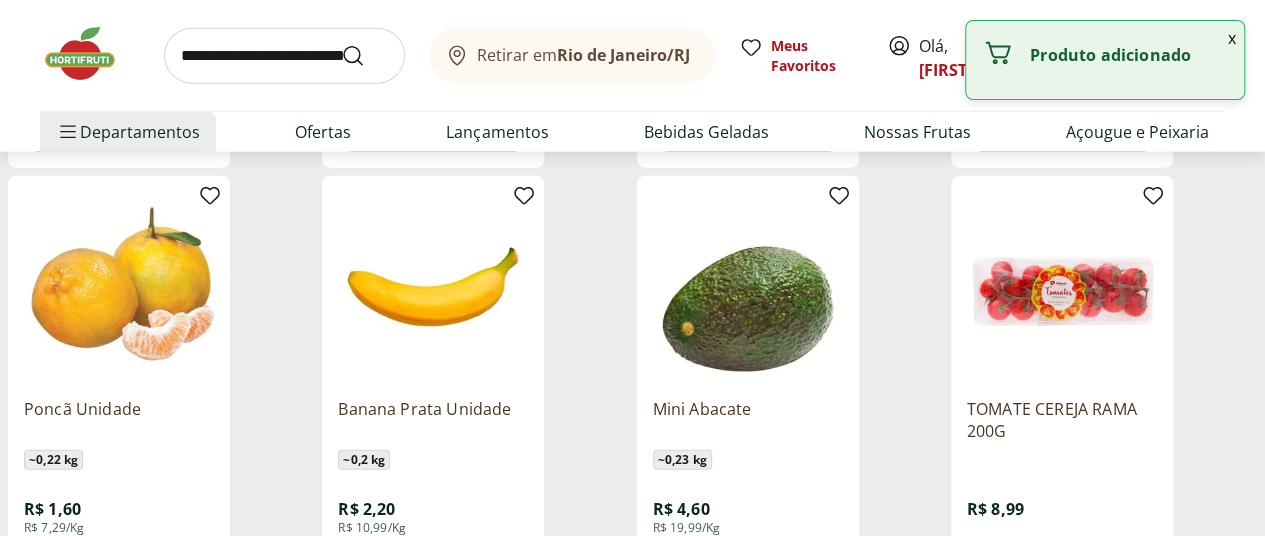 click 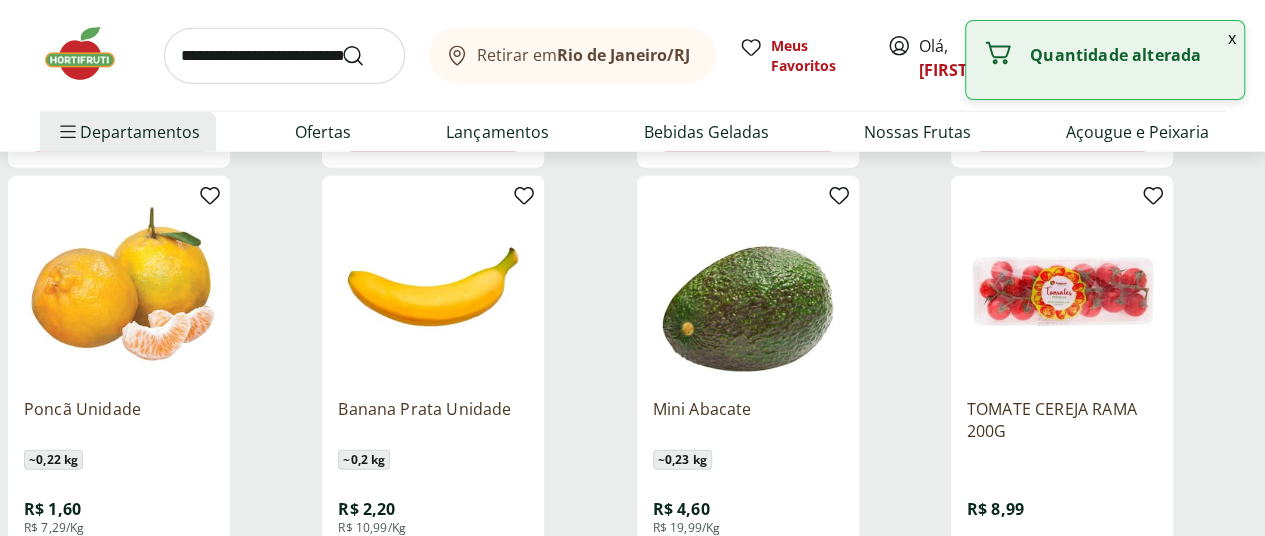 click 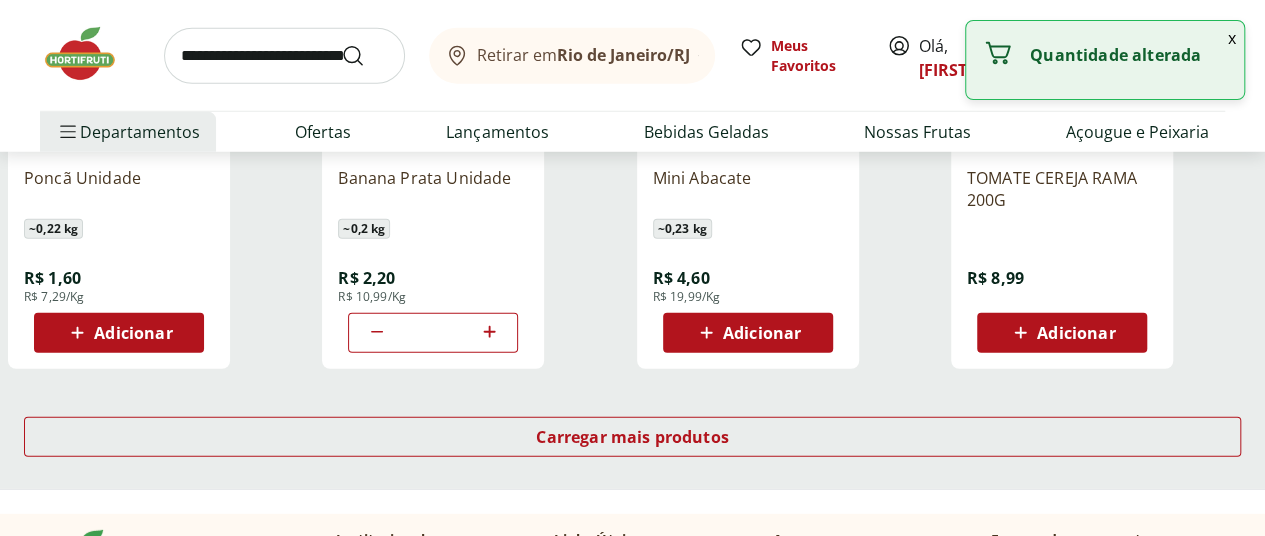 scroll, scrollTop: 6600, scrollLeft: 0, axis: vertical 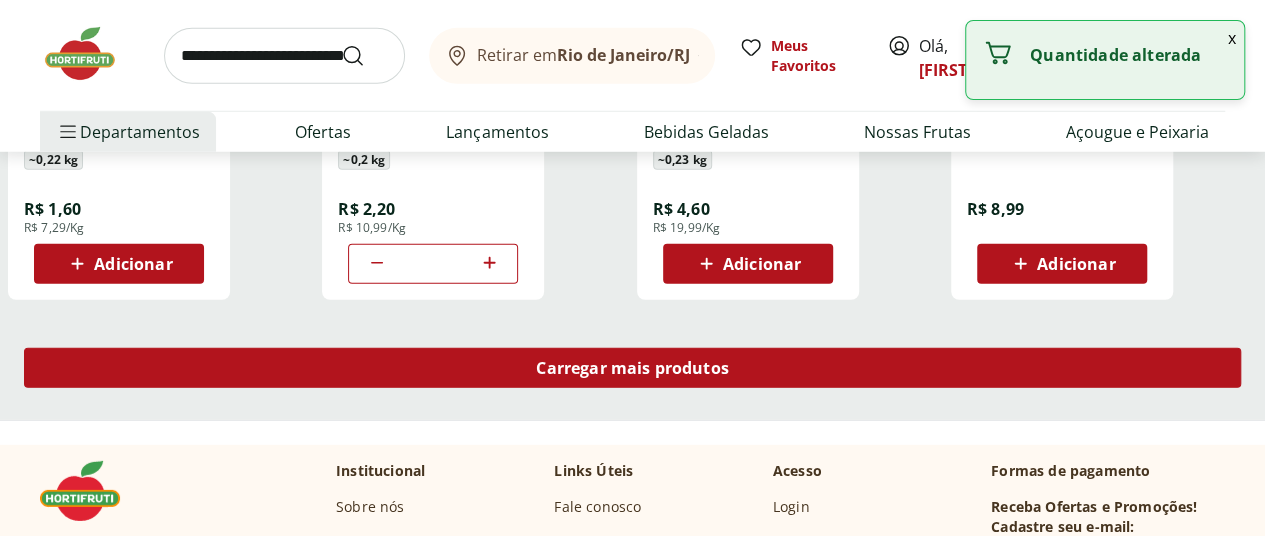 click on "Carregar mais produtos" at bounding box center [632, 368] 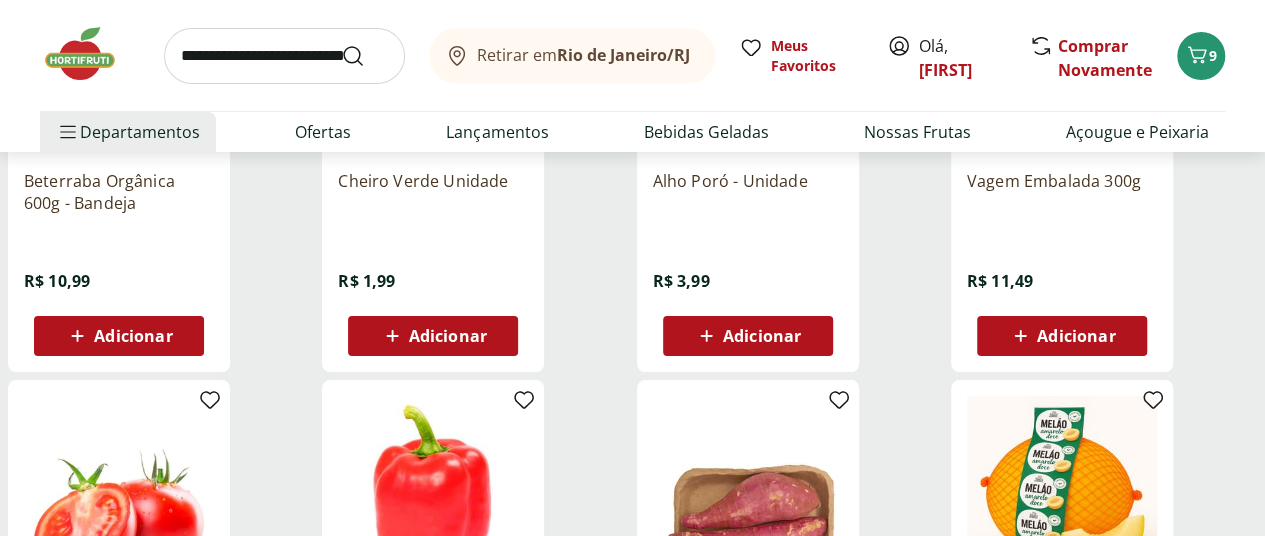 scroll, scrollTop: 7600, scrollLeft: 0, axis: vertical 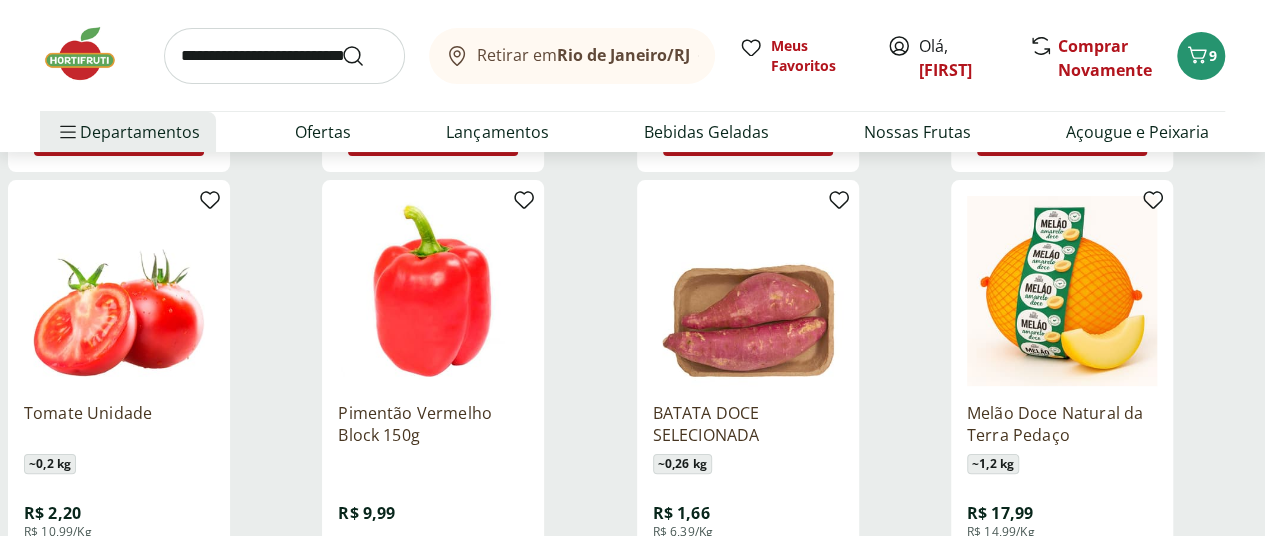 click on "Adicionar" at bounding box center (133, 568) 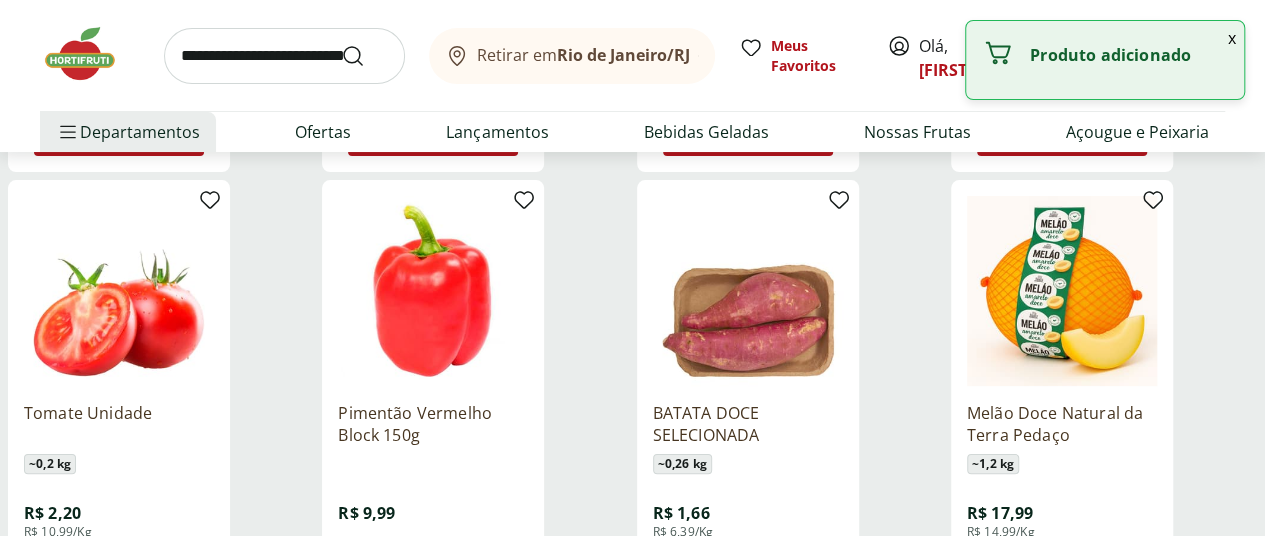click 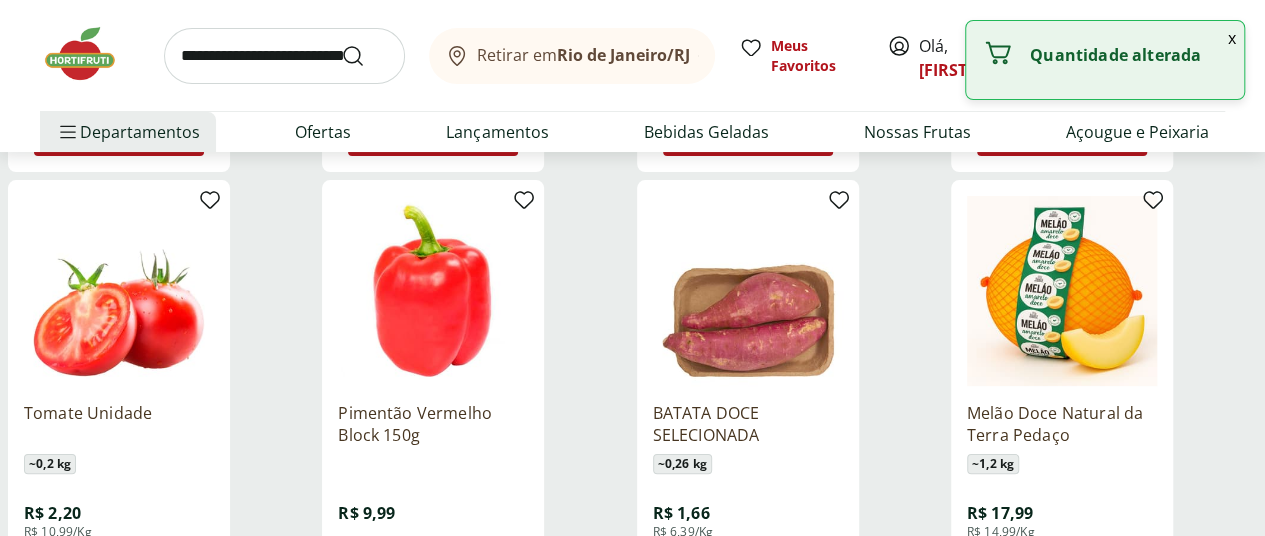 click 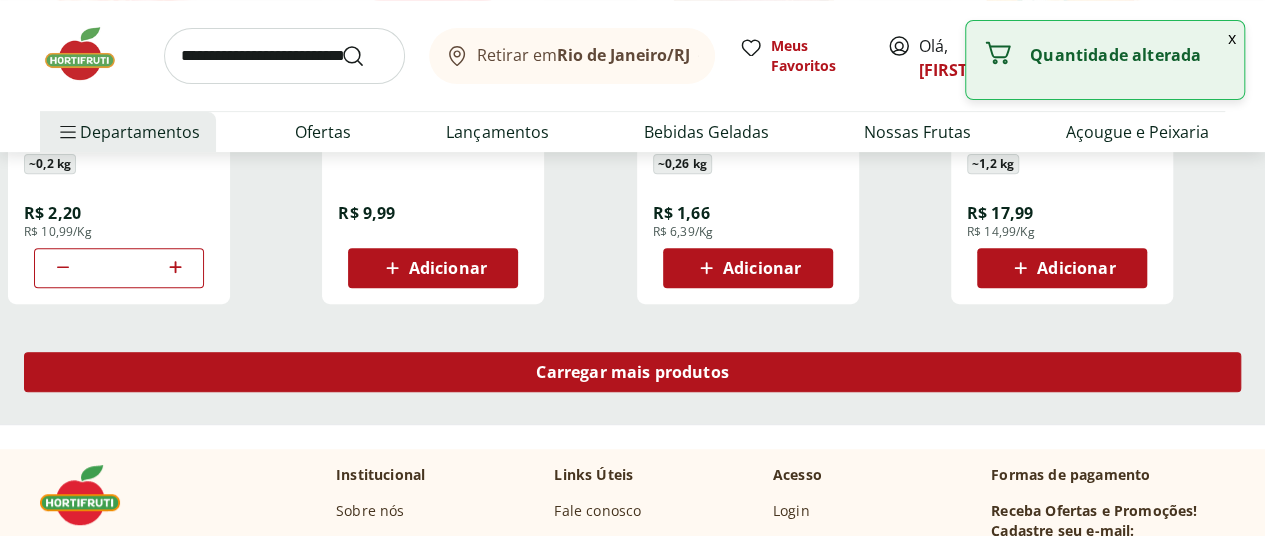 click on "Carregar mais produtos" at bounding box center [632, 372] 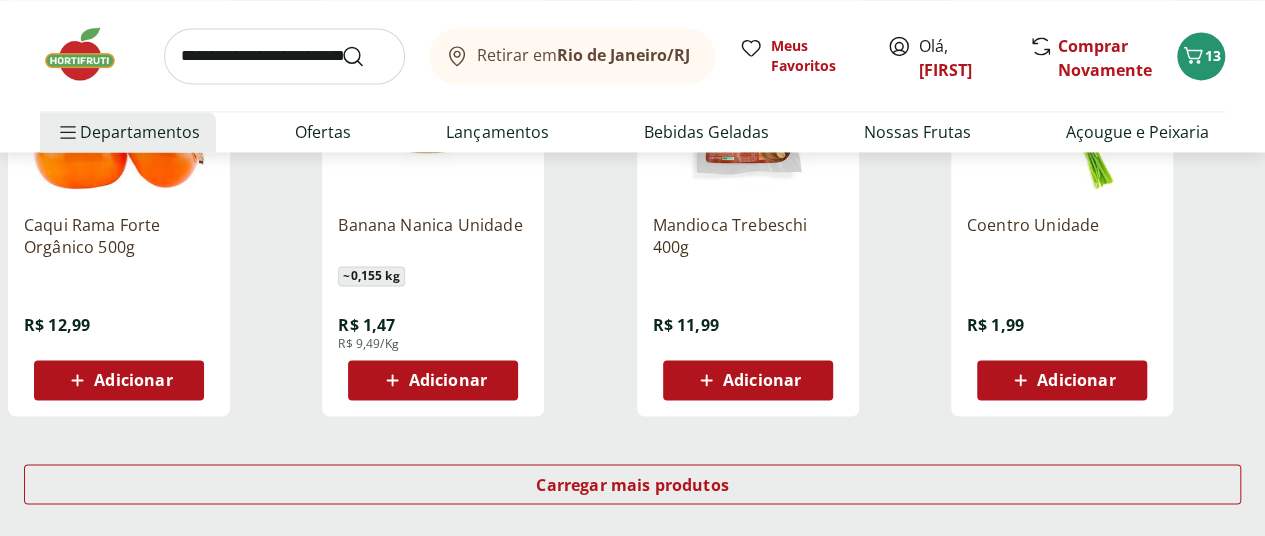 scroll, scrollTop: 9200, scrollLeft: 0, axis: vertical 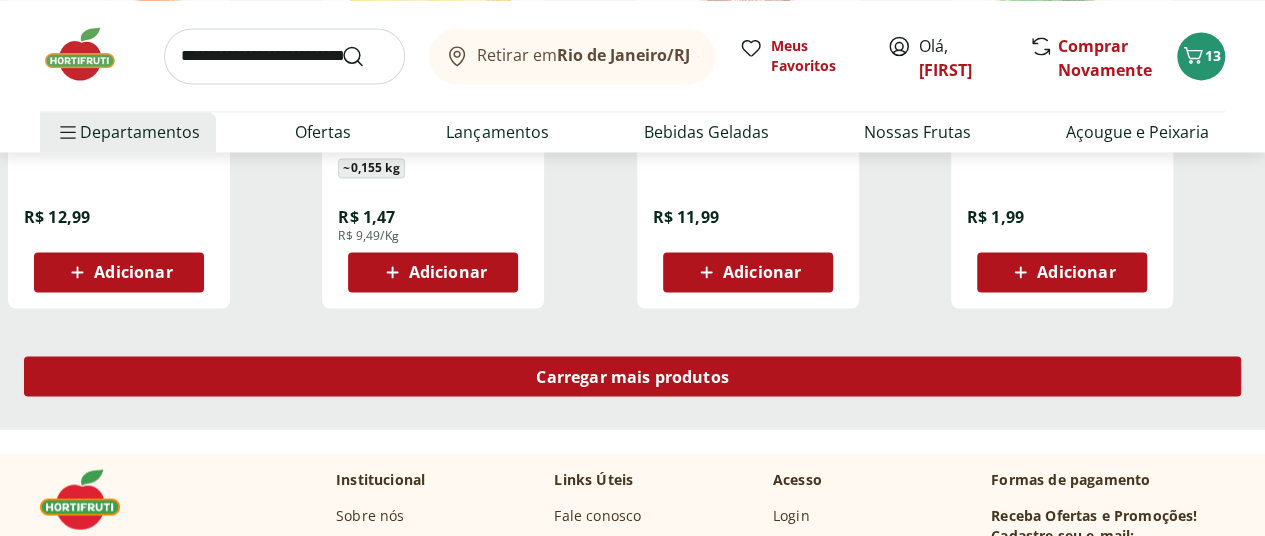 click on "Carregar mais produtos" at bounding box center (632, 376) 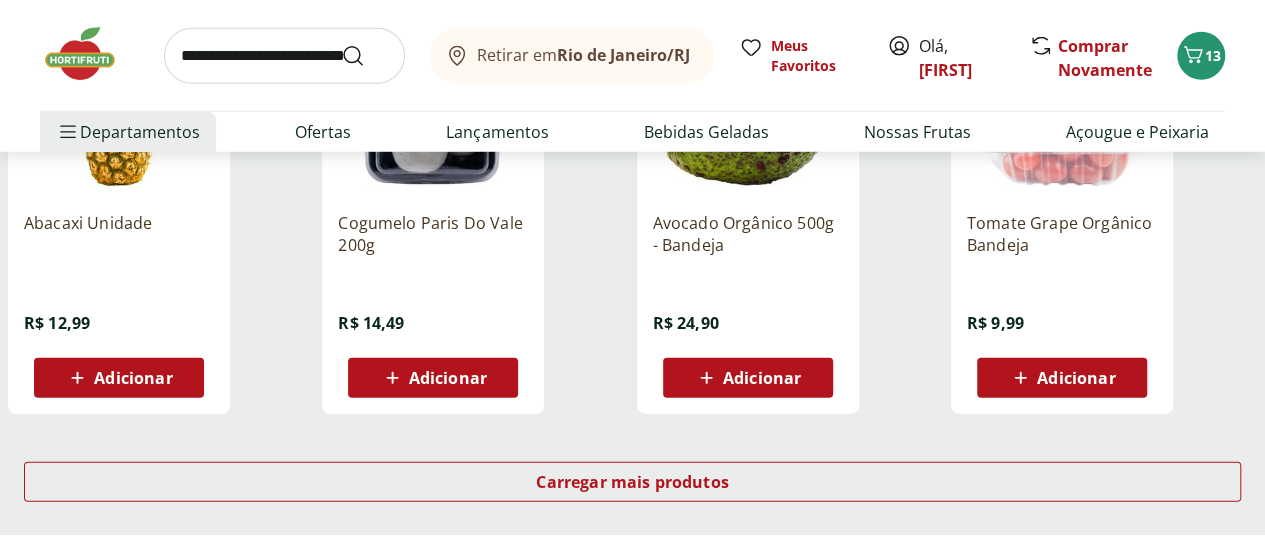 scroll, scrollTop: 10400, scrollLeft: 0, axis: vertical 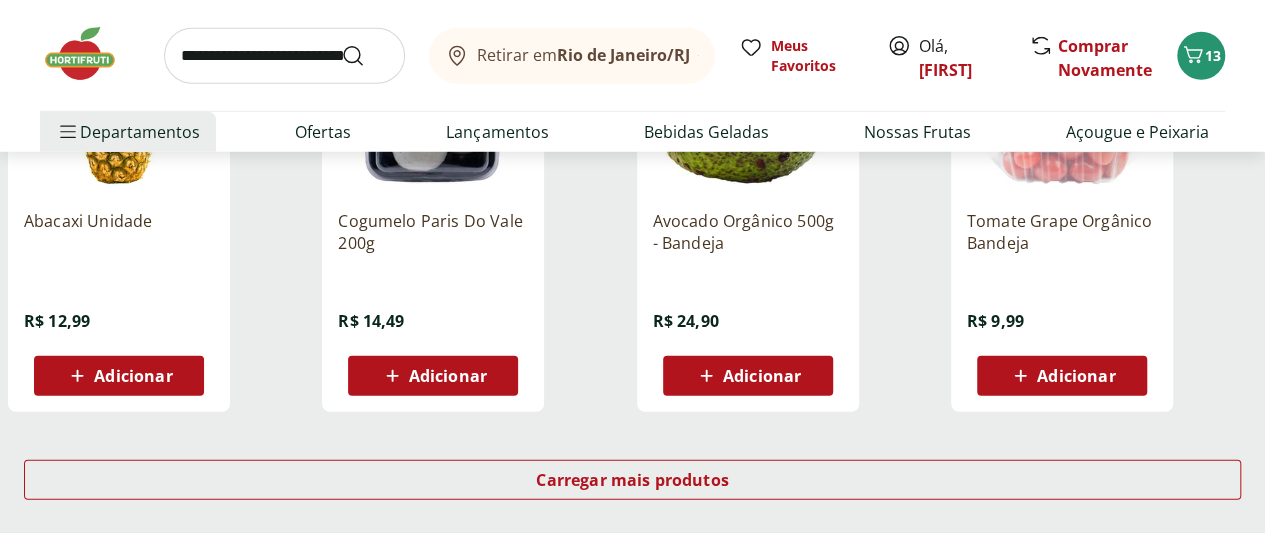 click at bounding box center [284, 56] 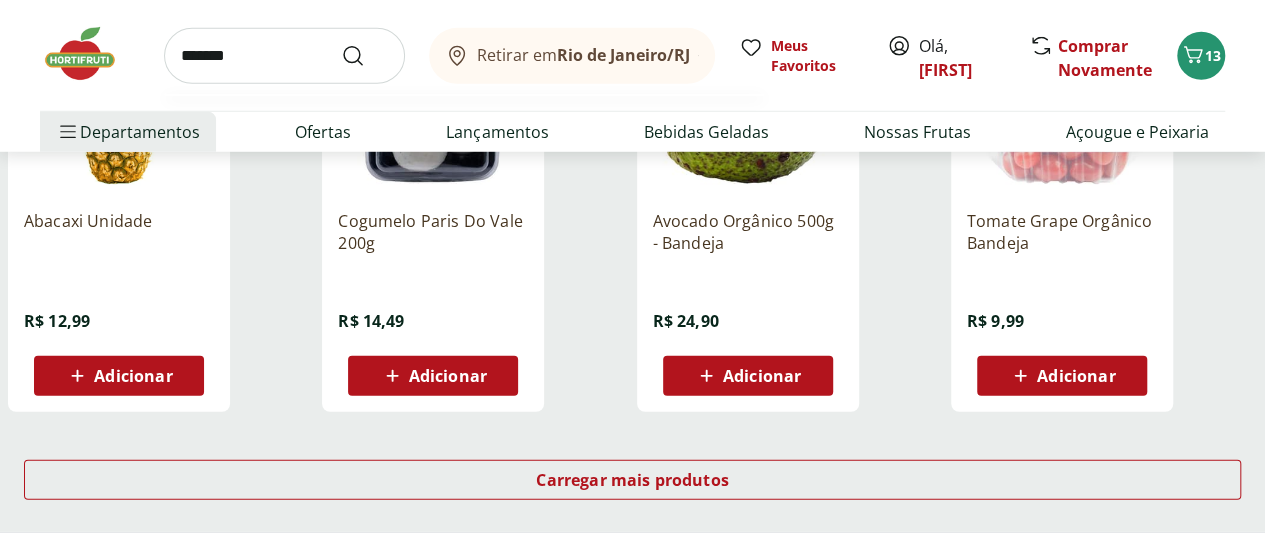 type on "*******" 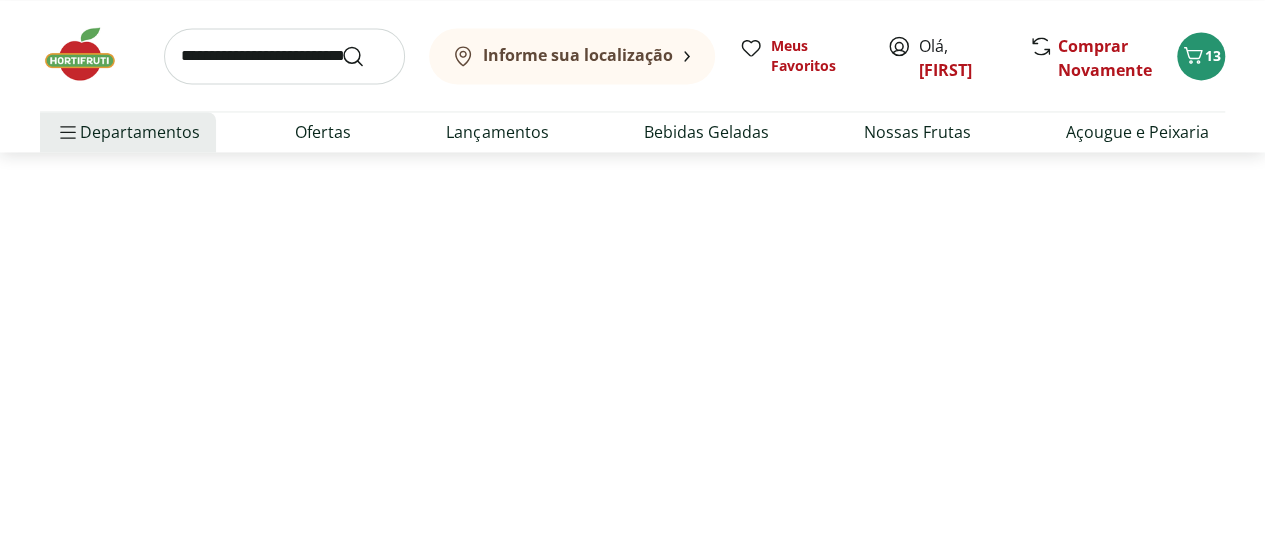 scroll, scrollTop: 0, scrollLeft: 0, axis: both 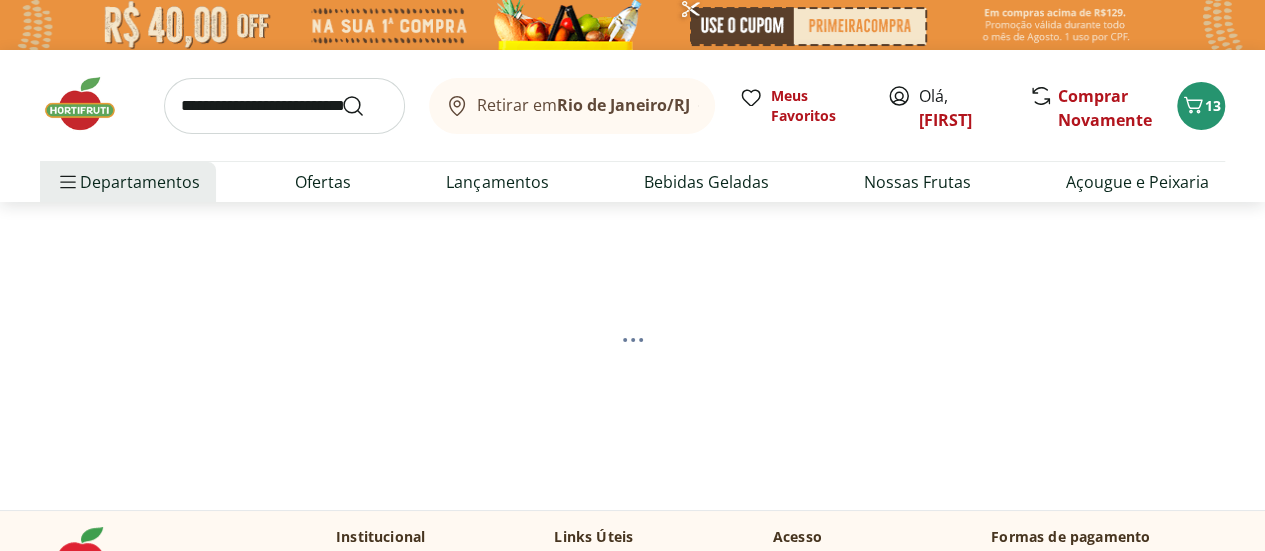 select on "**********" 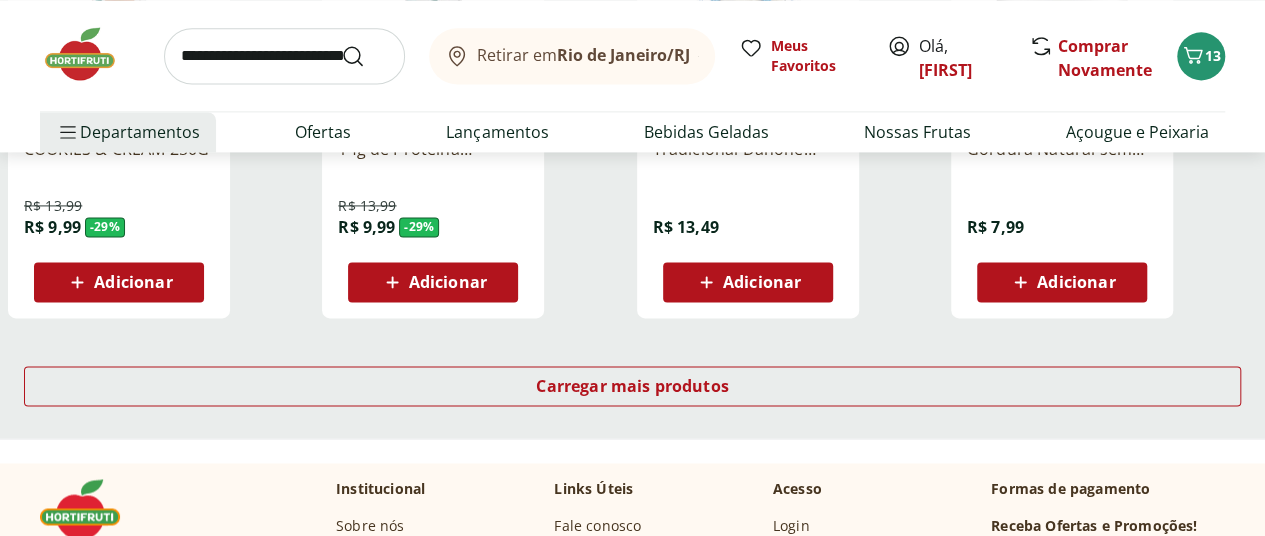 scroll, scrollTop: 1400, scrollLeft: 0, axis: vertical 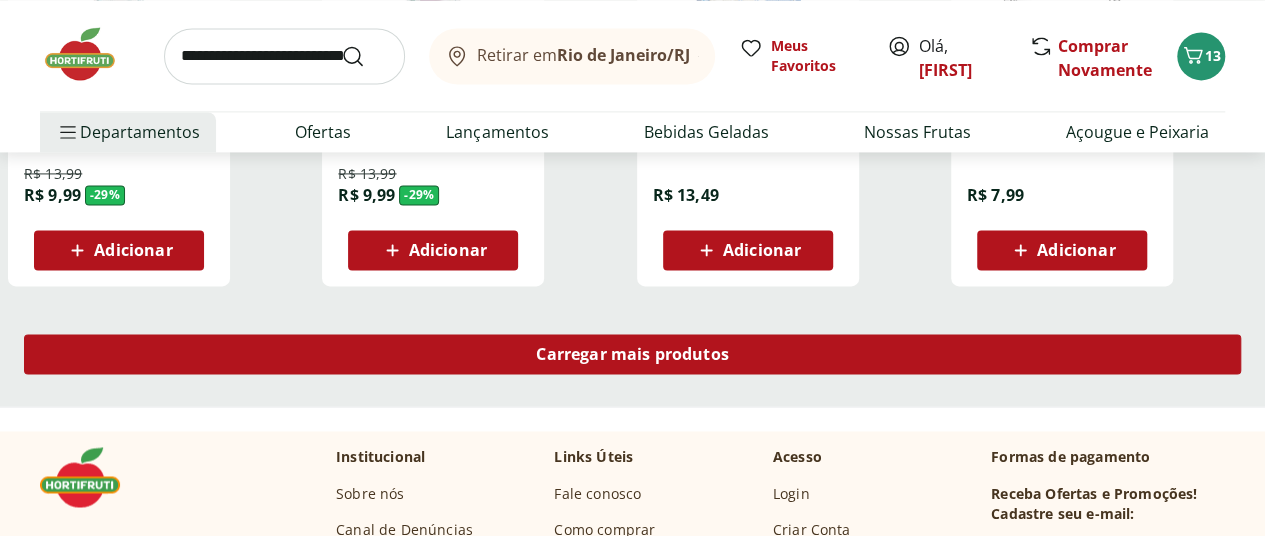 click on "Carregar mais produtos" at bounding box center [632, 354] 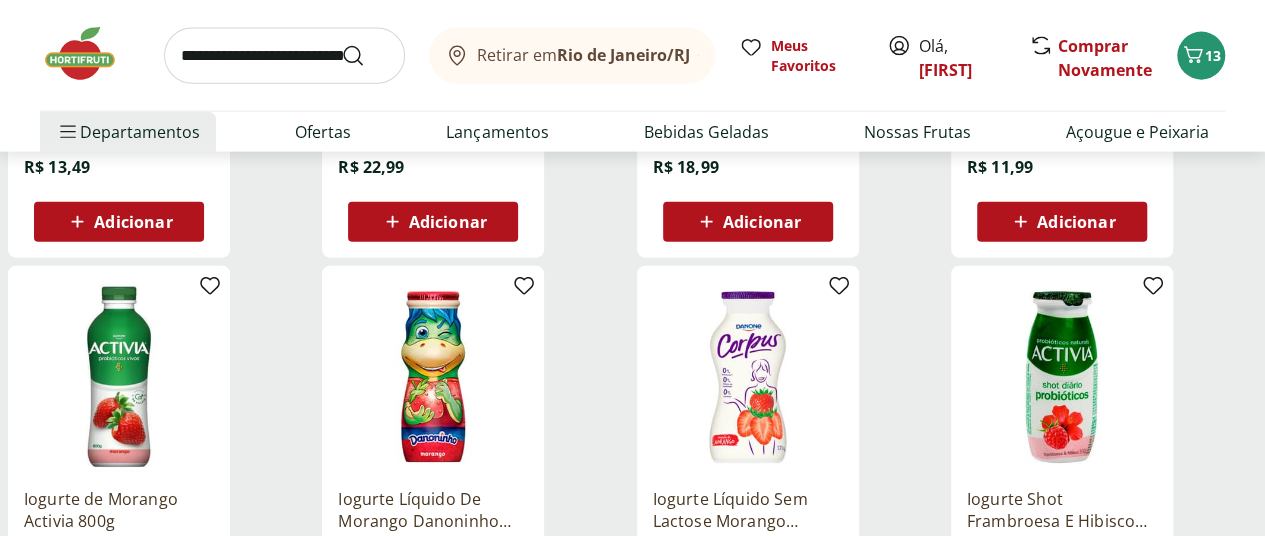 scroll, scrollTop: 2500, scrollLeft: 0, axis: vertical 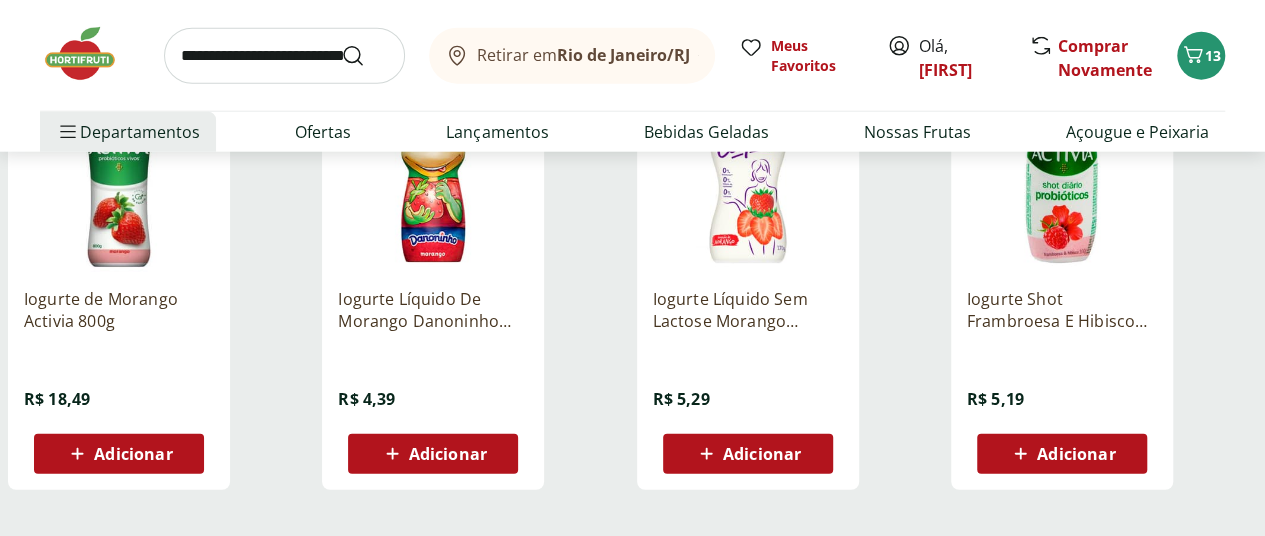 click on "Adicionar" at bounding box center [762, 454] 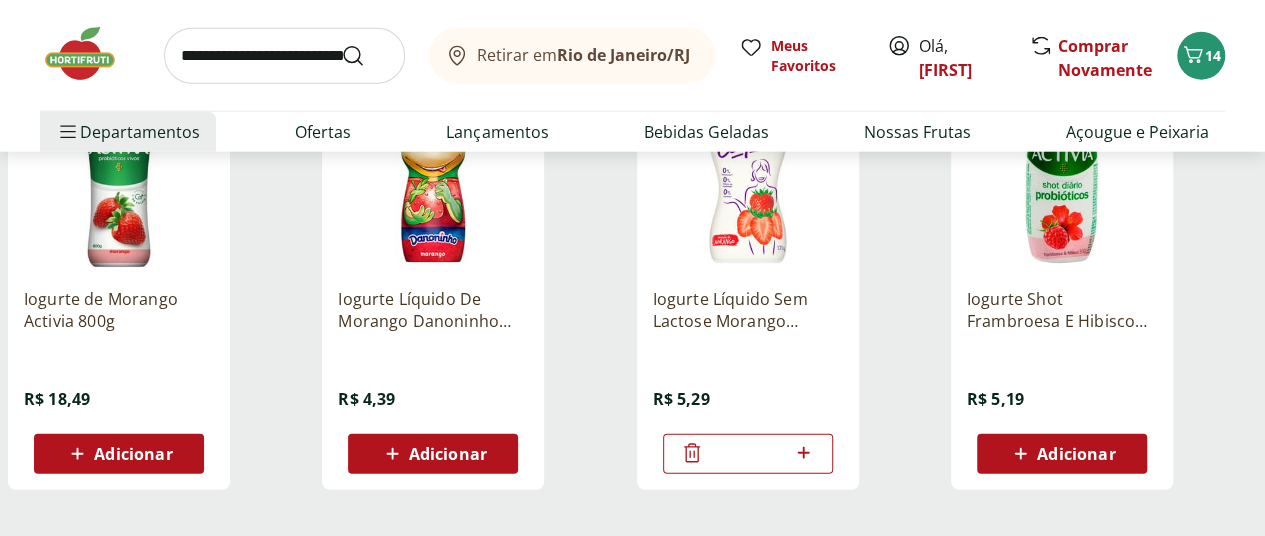 click 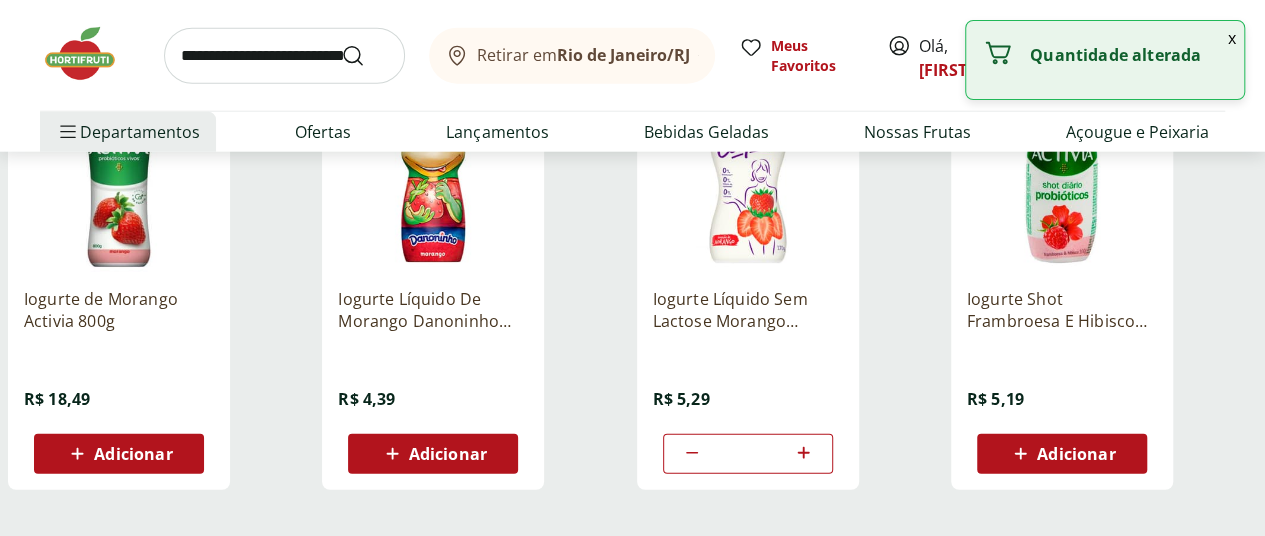 click 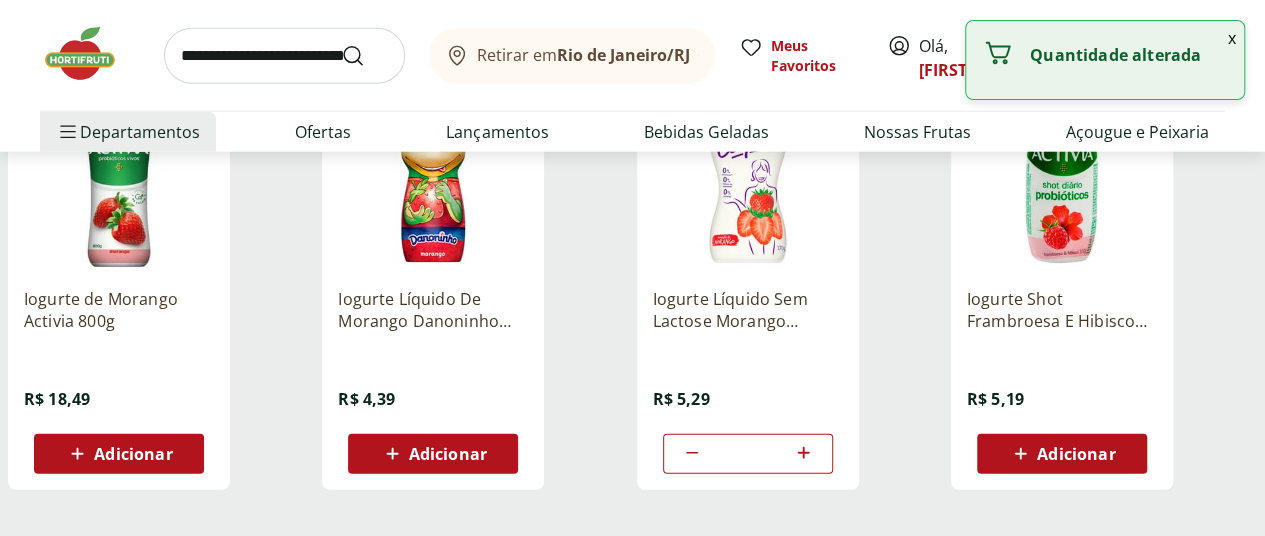click 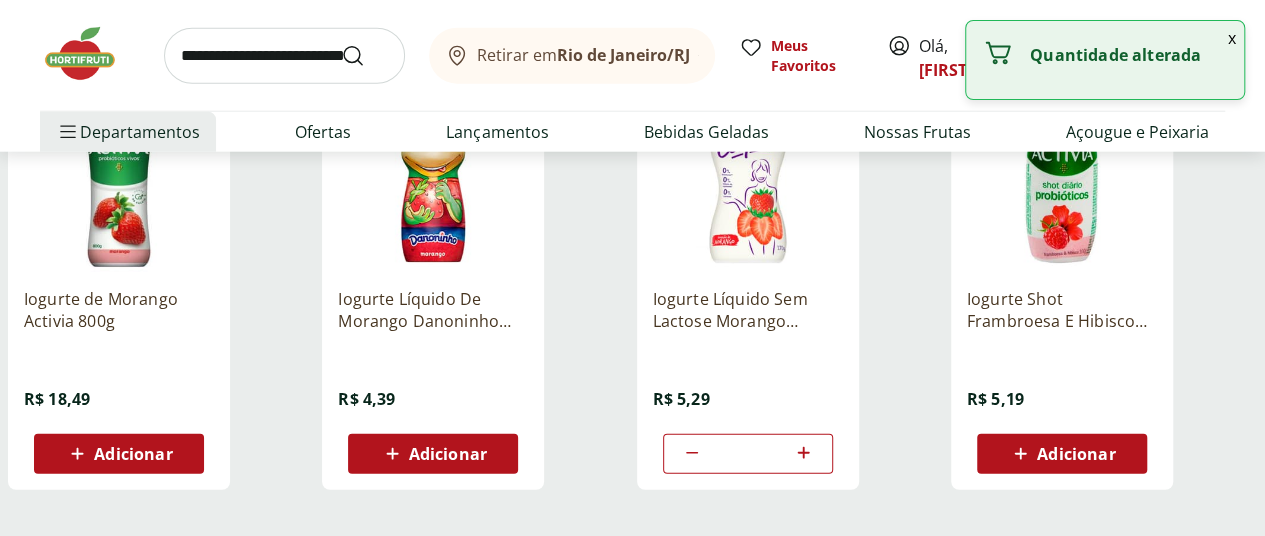 type on "*" 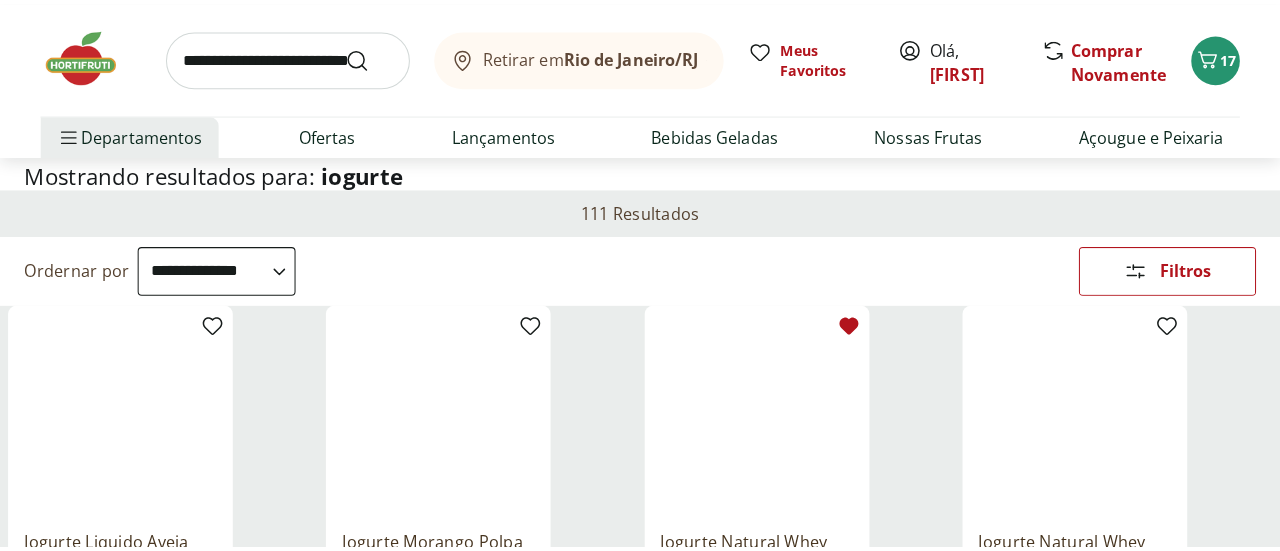scroll, scrollTop: 0, scrollLeft: 0, axis: both 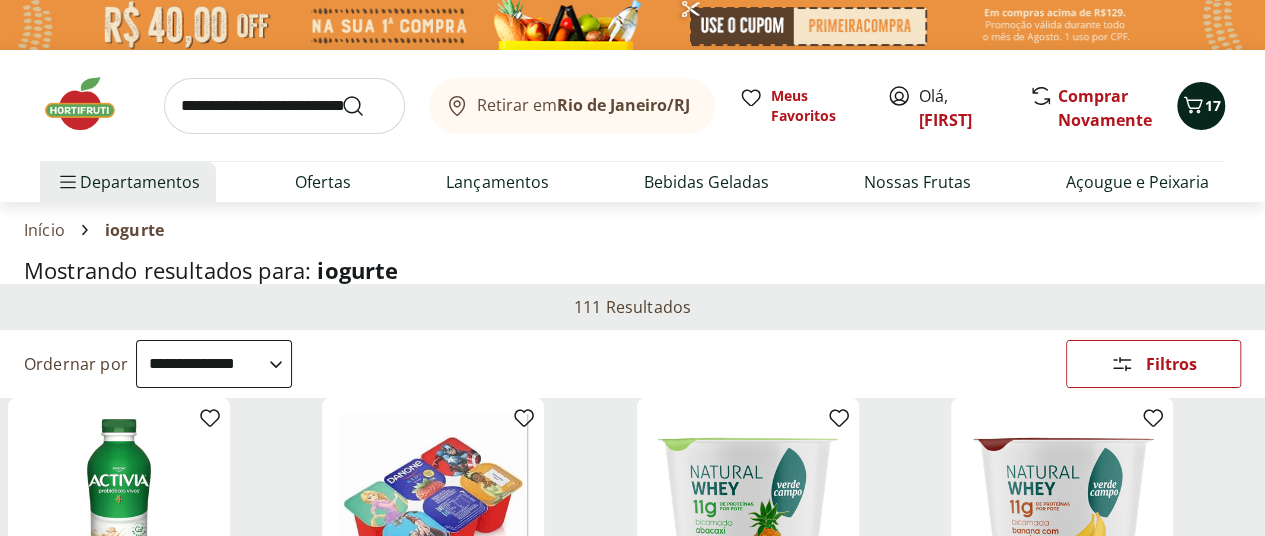 click 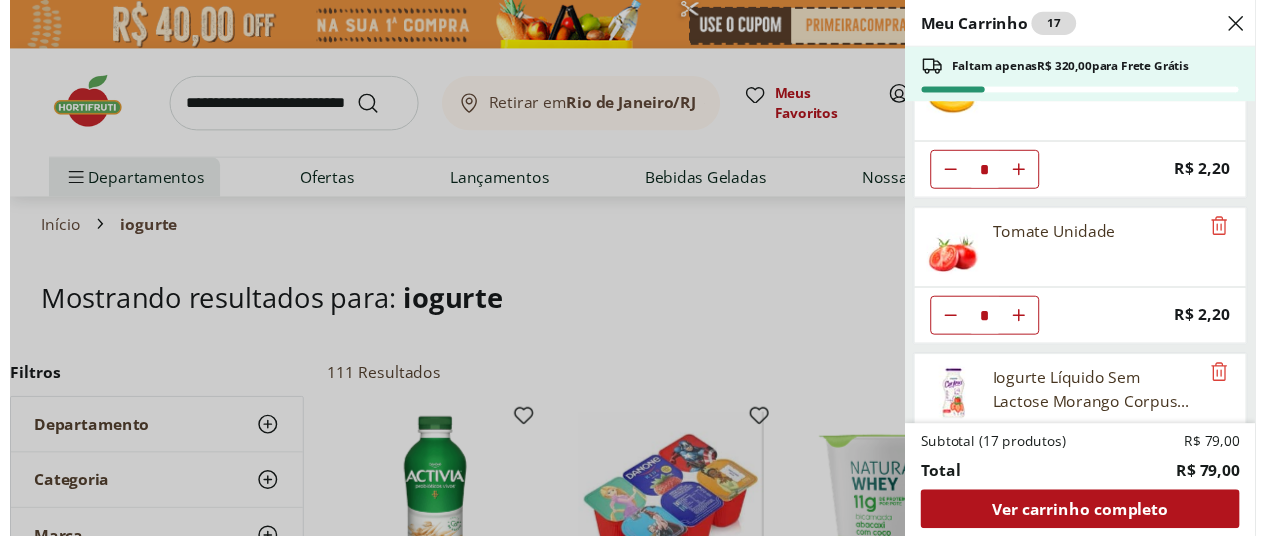 scroll, scrollTop: 564, scrollLeft: 0, axis: vertical 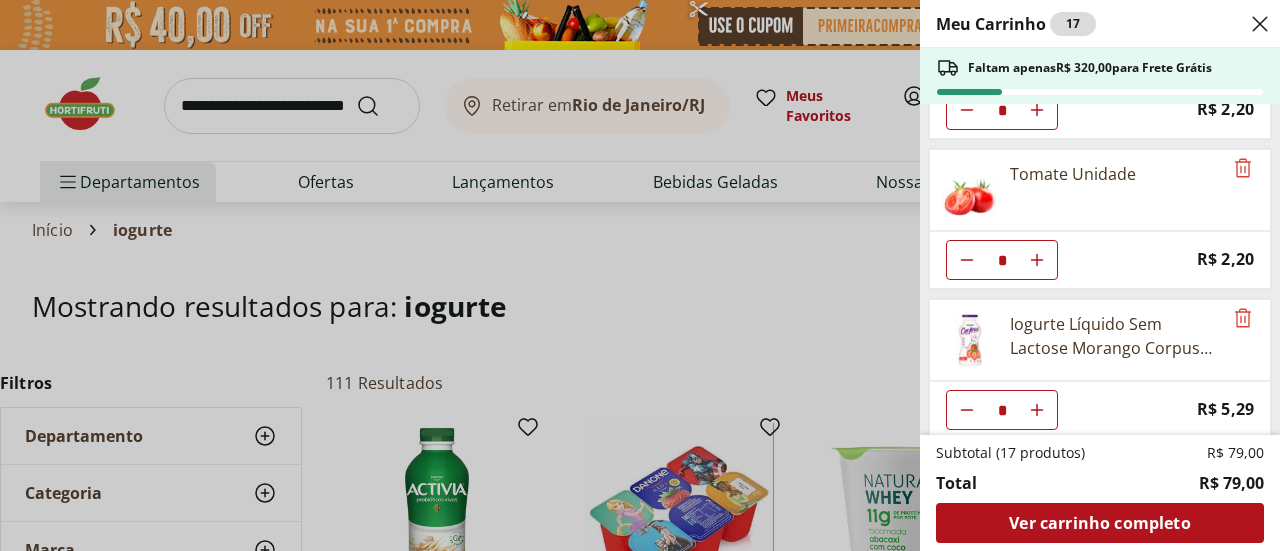 click on "Meu Carrinho 17 Faltam apenas  R$ 320,00  para Frete Grátis Laranja Lima Unidade * Price: R$ 2,53 Ovo caipira vermelho HNT 20 unidades * Price: R$ 26,99 Alface Americana Unidade * Price: R$ 5,99 Banana Prata Unidade * Price: R$ 2,20 Tomate Unidade * Price: R$ 2,20 Iogurte Líquido Sem Lactose Morango Corpus 170G * Price: R$ 5,29 Subtotal (17 produtos) R$ 79,00 Total R$ 79,00 Ver carrinho completo" at bounding box center (640, 275) 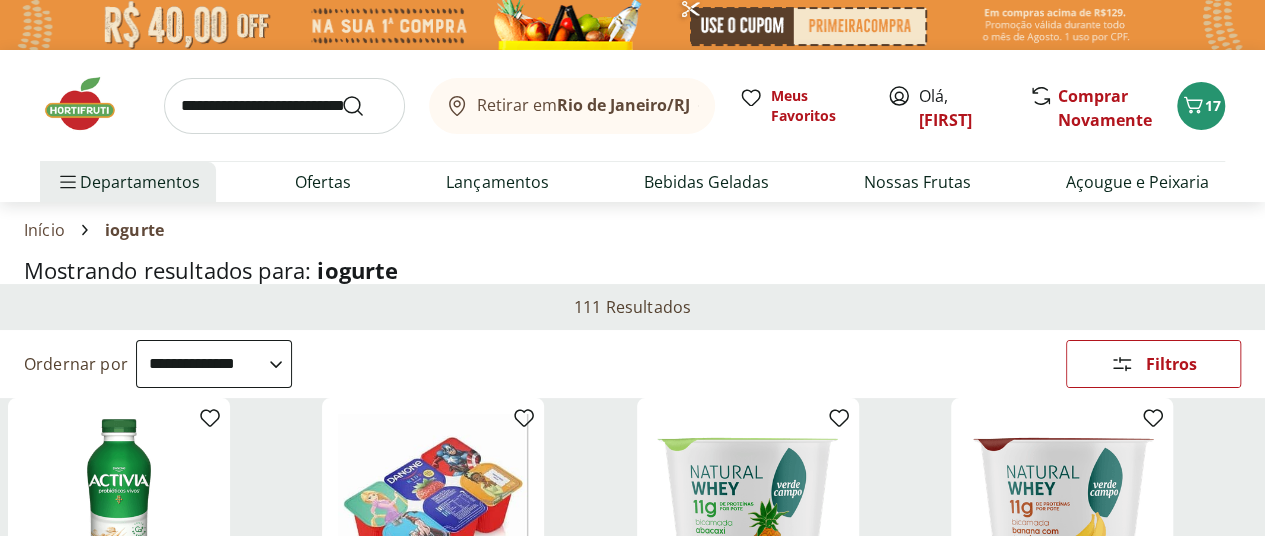 type 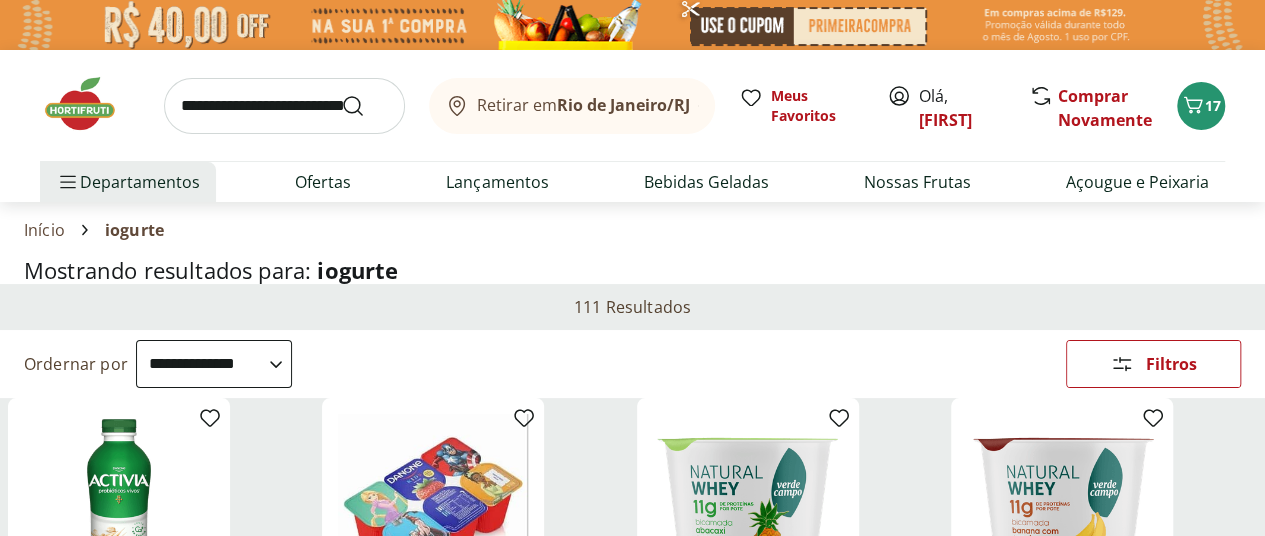 click at bounding box center [284, 106] 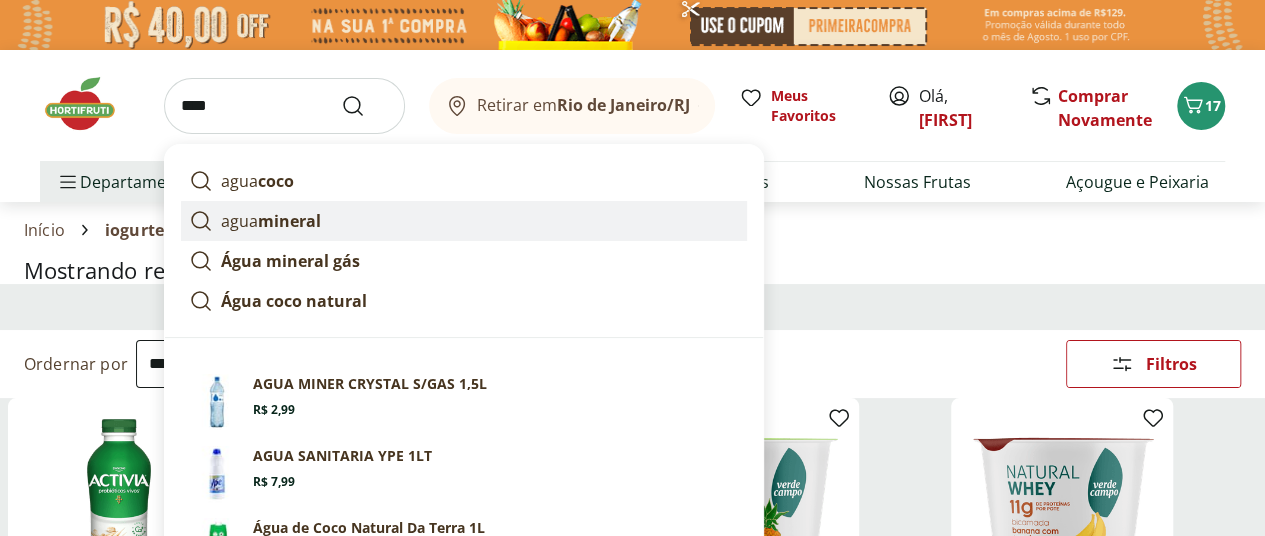 click on "mineral" at bounding box center [289, 221] 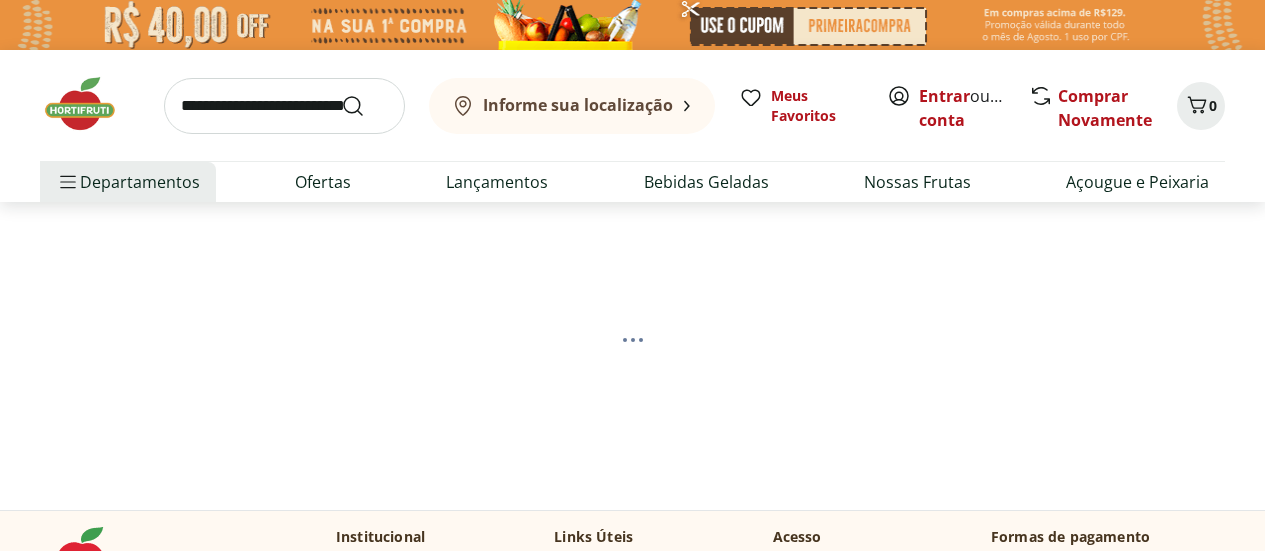 scroll, scrollTop: 0, scrollLeft: 0, axis: both 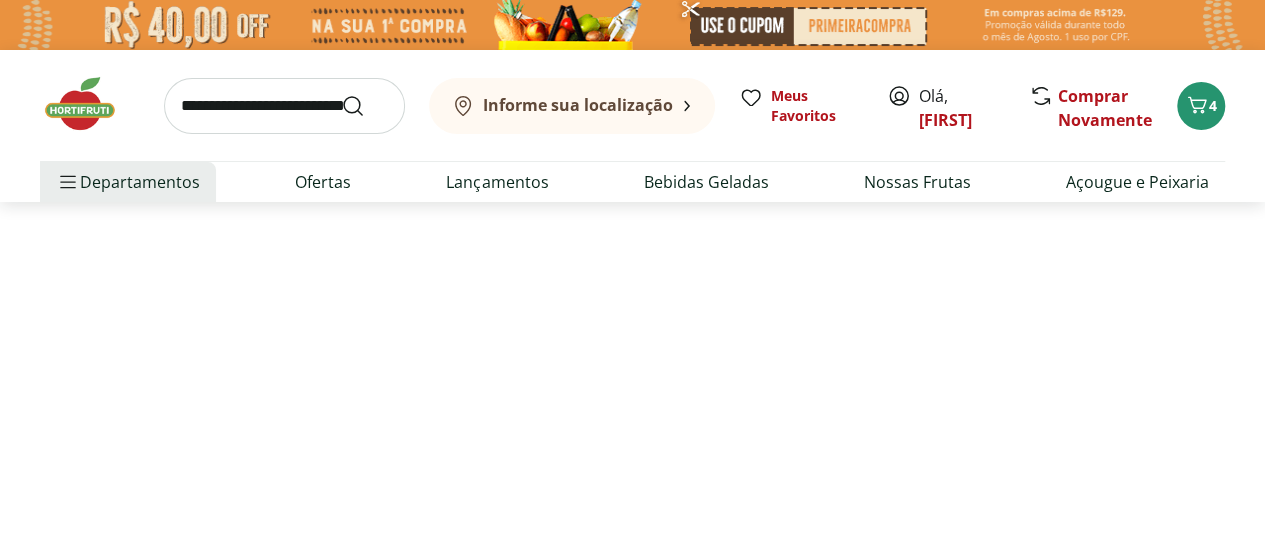 select on "**********" 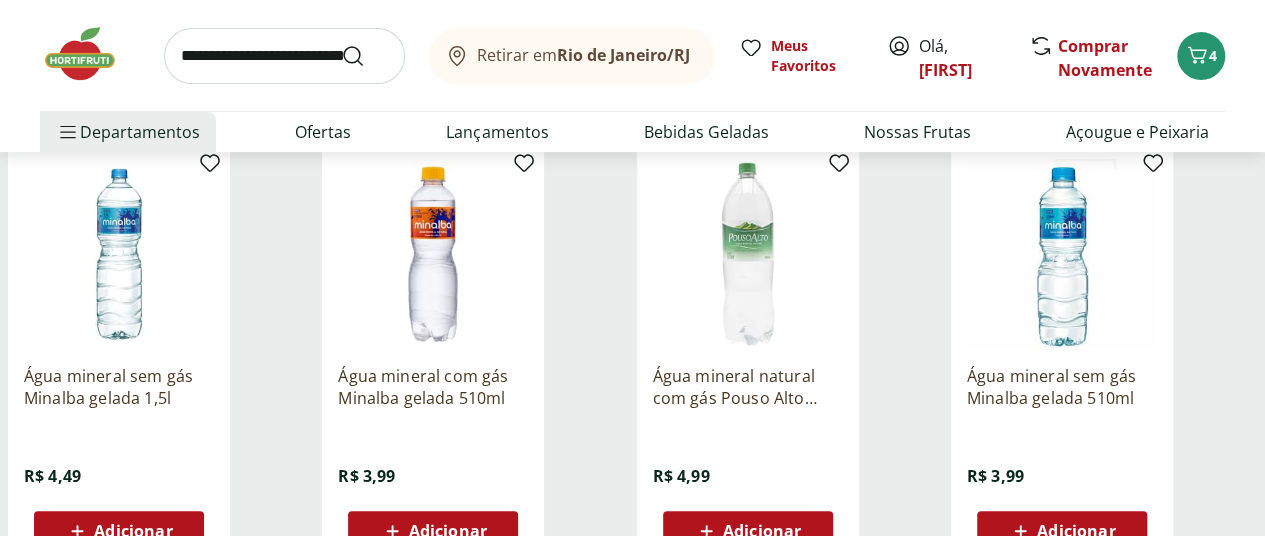 scroll, scrollTop: 300, scrollLeft: 0, axis: vertical 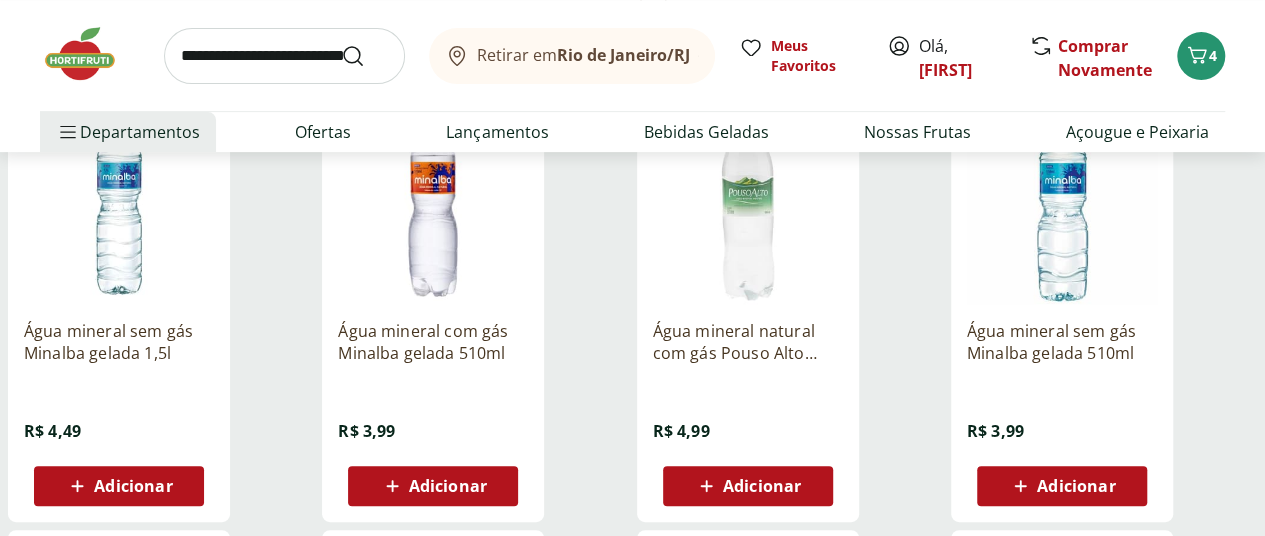 click on "Adicionar" at bounding box center (133, 486) 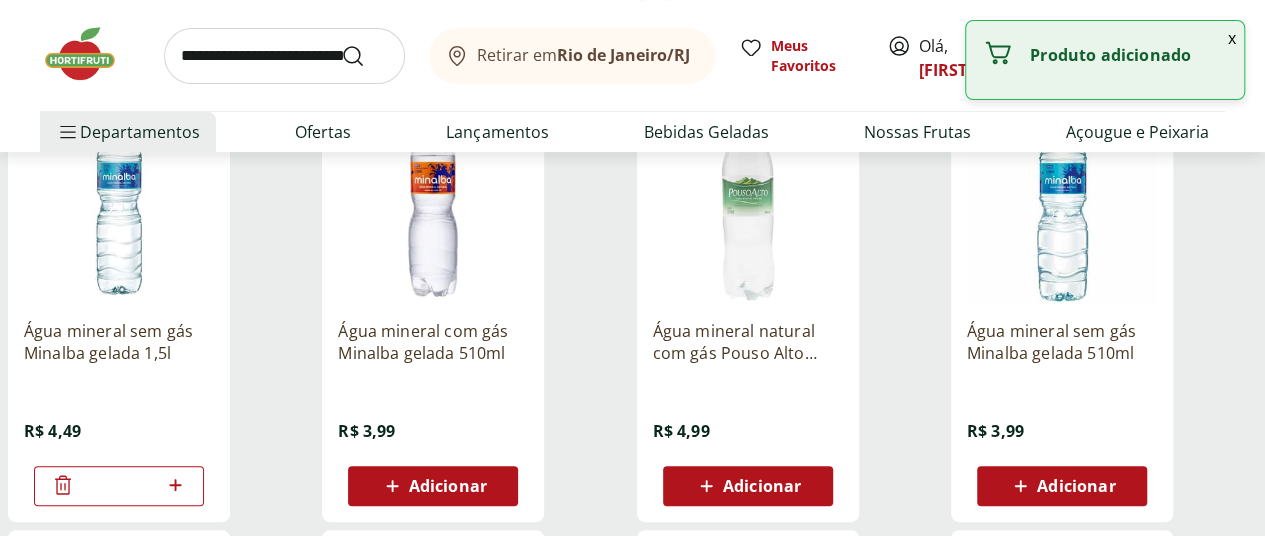 click 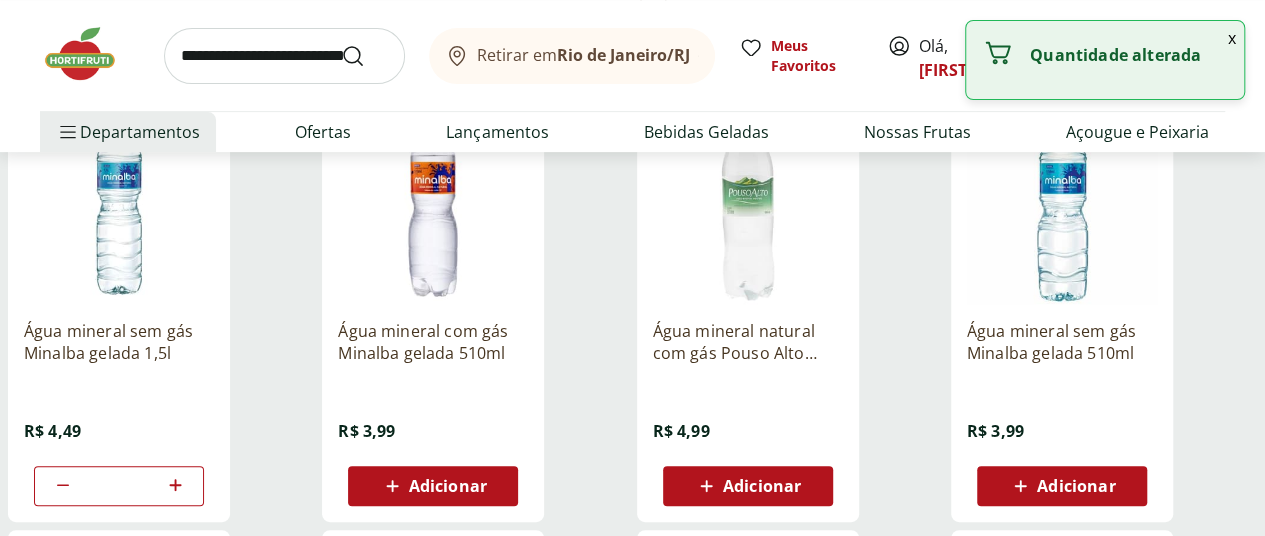 click 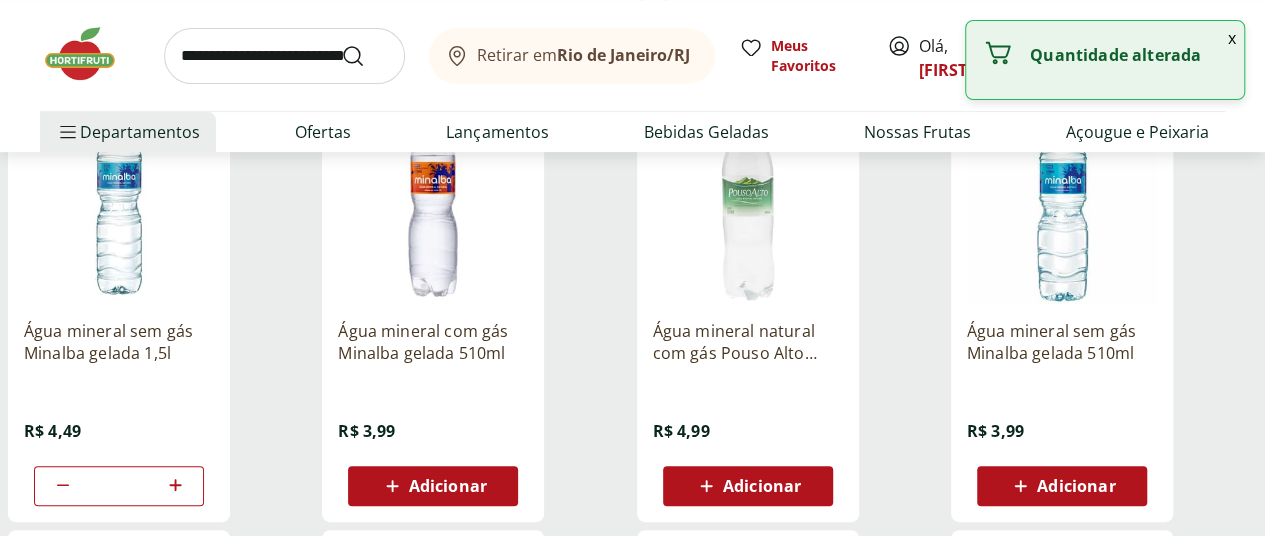 type on "*" 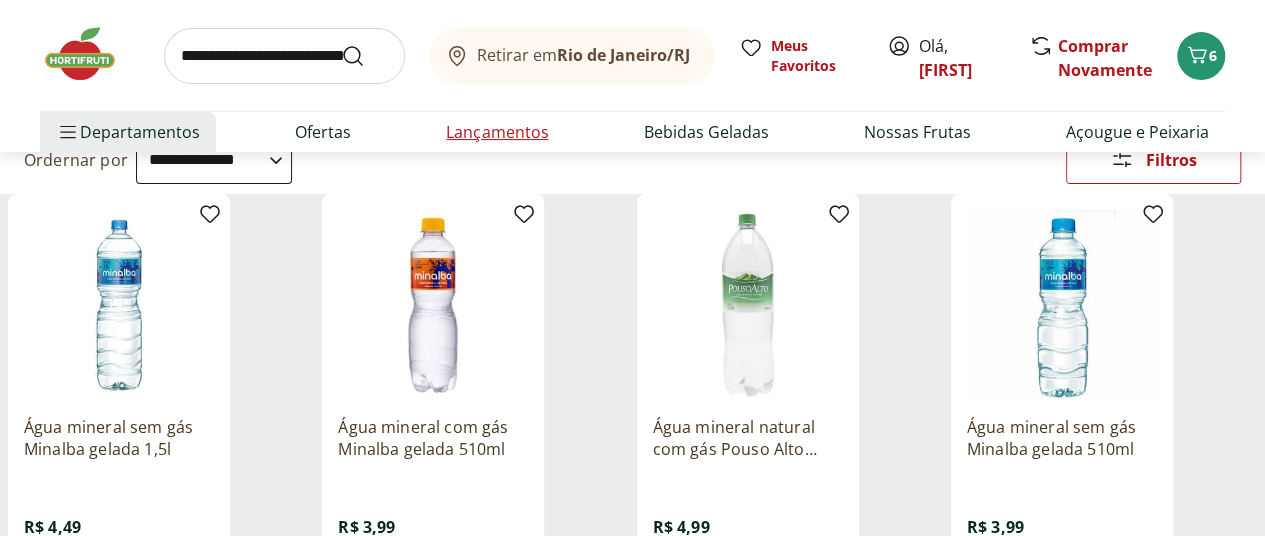 scroll, scrollTop: 0, scrollLeft: 0, axis: both 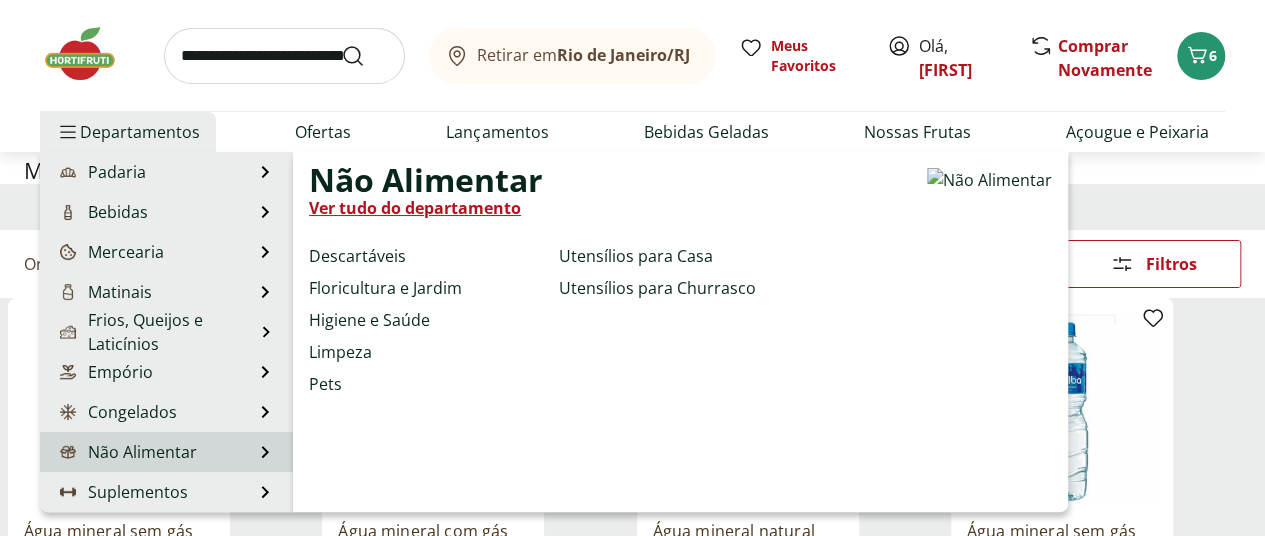 click on "Não Alimentar" at bounding box center [126, 452] 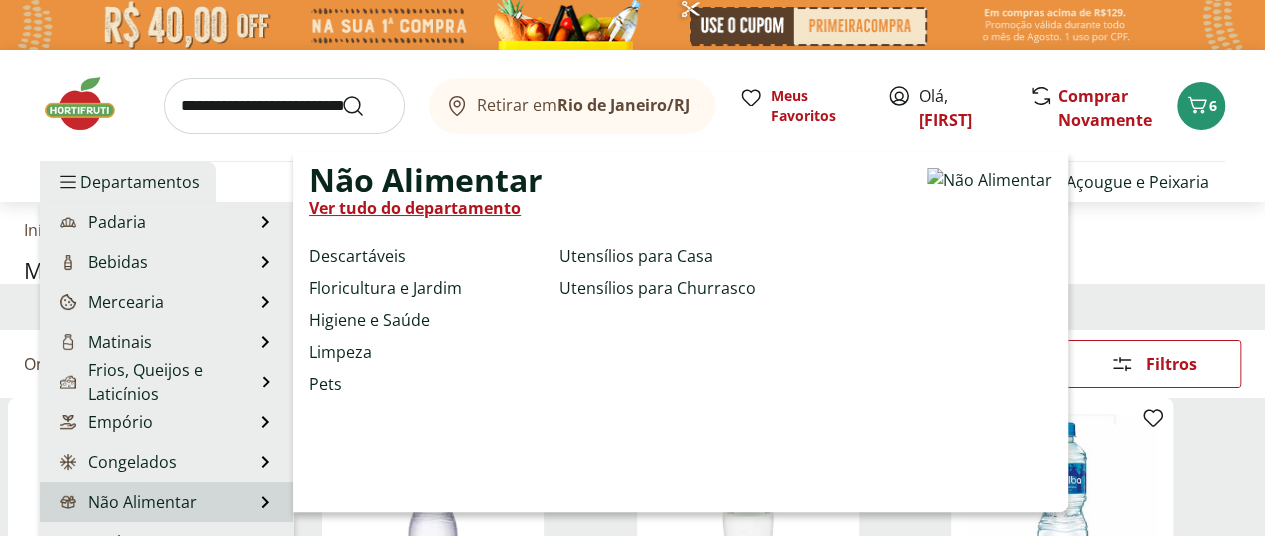 select on "**********" 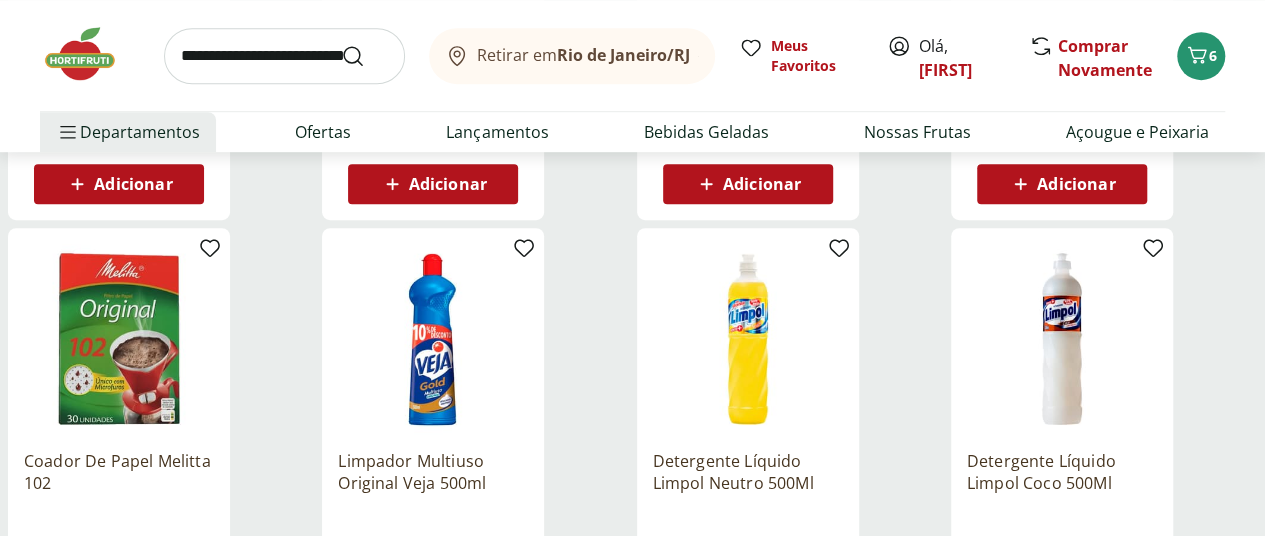 scroll, scrollTop: 700, scrollLeft: 0, axis: vertical 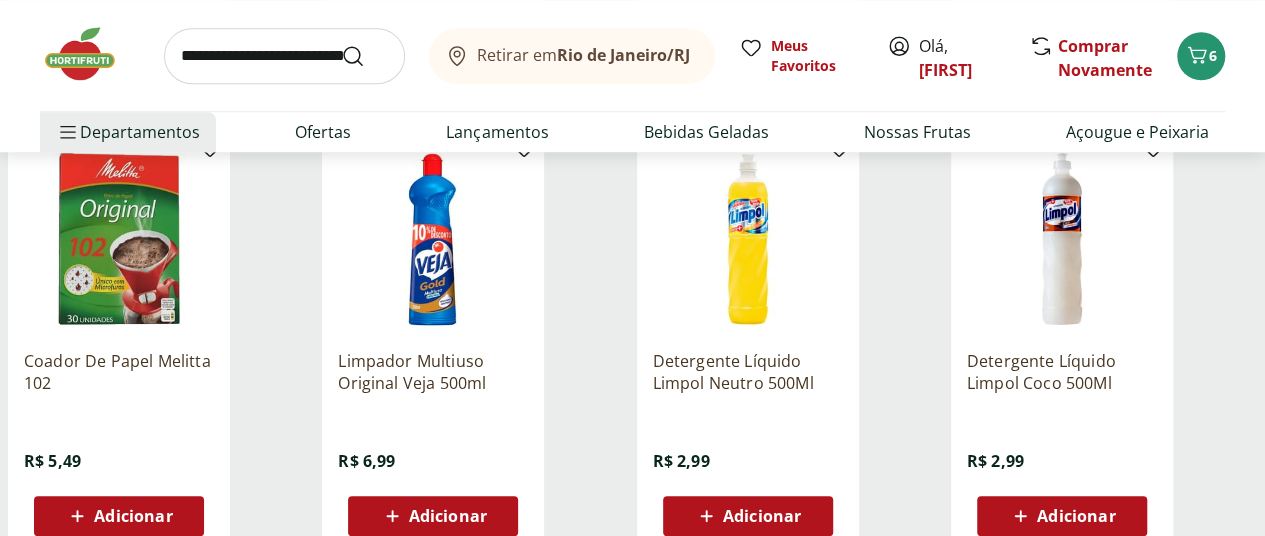 click on "Adicionar" at bounding box center (1076, 516) 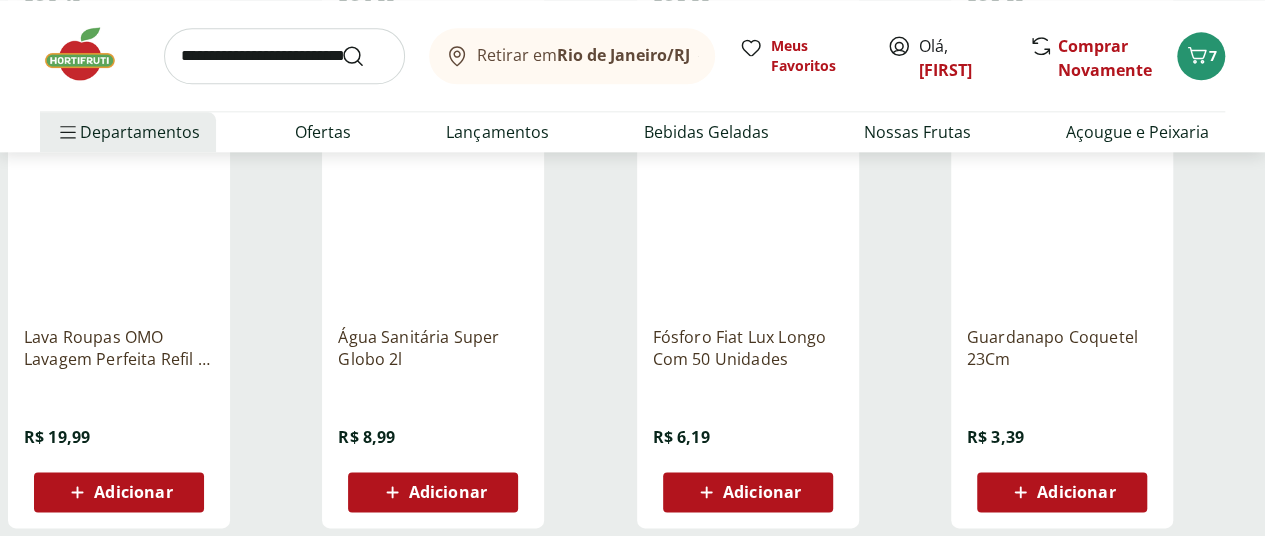 scroll, scrollTop: 1200, scrollLeft: 0, axis: vertical 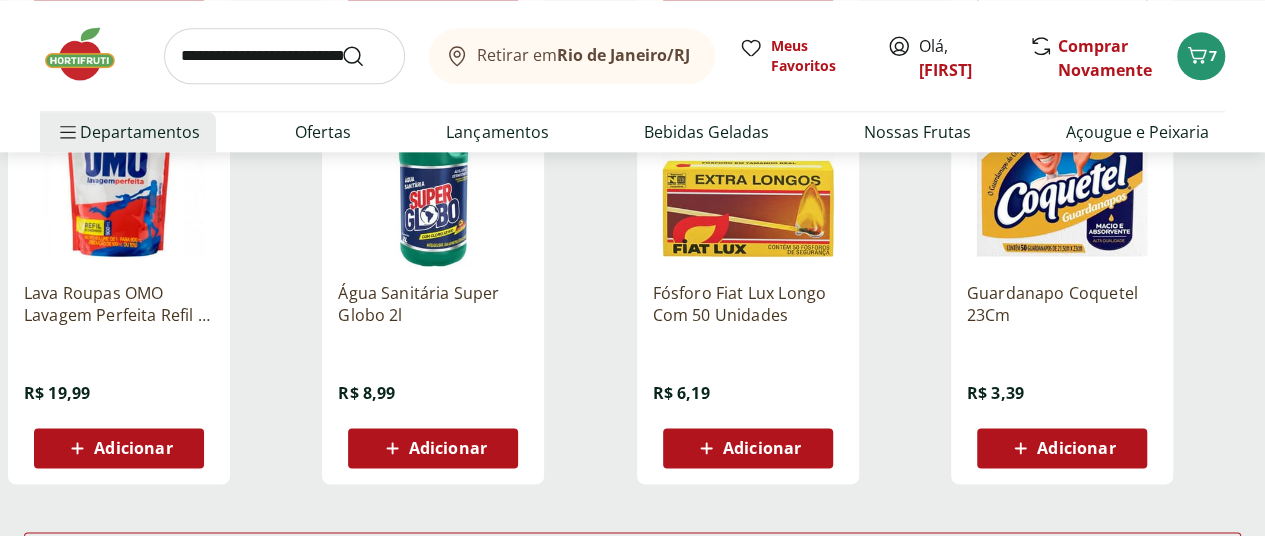 click on "Adicionar" at bounding box center [133, 448] 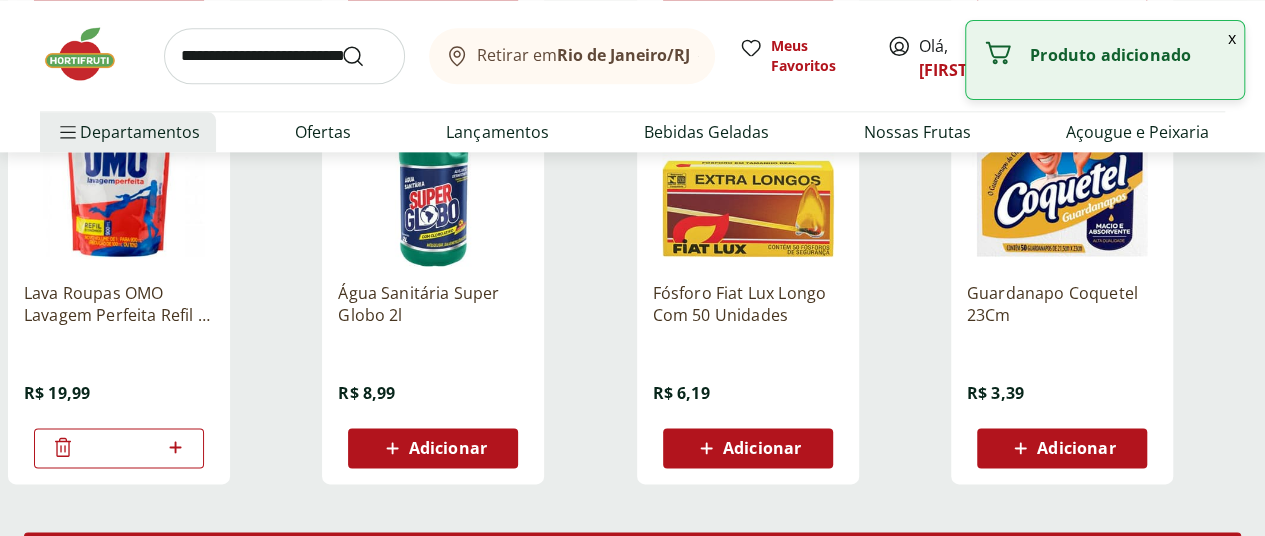 click on "Carregar mais produtos" at bounding box center [632, 552] 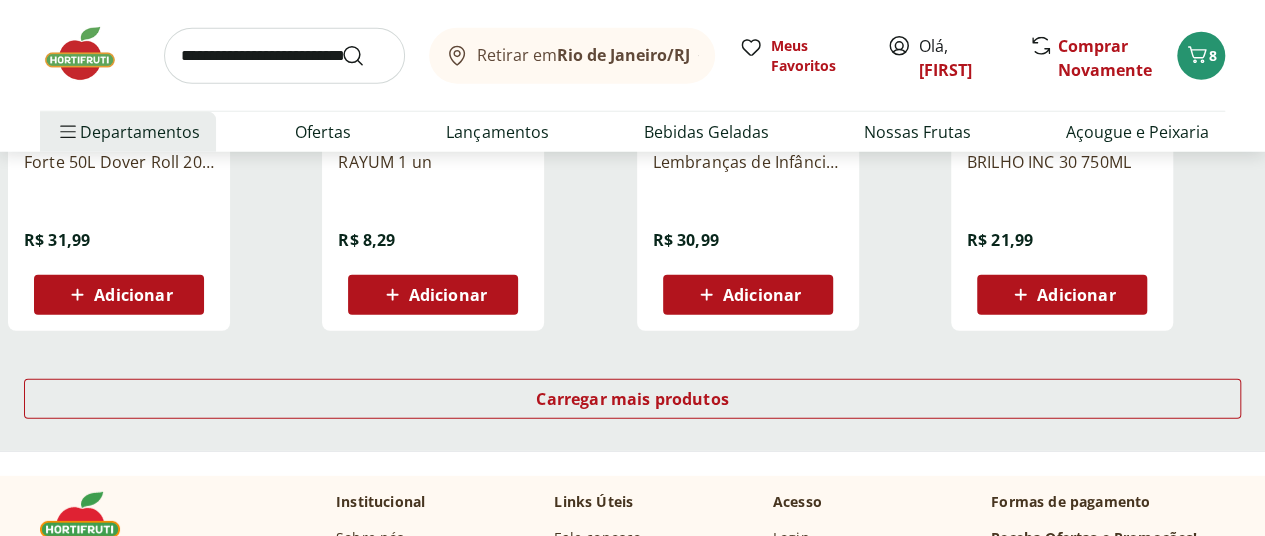 scroll, scrollTop: 2700, scrollLeft: 0, axis: vertical 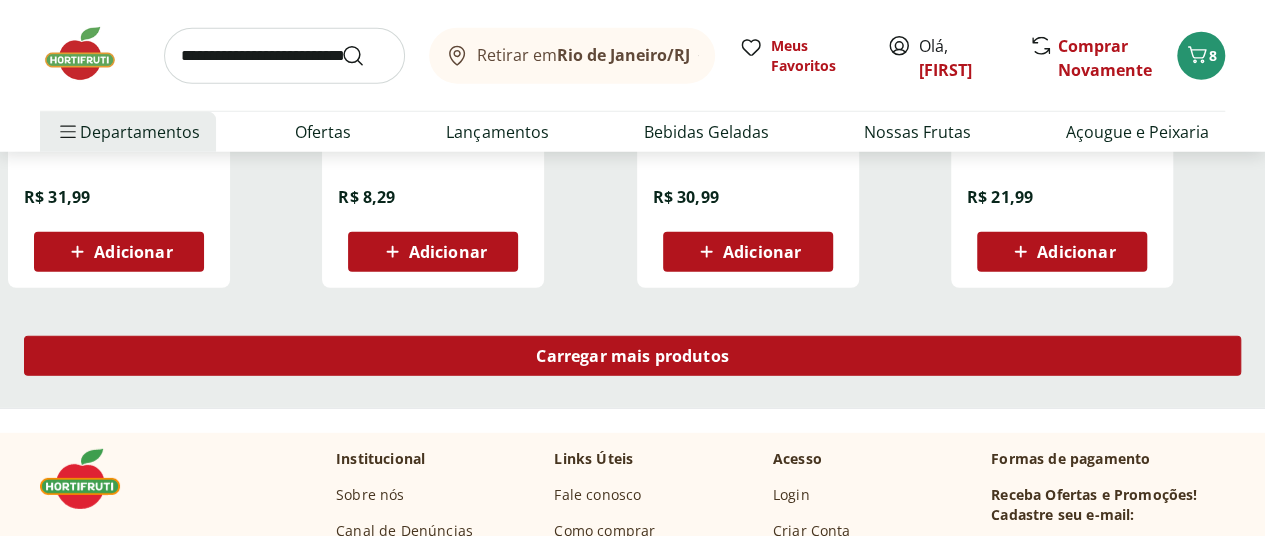 click on "Carregar mais produtos" at bounding box center (632, 356) 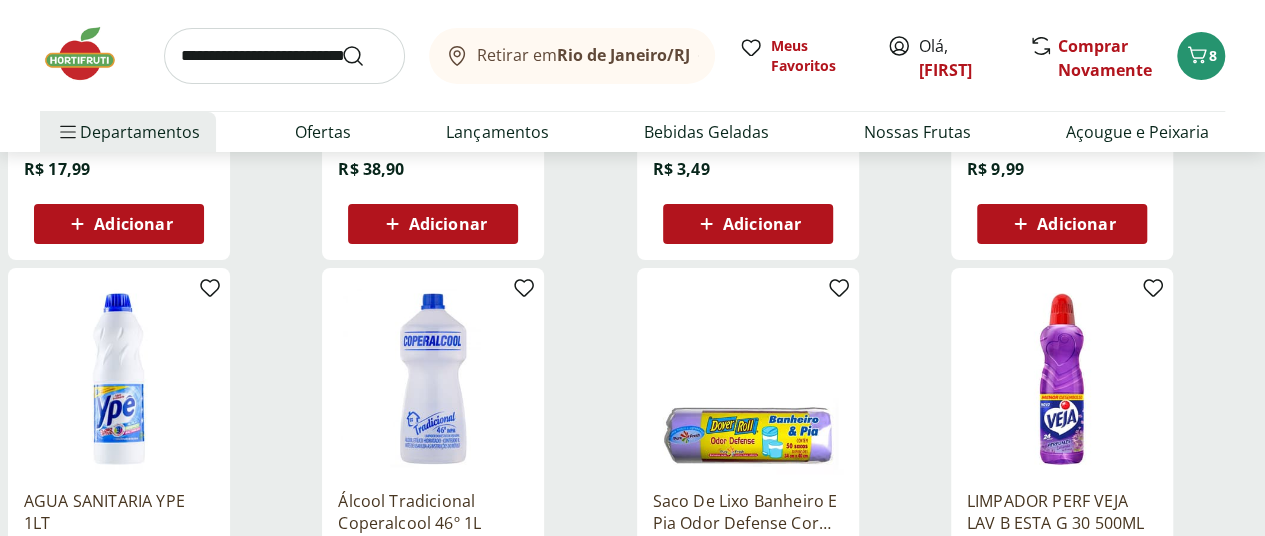 scroll, scrollTop: 3700, scrollLeft: 0, axis: vertical 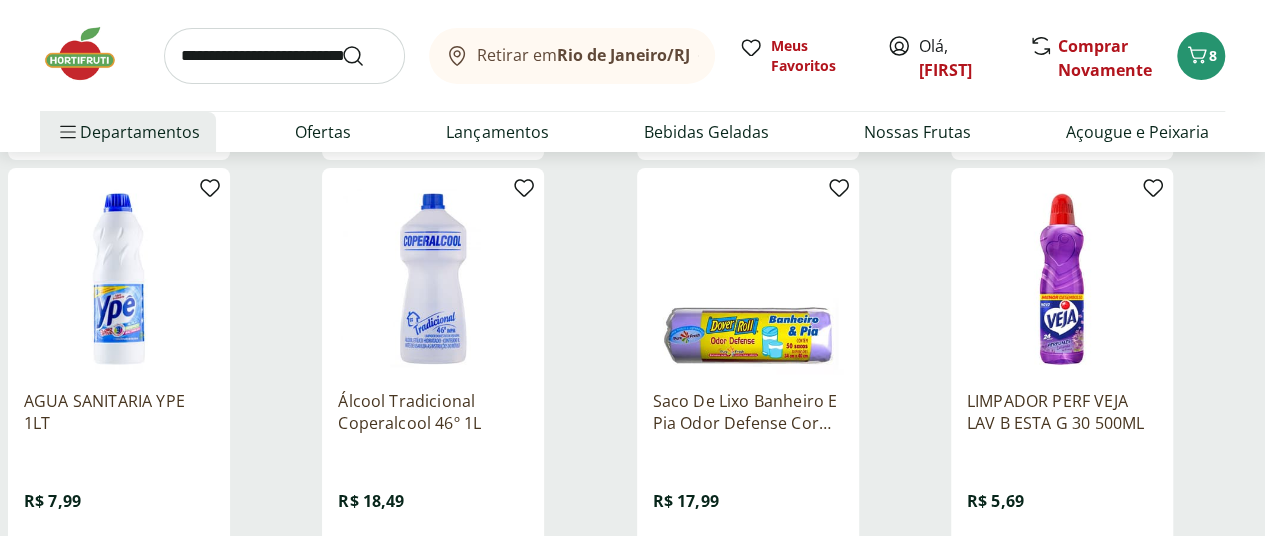 click on "Adicionar" at bounding box center (762, 556) 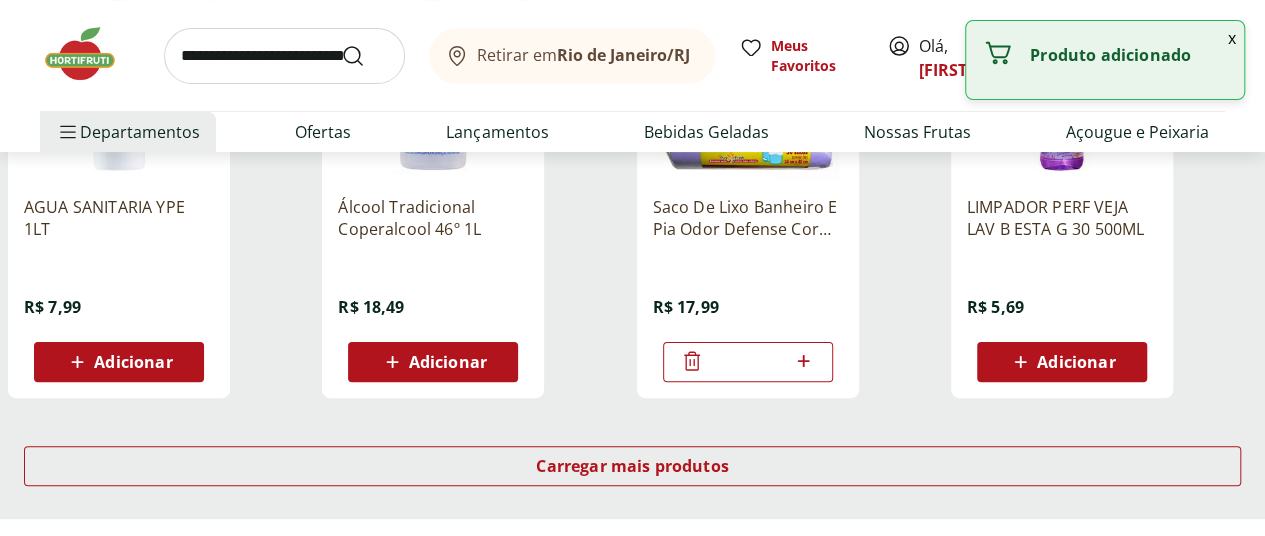 scroll, scrollTop: 3900, scrollLeft: 0, axis: vertical 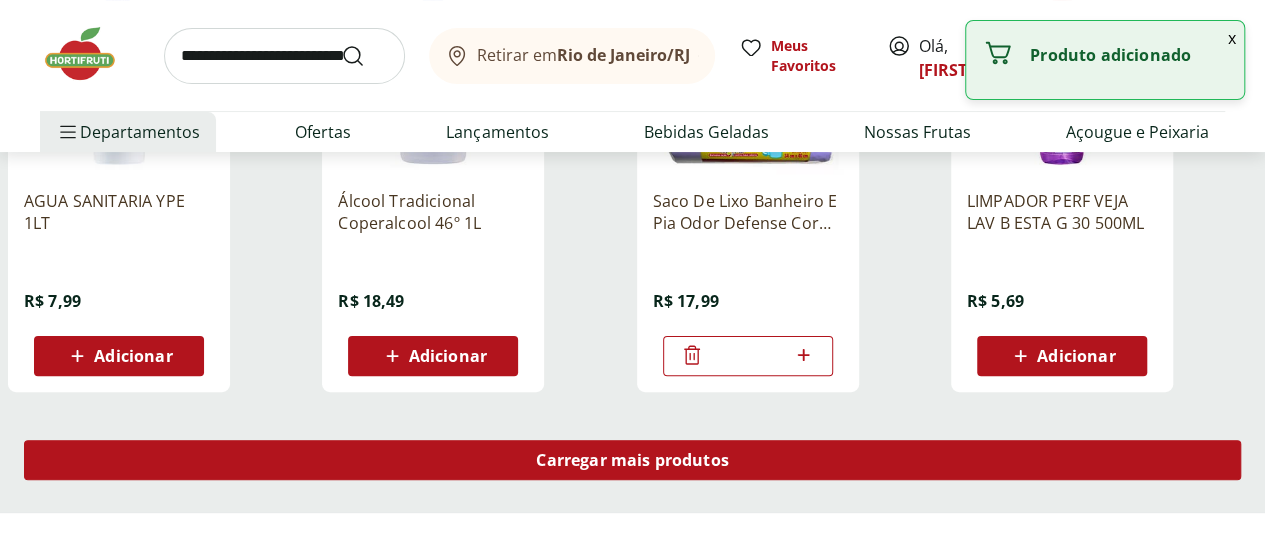 click on "Carregar mais produtos" at bounding box center (632, 460) 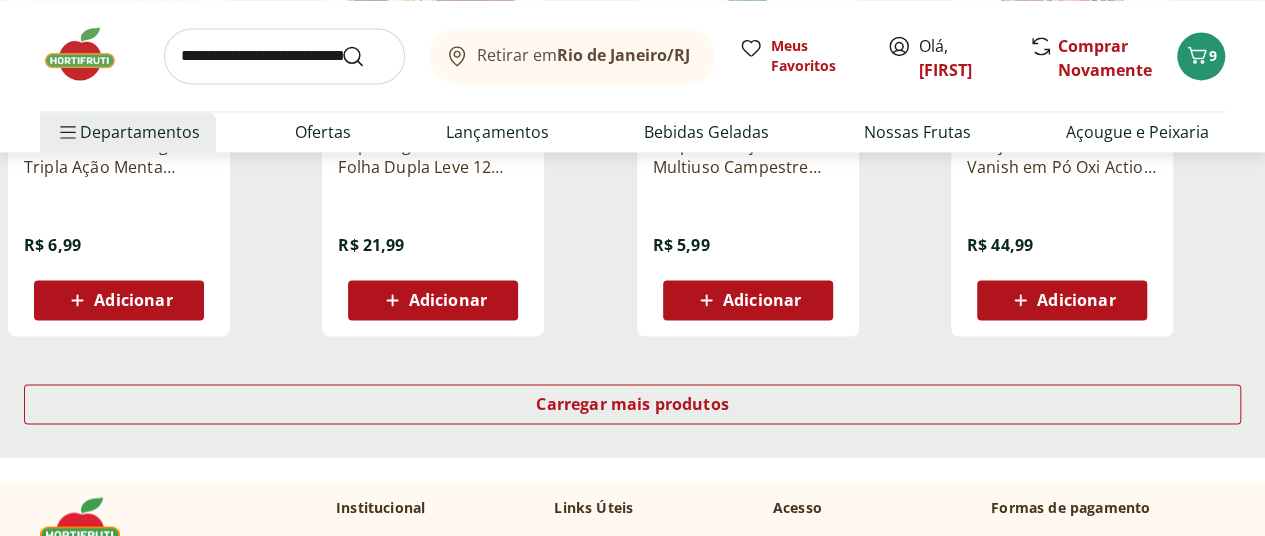scroll, scrollTop: 5300, scrollLeft: 0, axis: vertical 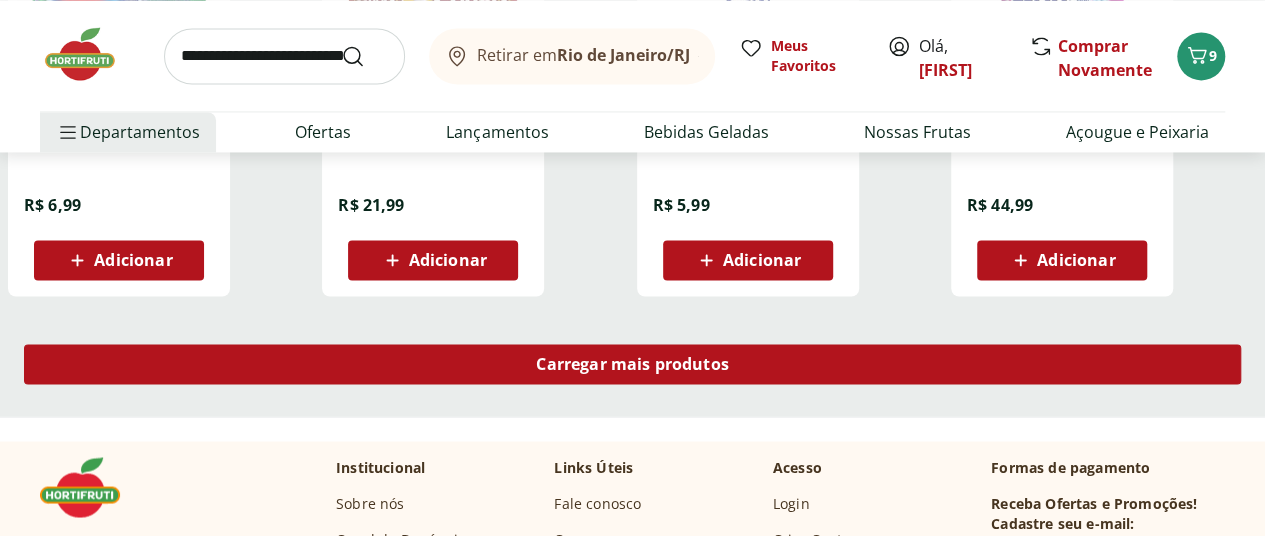 click on "Carregar mais produtos" at bounding box center [632, 364] 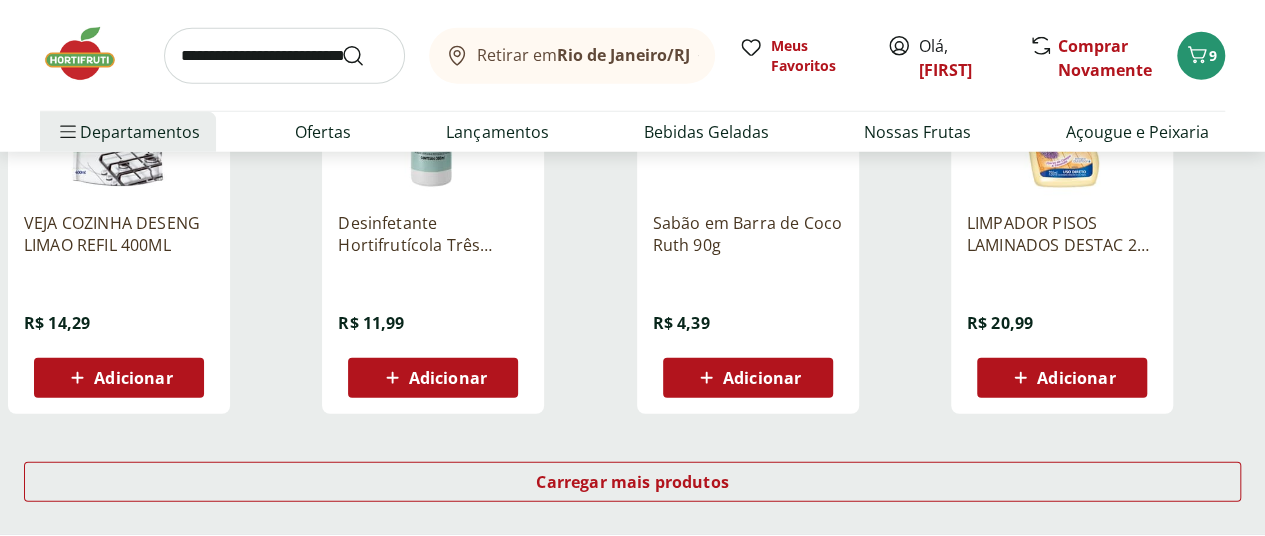 scroll, scrollTop: 6500, scrollLeft: 0, axis: vertical 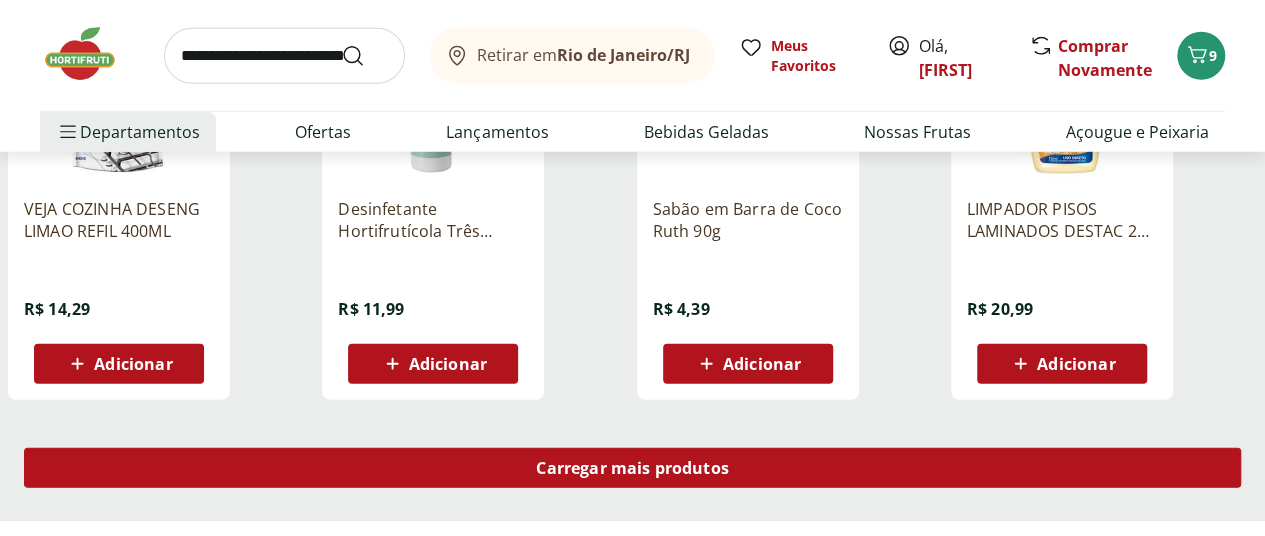 click on "Carregar mais produtos" at bounding box center [632, 468] 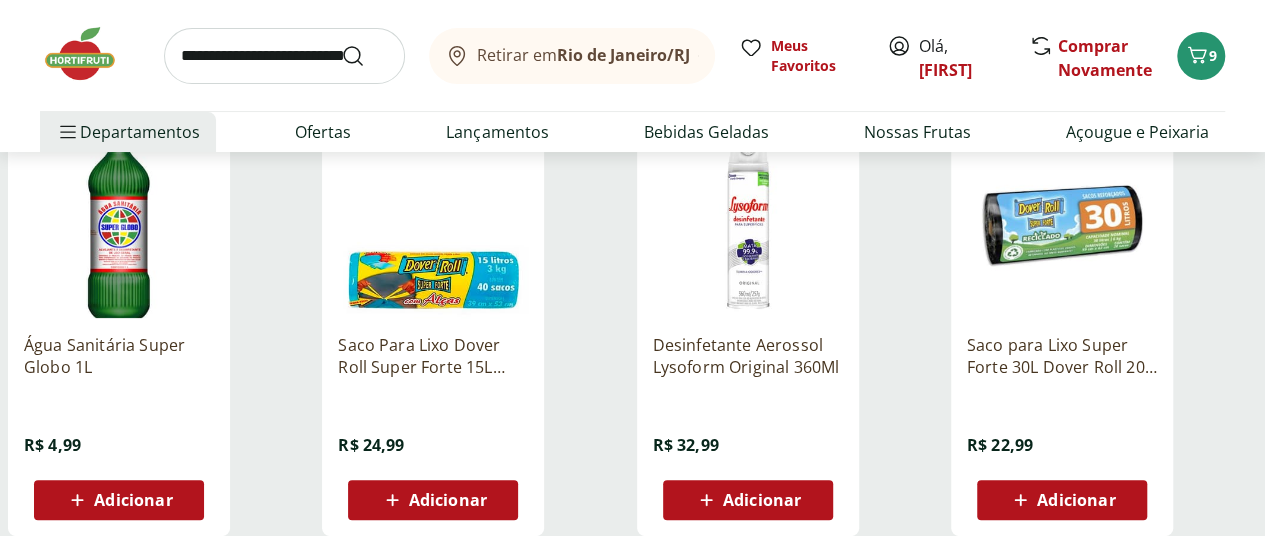 scroll, scrollTop: 7700, scrollLeft: 0, axis: vertical 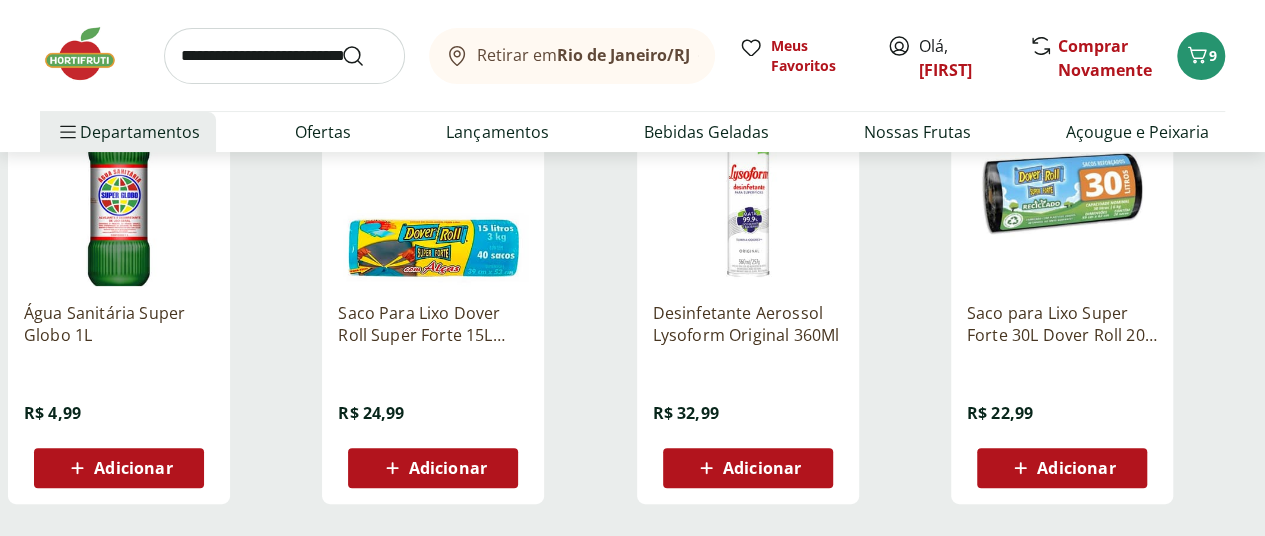 click on "Adicionar" at bounding box center [762, 468] 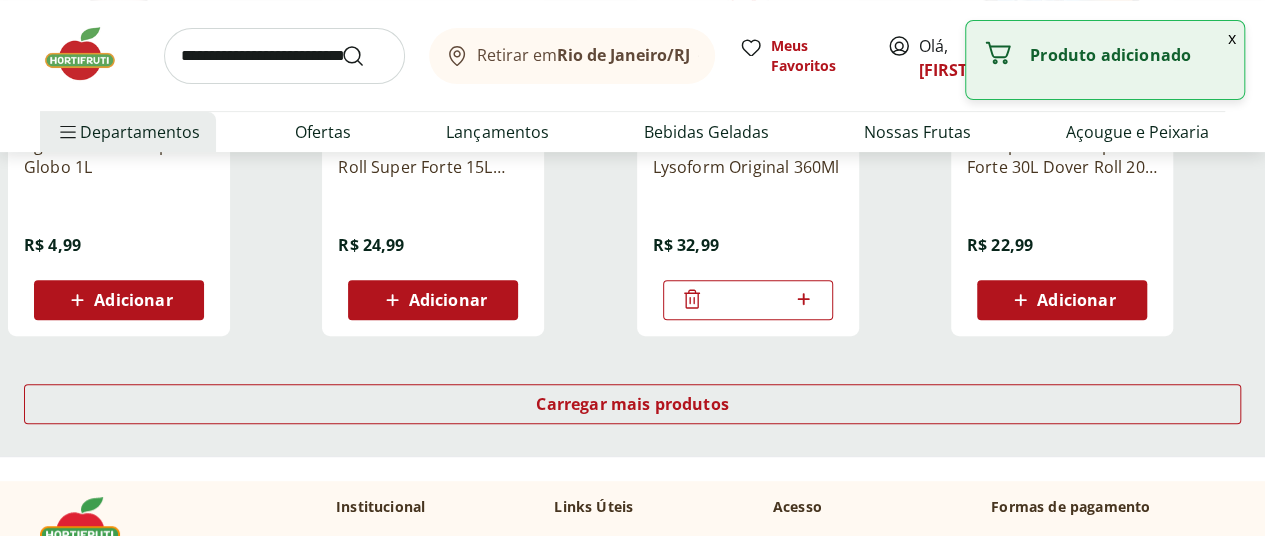 scroll, scrollTop: 7900, scrollLeft: 0, axis: vertical 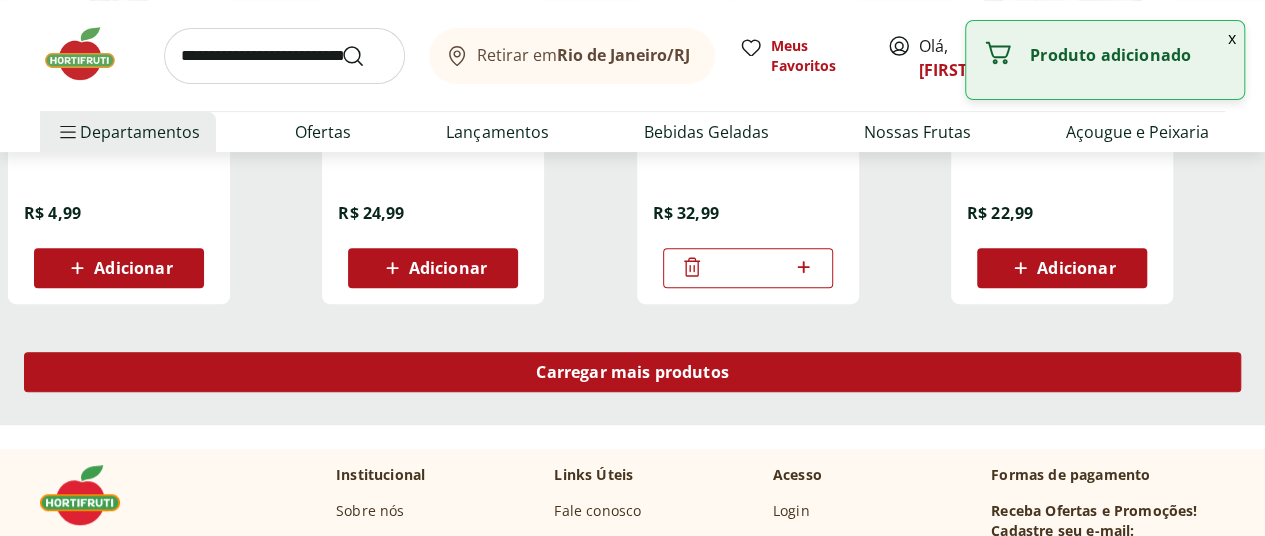 click on "Carregar mais produtos" at bounding box center [632, 372] 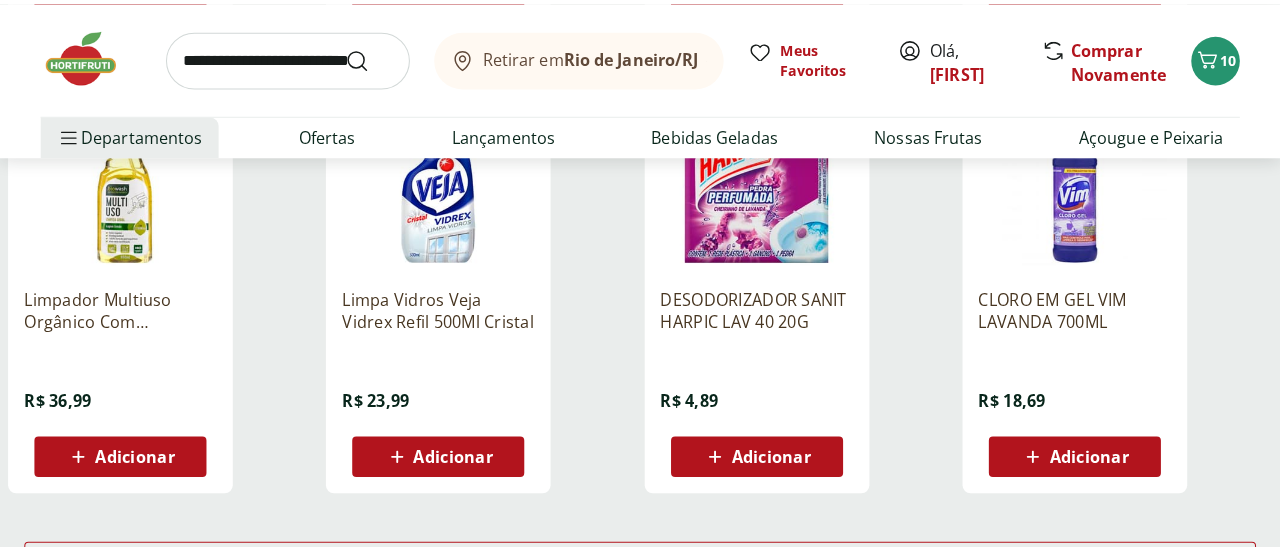 scroll, scrollTop: 9200, scrollLeft: 0, axis: vertical 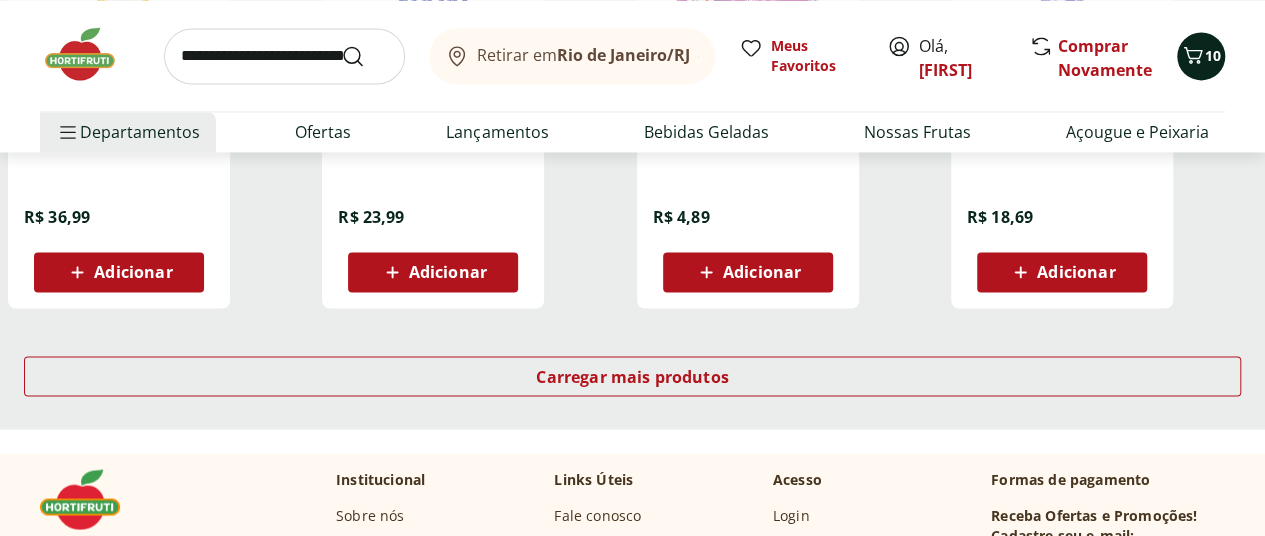 click 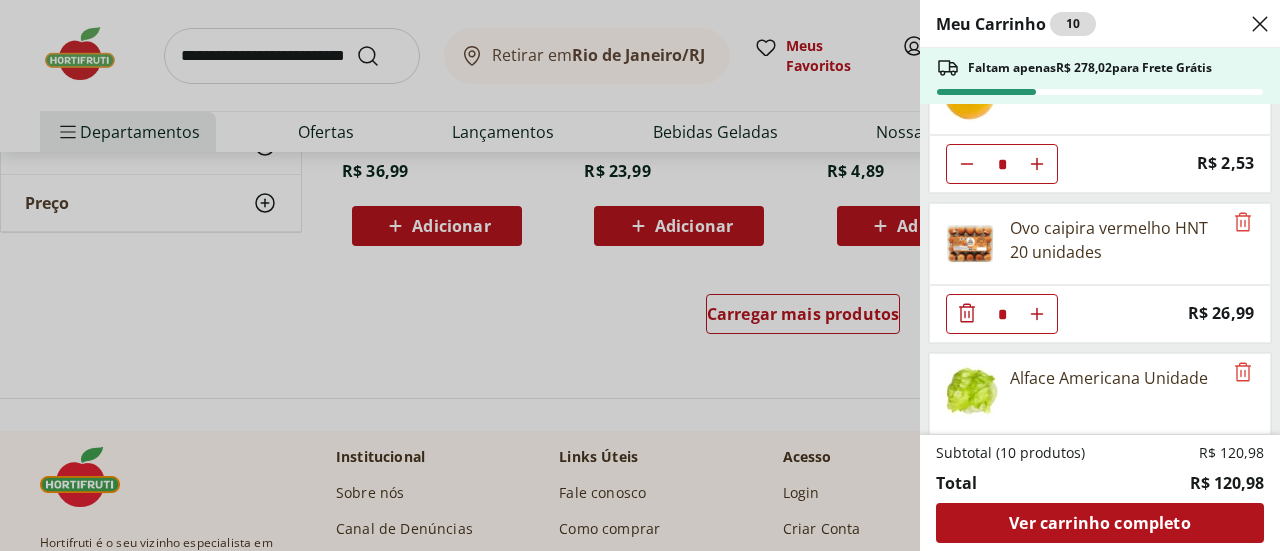 scroll, scrollTop: 0, scrollLeft: 0, axis: both 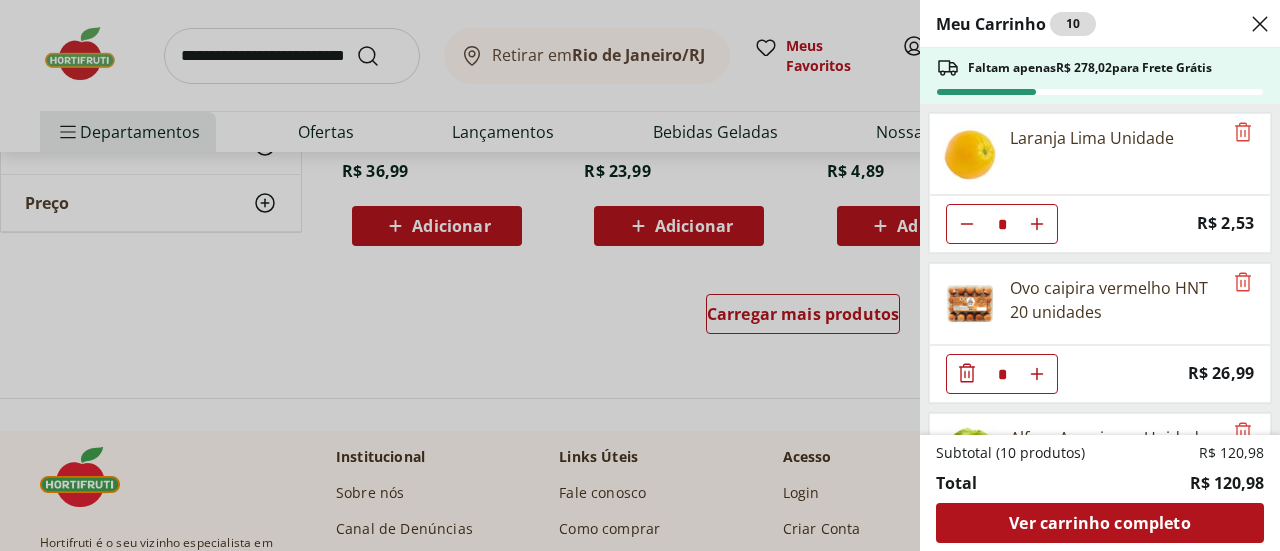 click on "Meu Carrinho 10 Faltam apenas  R$ 278,02  para Frete Grátis Laranja Lima Unidade * Price: R$ 2,53 Ovo caipira vermelho HNT 20 unidades * Price: R$ 26,99 Alface Americana Unidade * Price: R$ 5,99 Água mineral sem gás Minalba gelada 1,5l * Price: R$ 4,49 Detergente Líquido Limpol Coco 500Ml * Price: R$ 2,99 Lava Roupas OMO Lavagem Perfeita Refil - 900Ml * Price: R$ 19,99 Saco De Lixo Banheiro E Pia Odor Defense Cor Lilás Dover Roll - Com 50 Unidades * Price: R$ 17,99 Desinfetante Aerossol Lysoform Original 360Ml * Price: R$ 32,99 Subtotal (10 produtos) R$ 120,98 Total R$ 120,98 Ver carrinho completo" at bounding box center (640, 275) 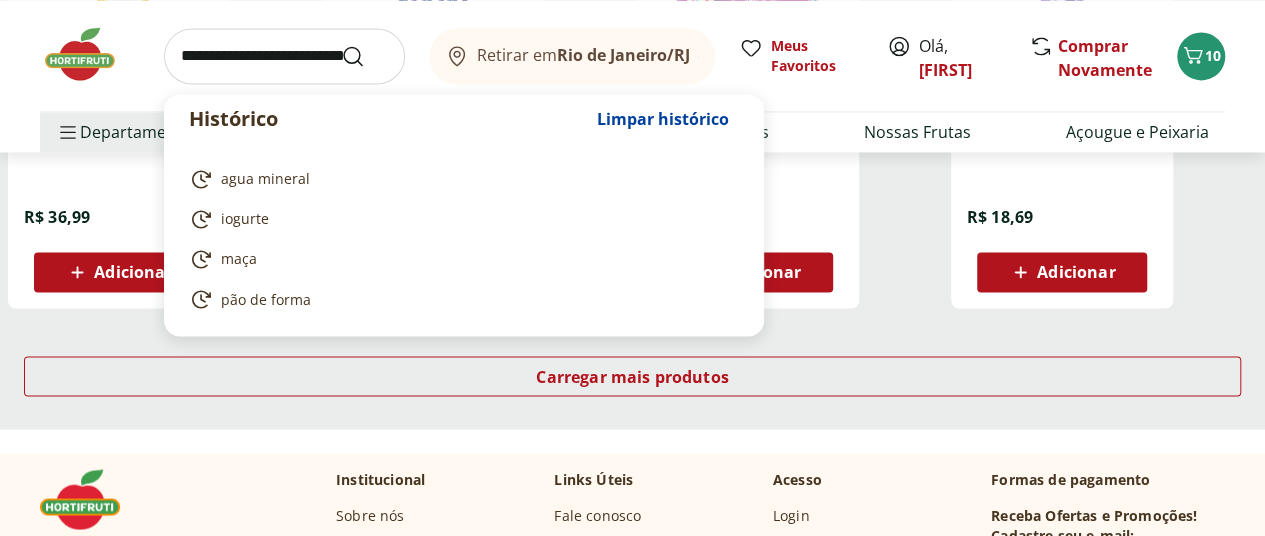 click at bounding box center [284, 56] 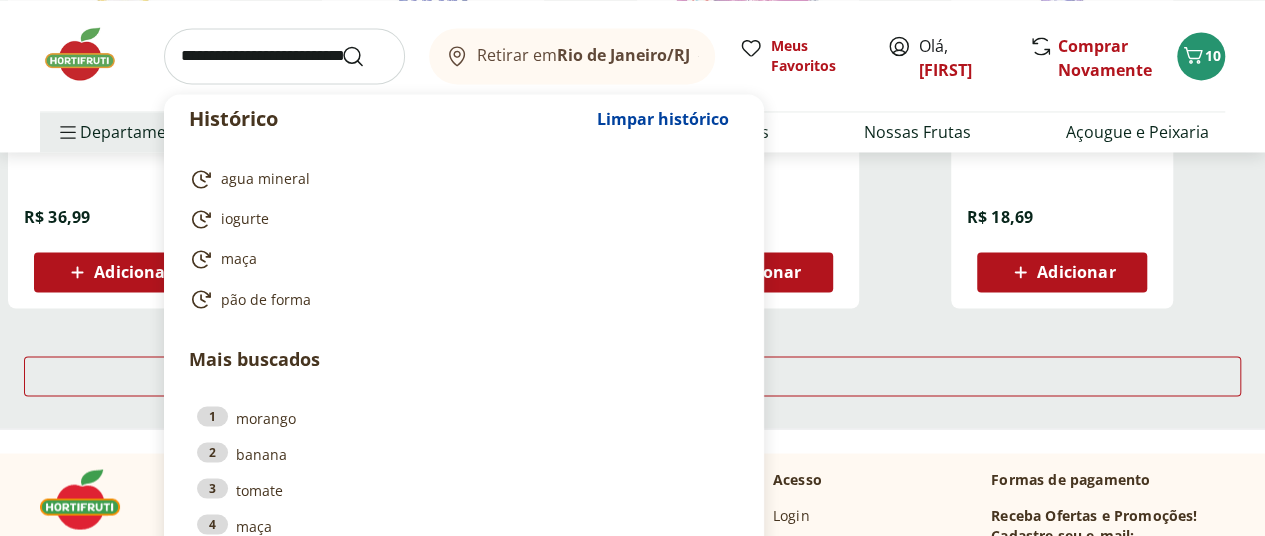 click on "Carregar mais produtos" at bounding box center [632, 380] 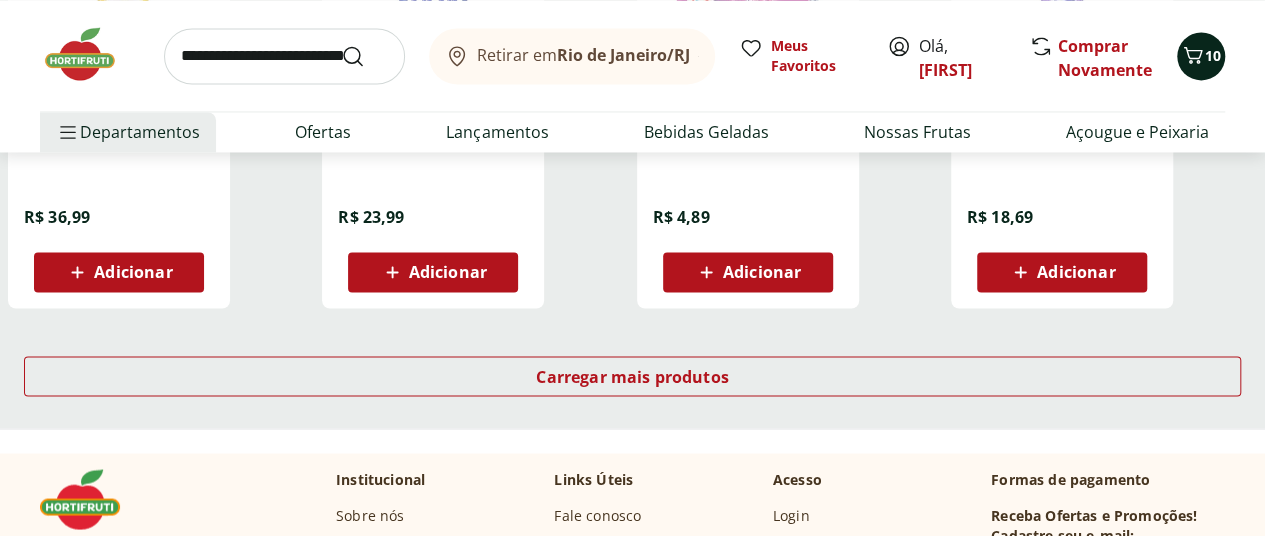 click 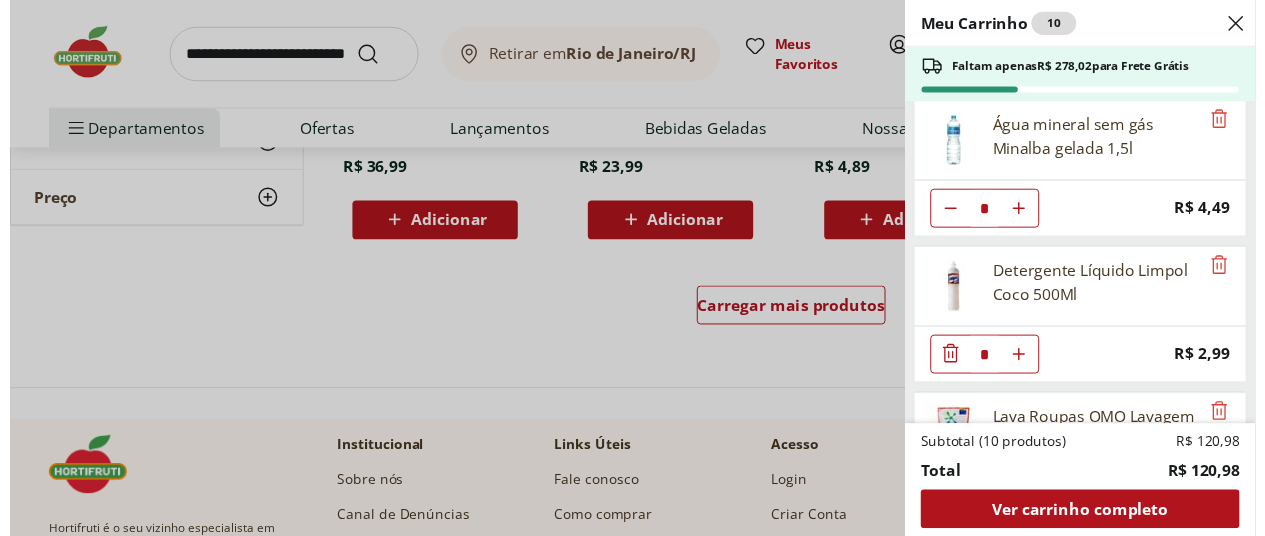 scroll, scrollTop: 160, scrollLeft: 0, axis: vertical 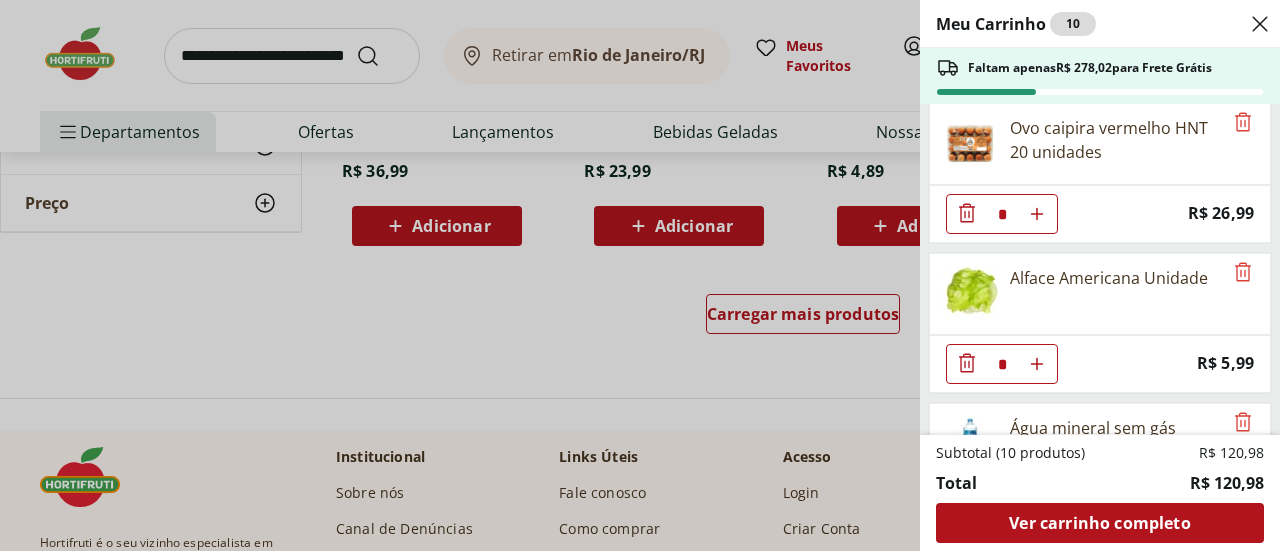 click on "Meu Carrinho 10 Faltam apenas  R$ 278,02  para Frete Grátis Laranja Lima Unidade * Price: R$ 2,53 Ovo caipira vermelho HNT 20 unidades * Price: R$ 26,99 Alface Americana Unidade * Price: R$ 5,99 Água mineral sem gás Minalba gelada 1,5l * Price: R$ 4,49 Detergente Líquido Limpol Coco 500Ml * Price: R$ 2,99 Lava Roupas OMO Lavagem Perfeita Refil - 900Ml * Price: R$ 19,99 Saco De Lixo Banheiro E Pia Odor Defense Cor Lilás Dover Roll - Com 50 Unidades * Price: R$ 17,99 Desinfetante Aerossol Lysoform Original 360Ml * Price: R$ 32,99 Subtotal (10 produtos) R$ 120,98 Total R$ 120,98 Ver carrinho completo" at bounding box center [640, 275] 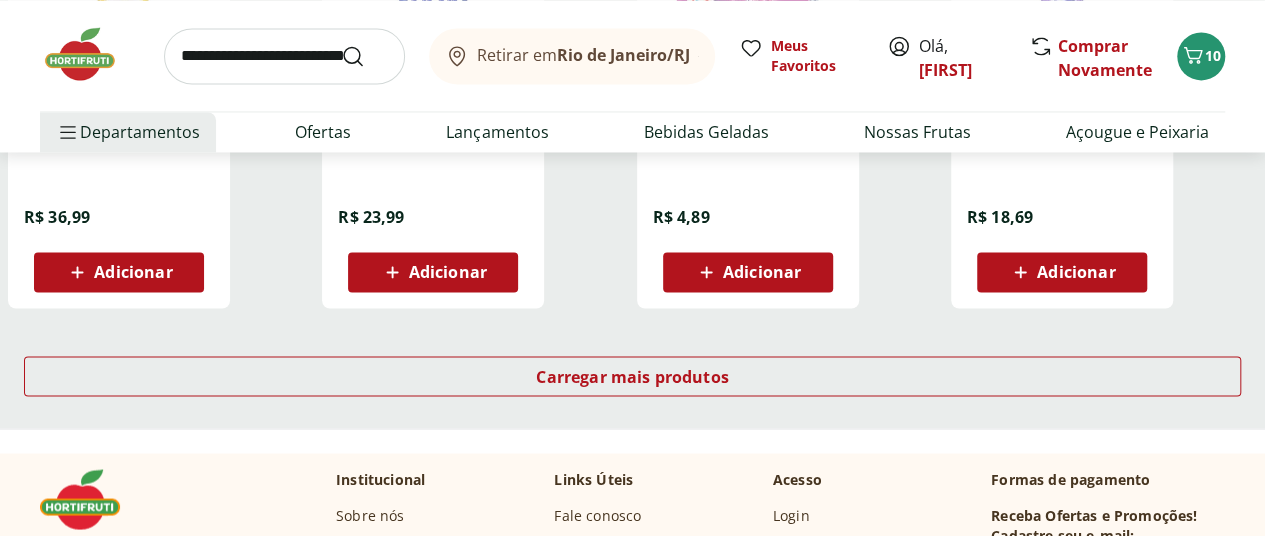 click at bounding box center [284, 56] 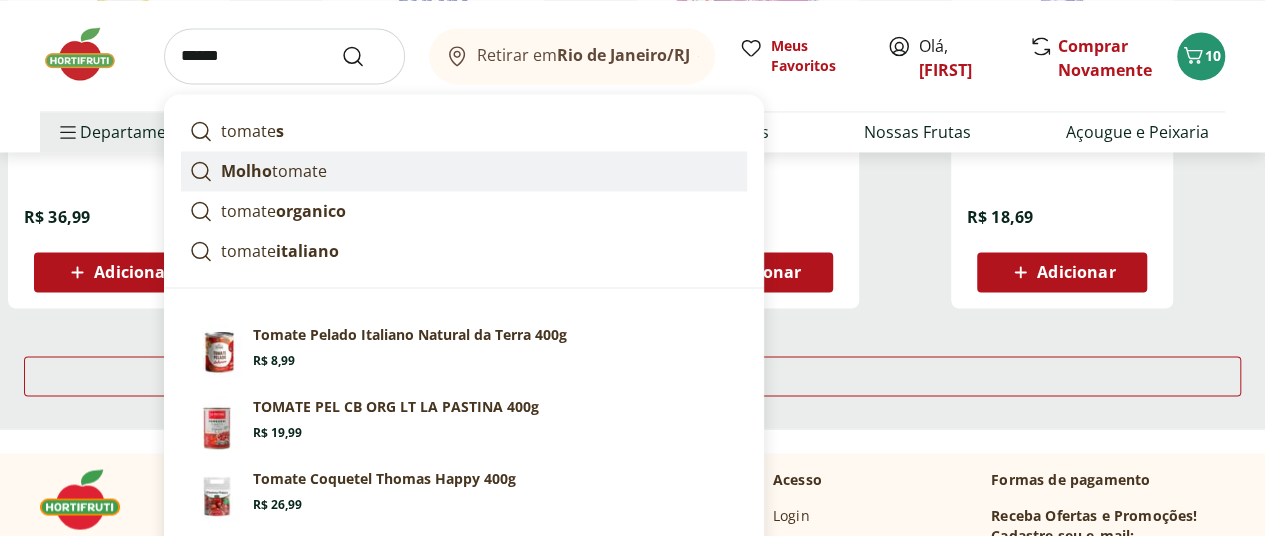 type on "******" 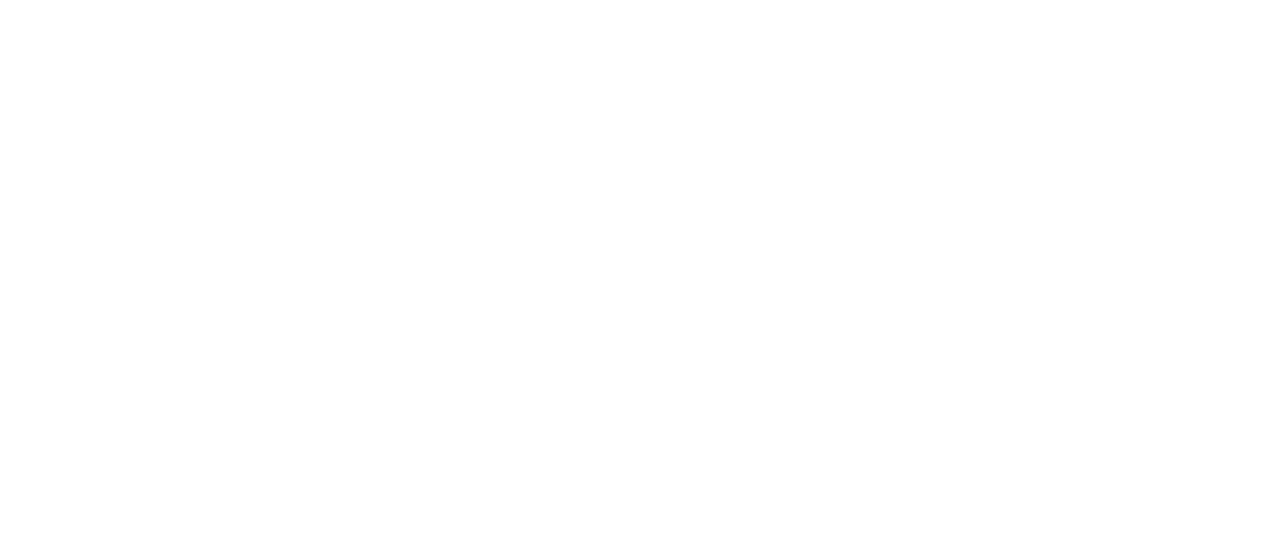 scroll, scrollTop: 0, scrollLeft: 0, axis: both 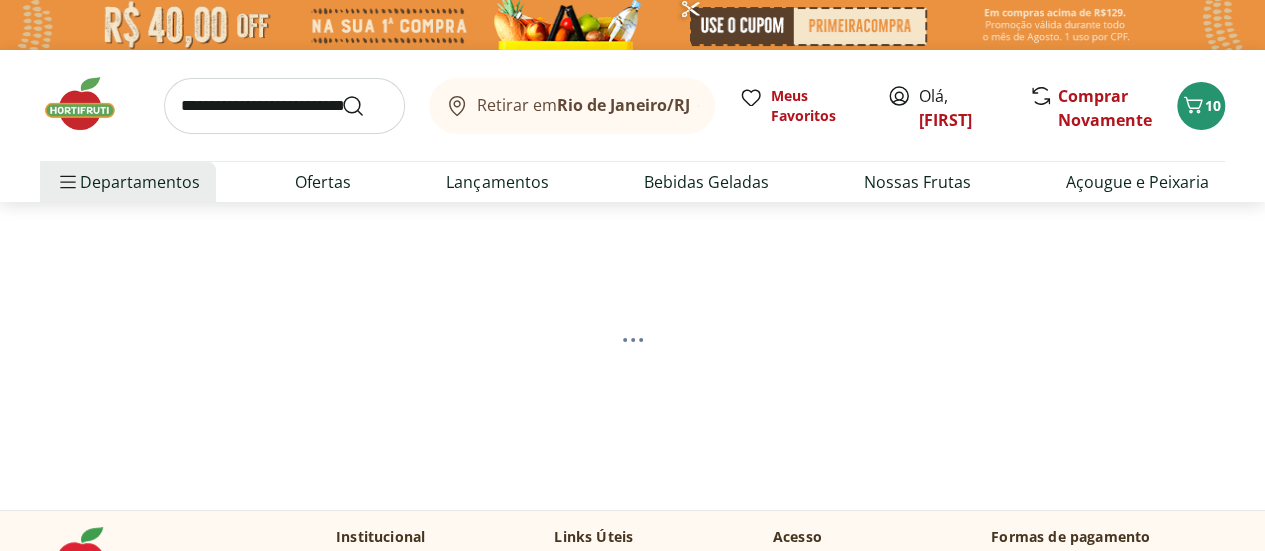 select on "**********" 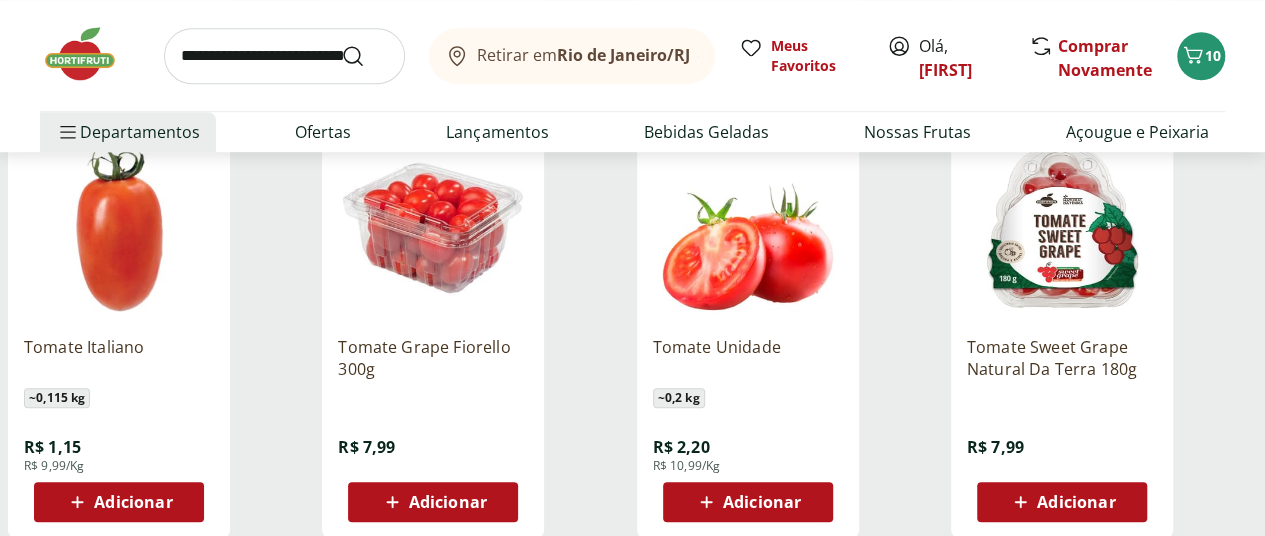 scroll, scrollTop: 800, scrollLeft: 0, axis: vertical 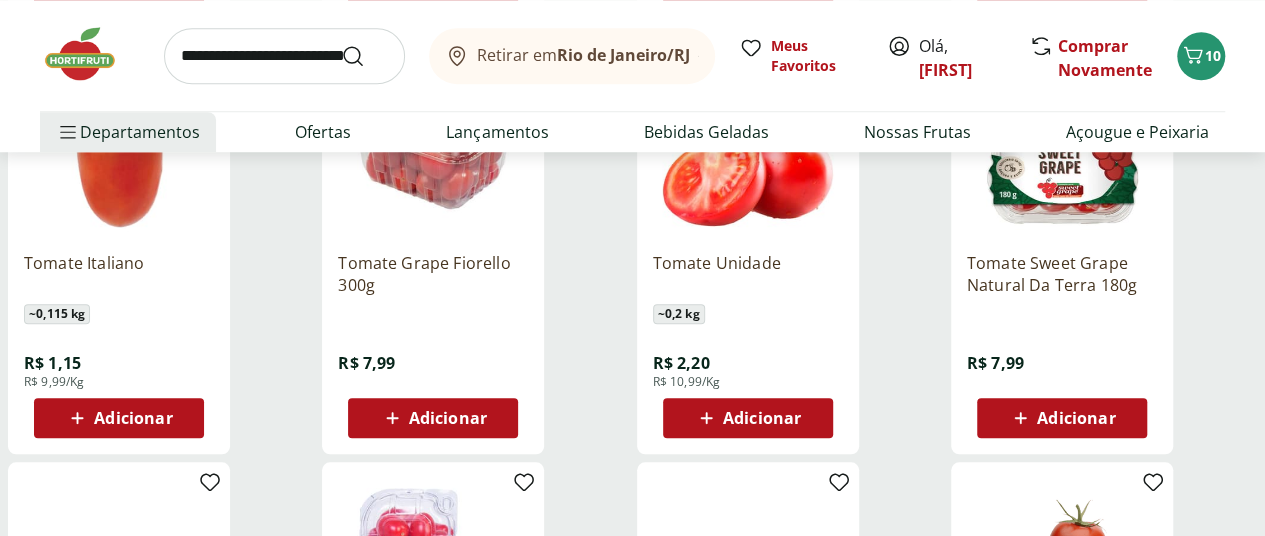 click on "Adicionar" at bounding box center [762, 418] 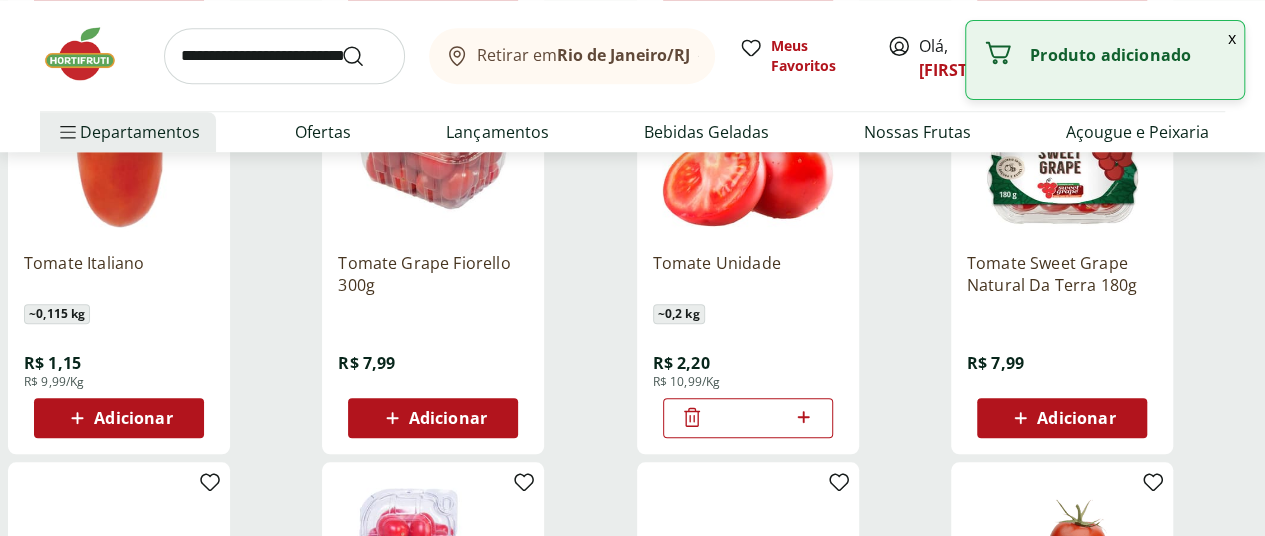 click 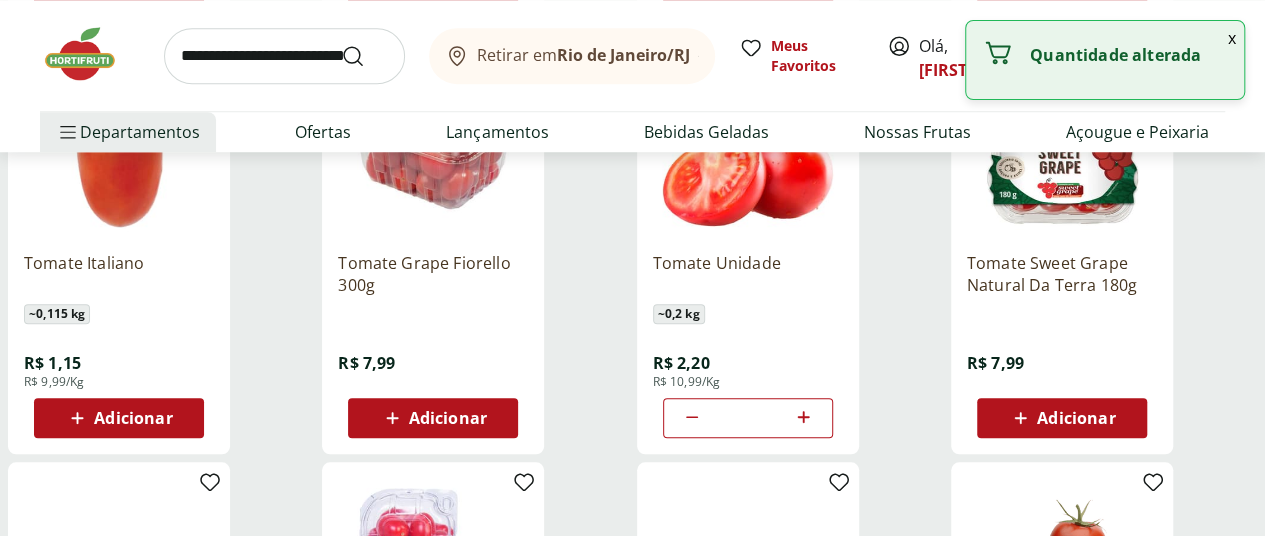 click 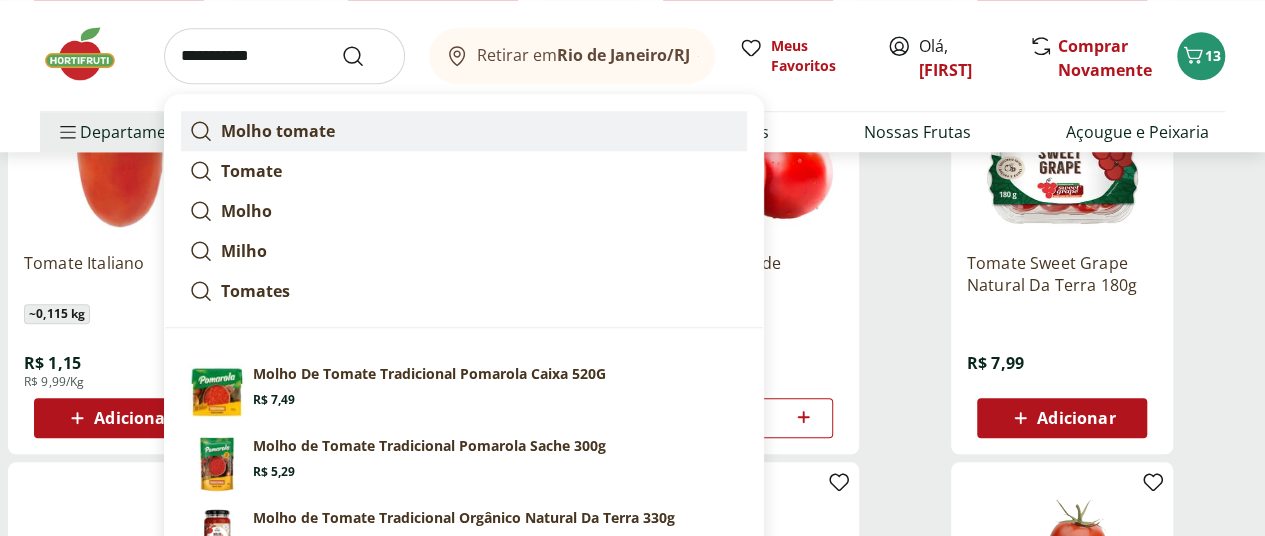 click on "Molho tomate" at bounding box center [278, 131] 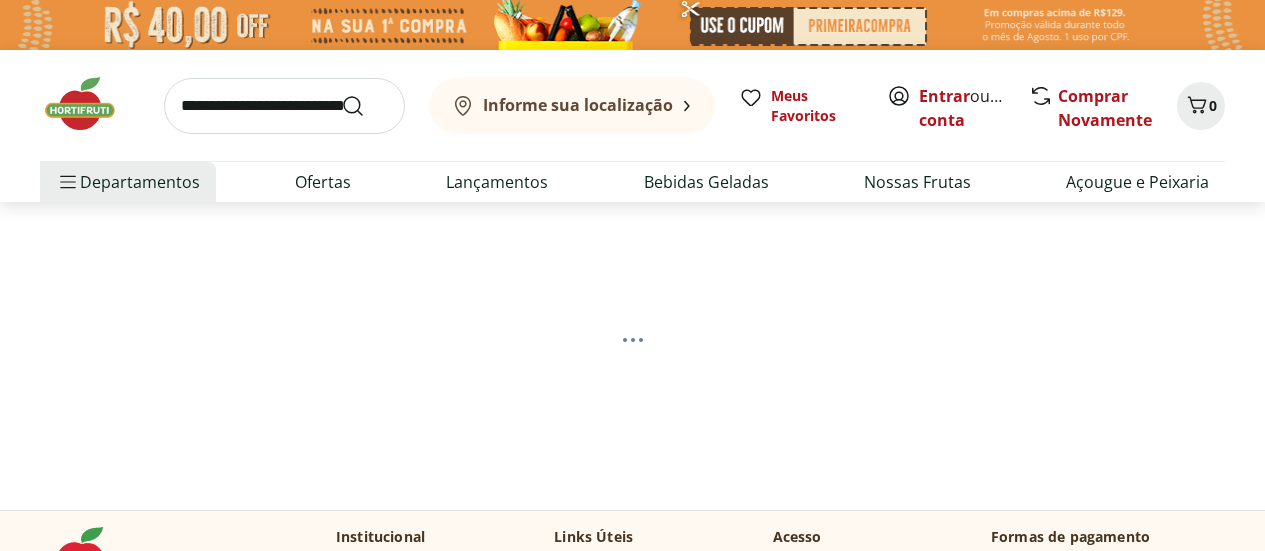 scroll, scrollTop: 0, scrollLeft: 0, axis: both 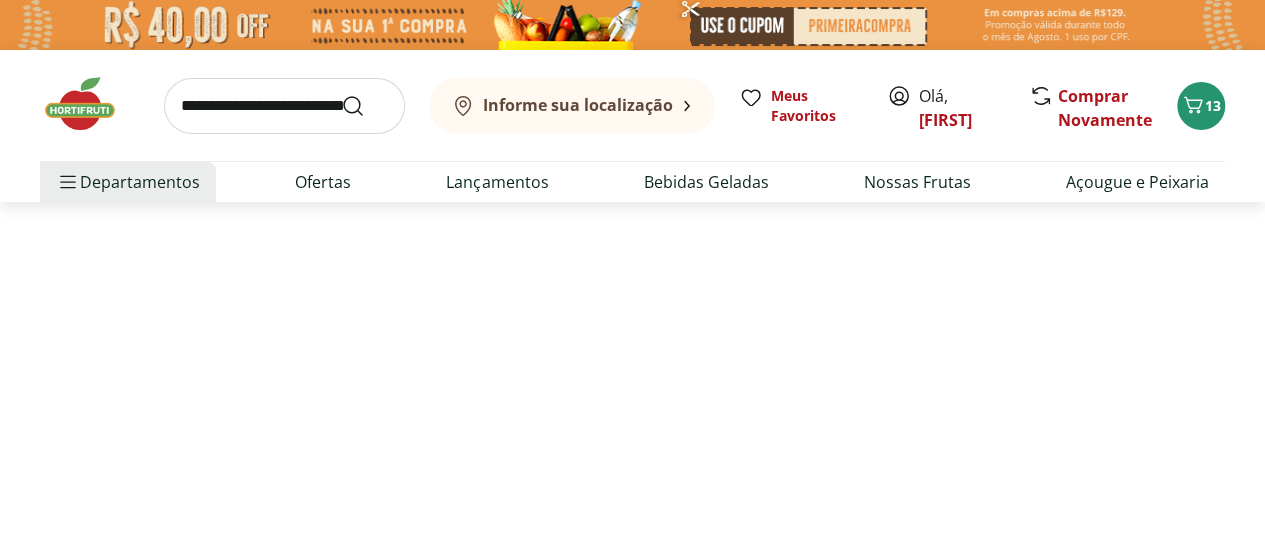 select on "**********" 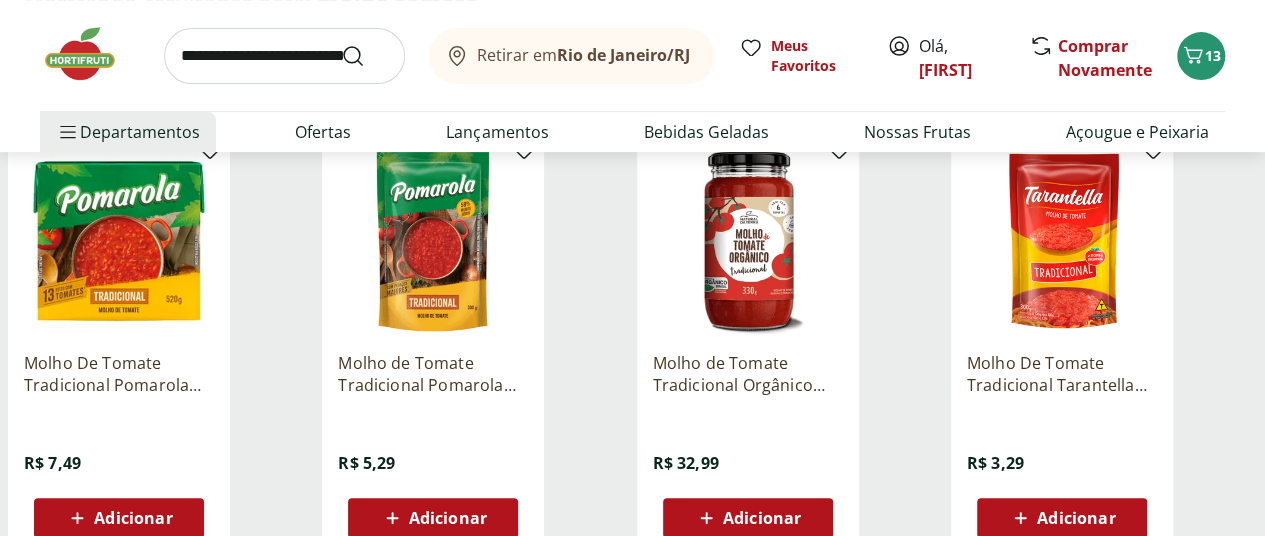 scroll, scrollTop: 300, scrollLeft: 0, axis: vertical 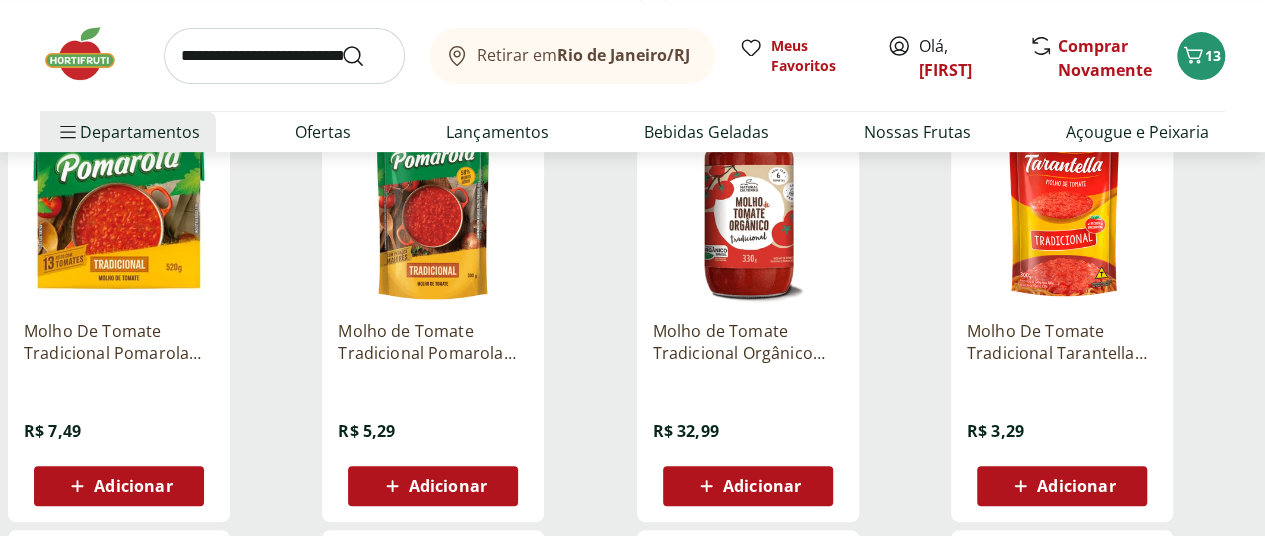 click on "Adicionar" at bounding box center (448, 486) 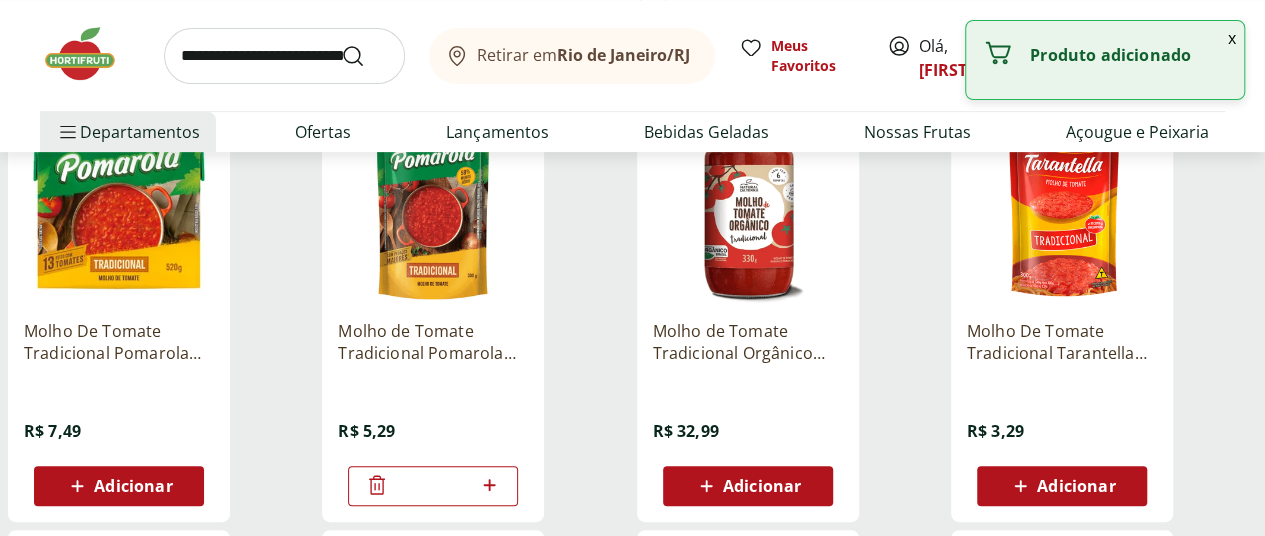 click at bounding box center (284, 56) 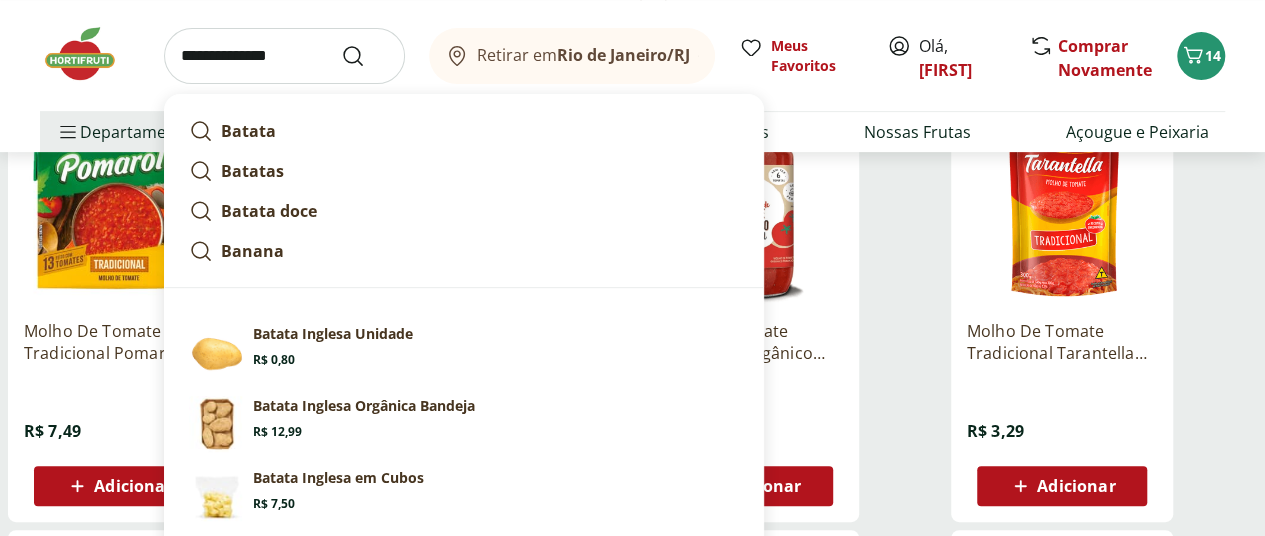 type on "**********" 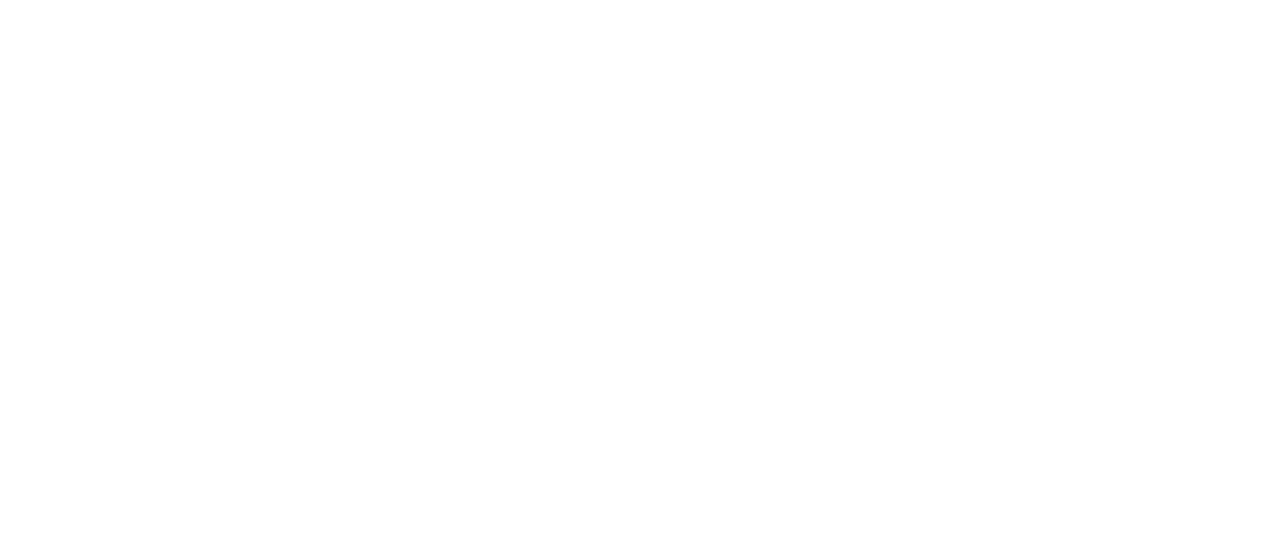 scroll, scrollTop: 0, scrollLeft: 0, axis: both 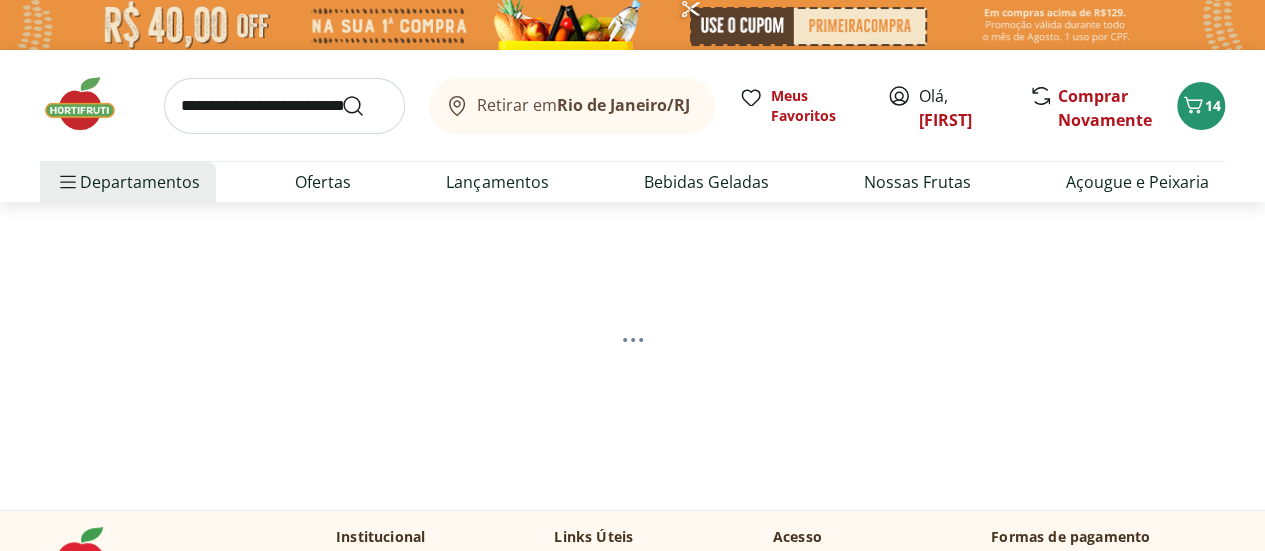 select on "**********" 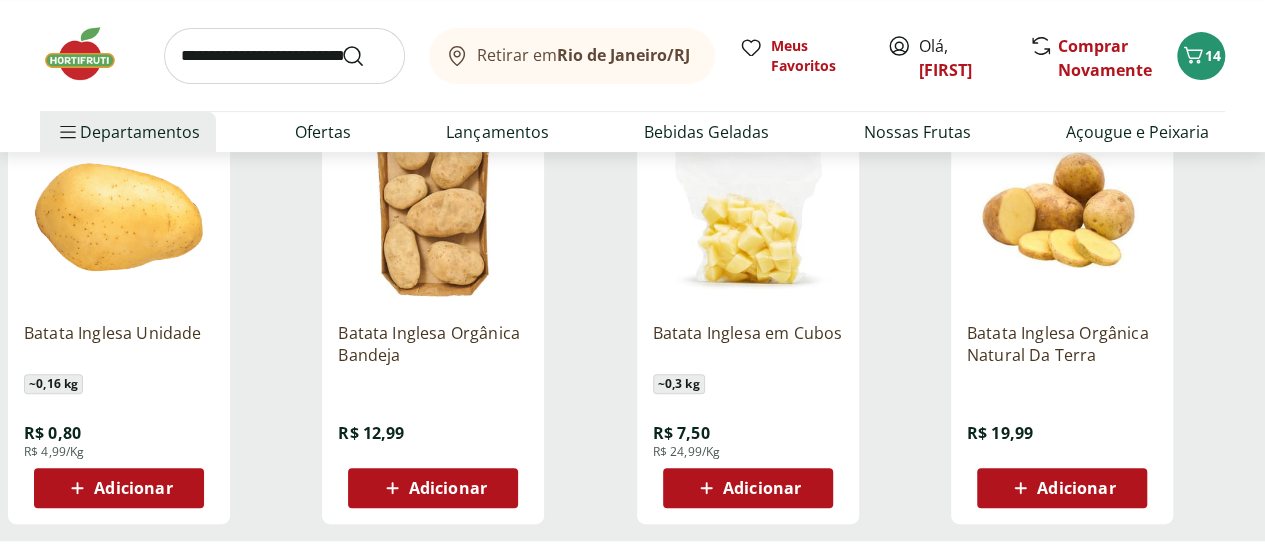 scroll, scrollTop: 300, scrollLeft: 0, axis: vertical 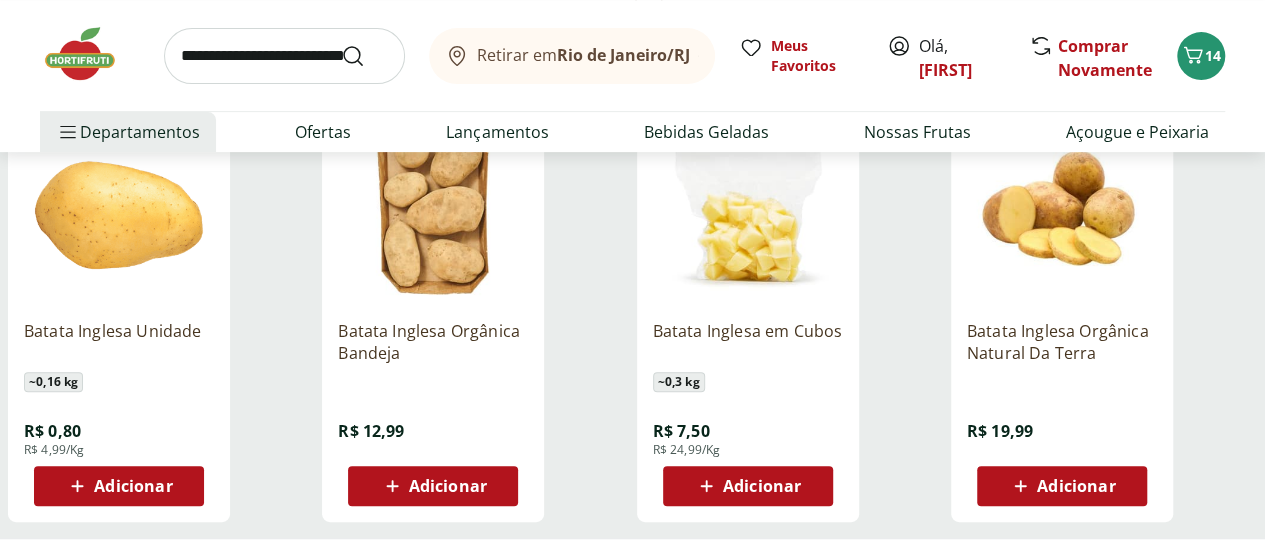 click on "Adicionar" at bounding box center [133, 486] 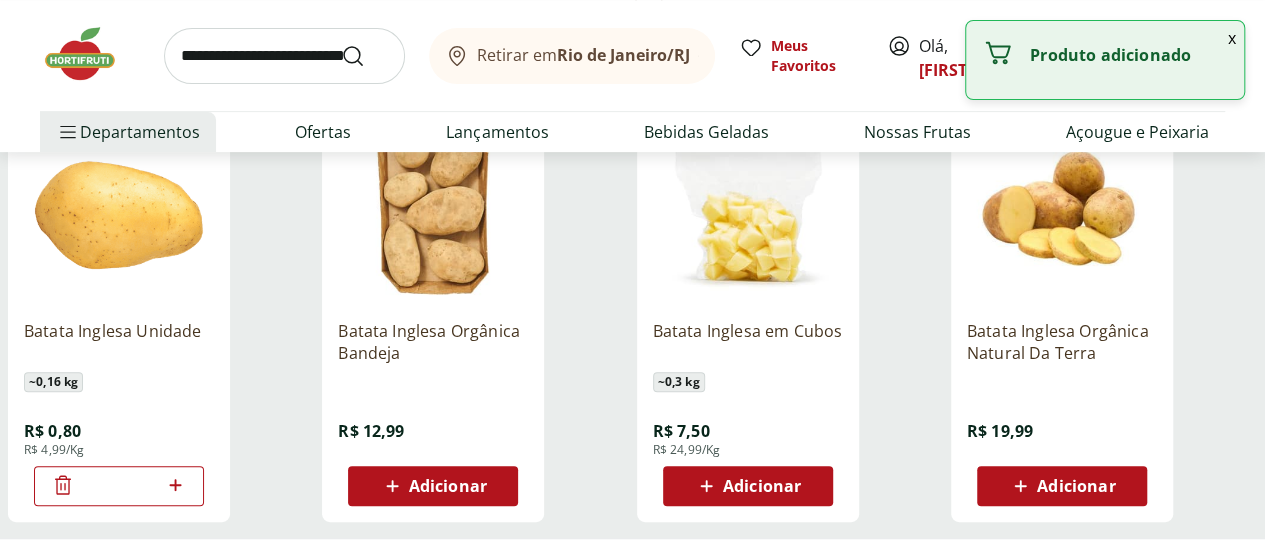 click 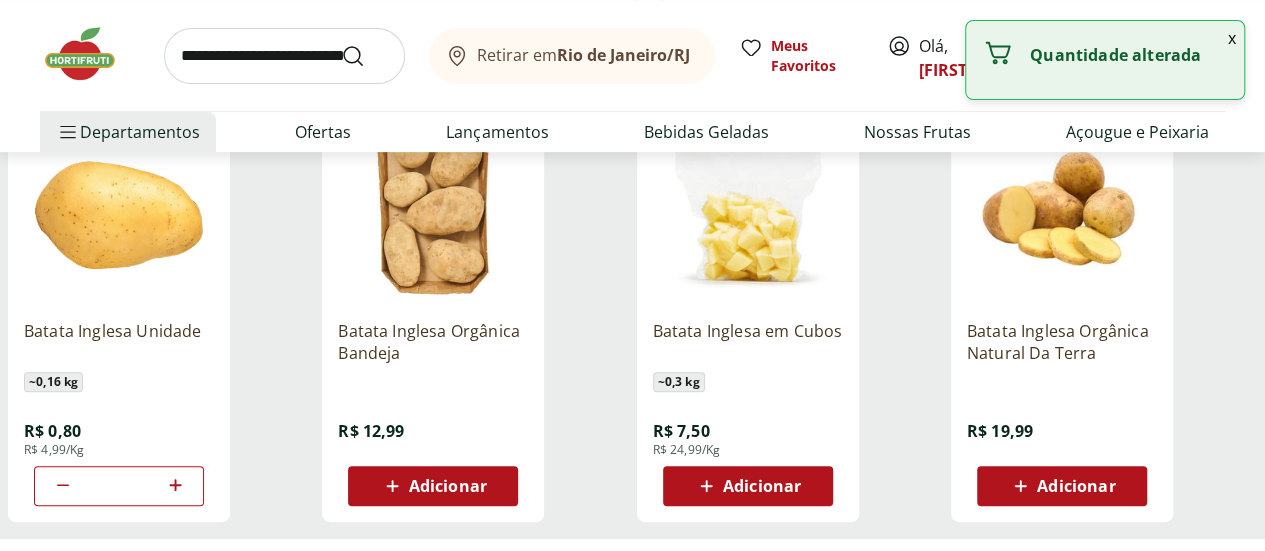 click 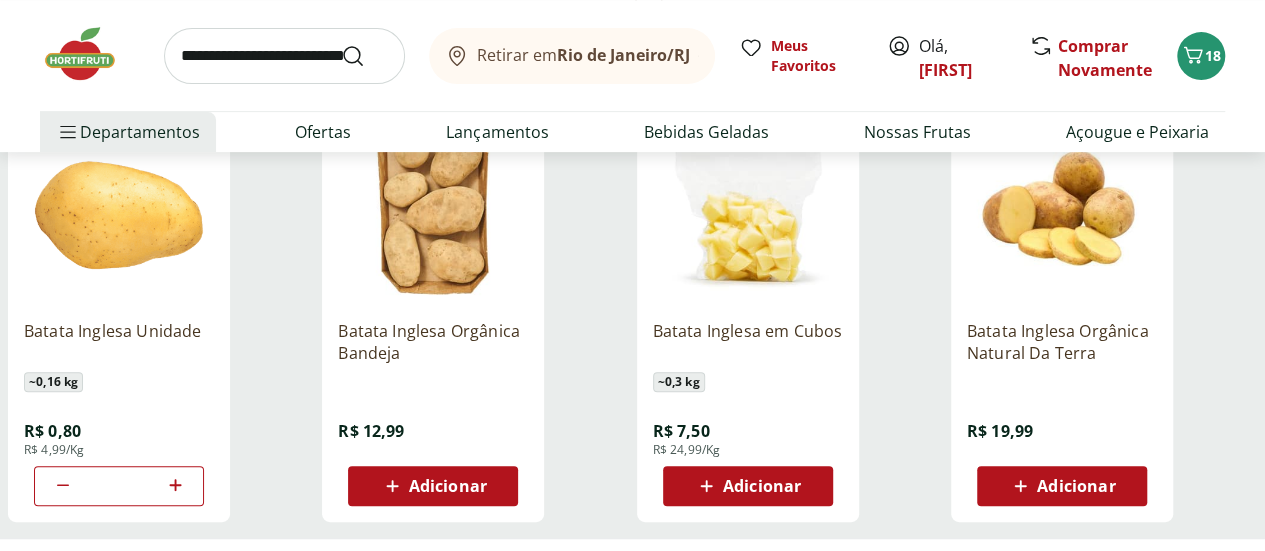 click at bounding box center [284, 56] 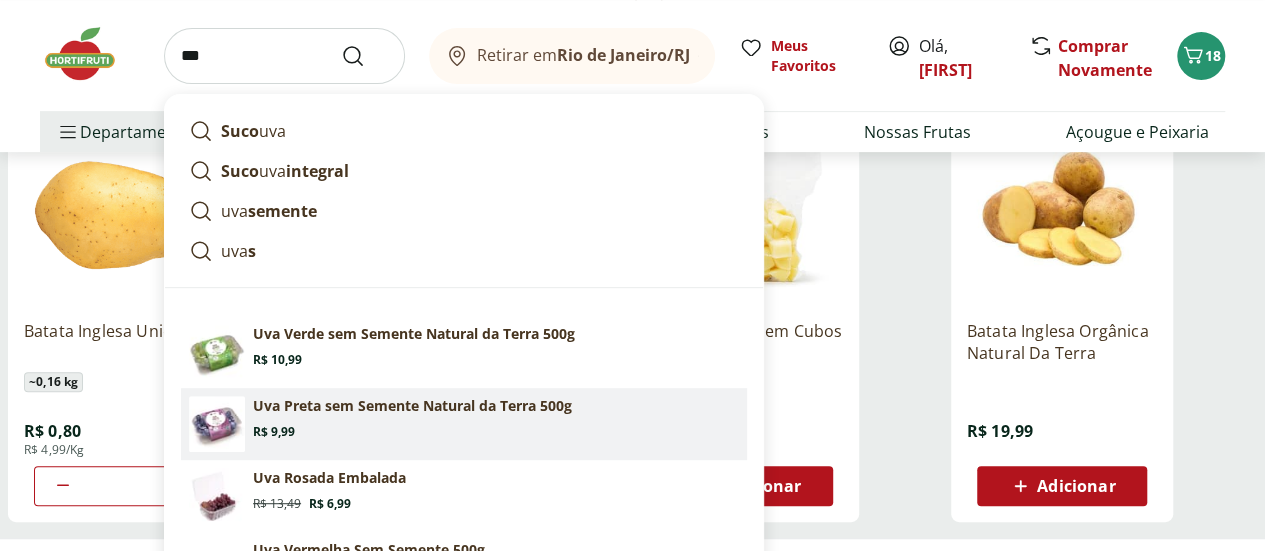 click on "Uva Preta sem Semente Natural da Terra 500g" at bounding box center [412, 406] 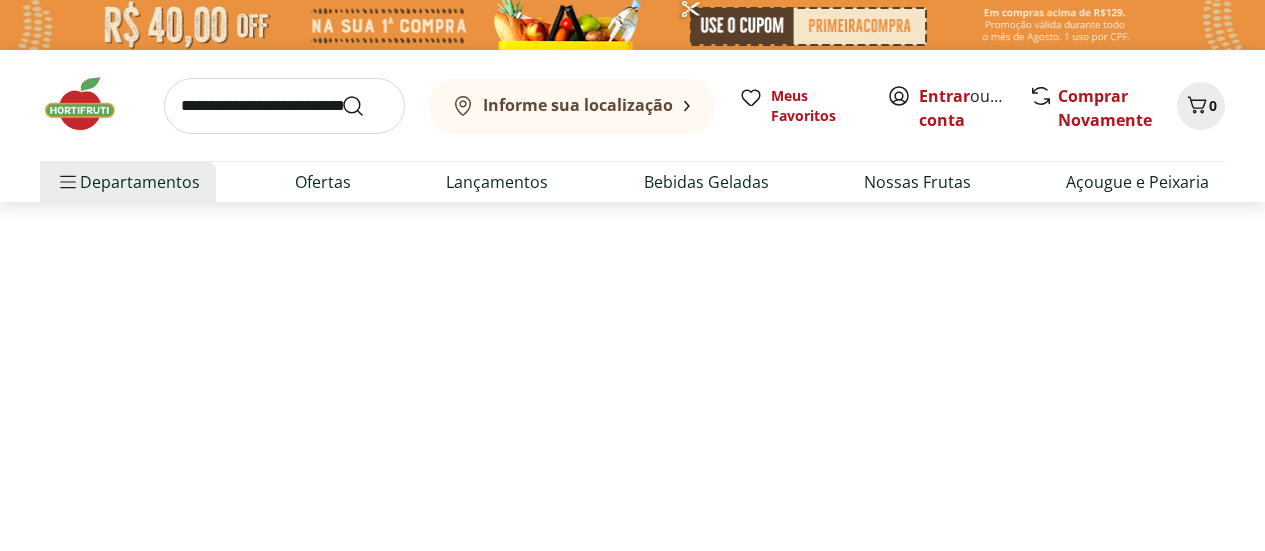 scroll, scrollTop: 0, scrollLeft: 0, axis: both 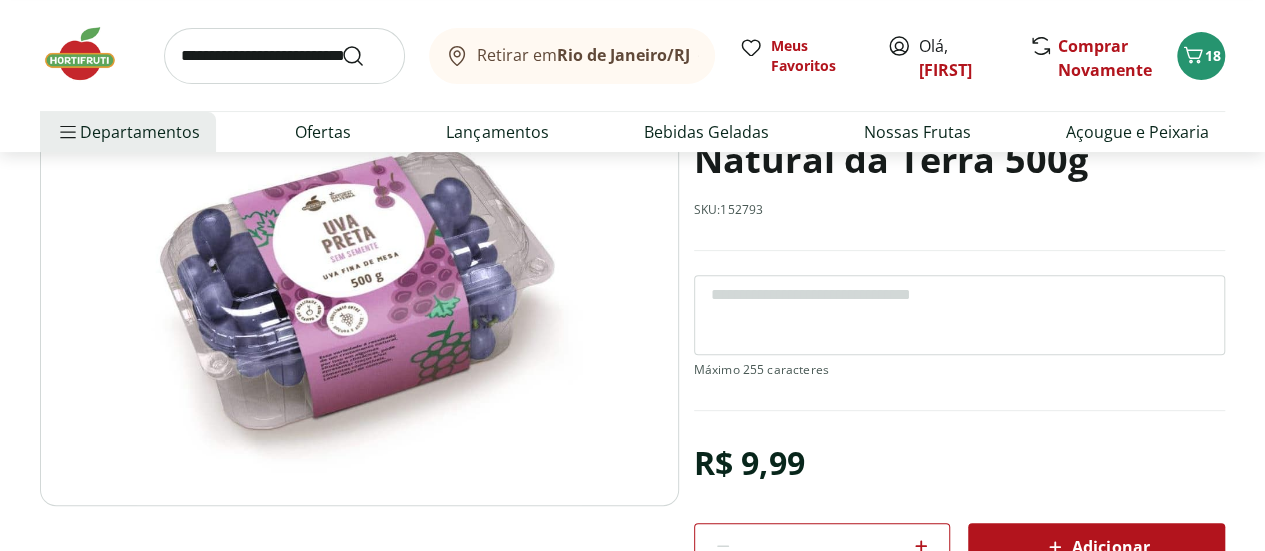 click on "Adicionar" at bounding box center [1096, 547] 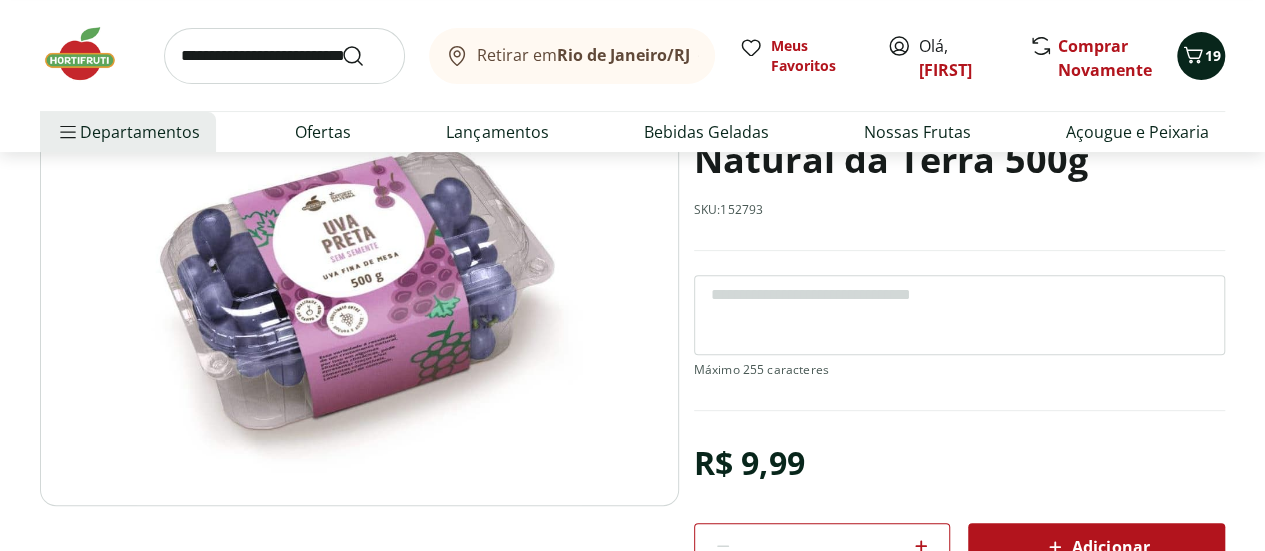 click 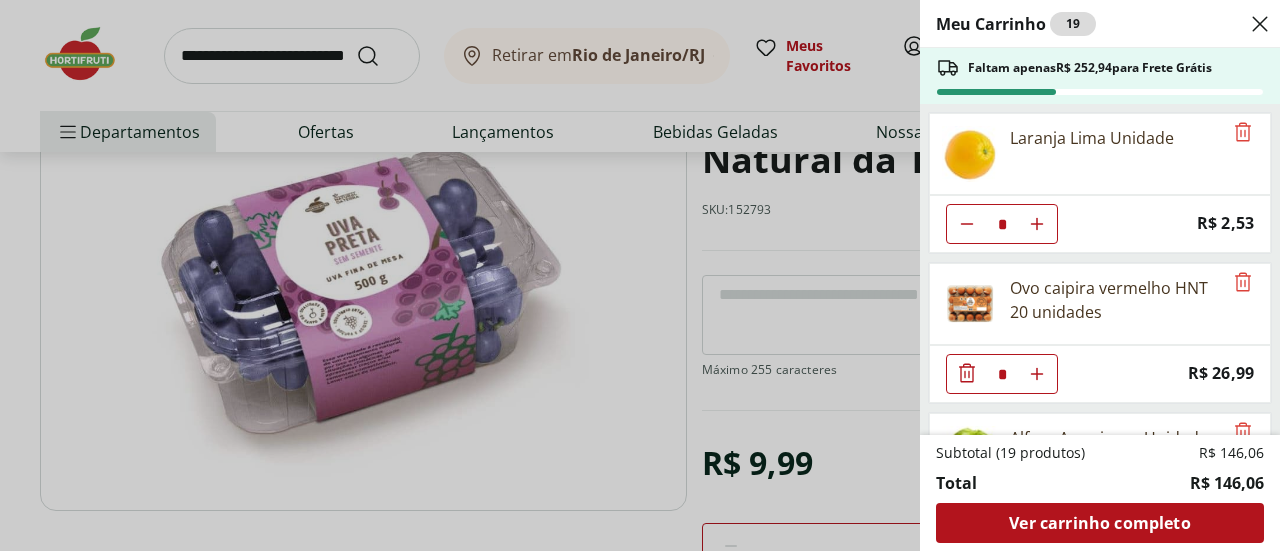 click 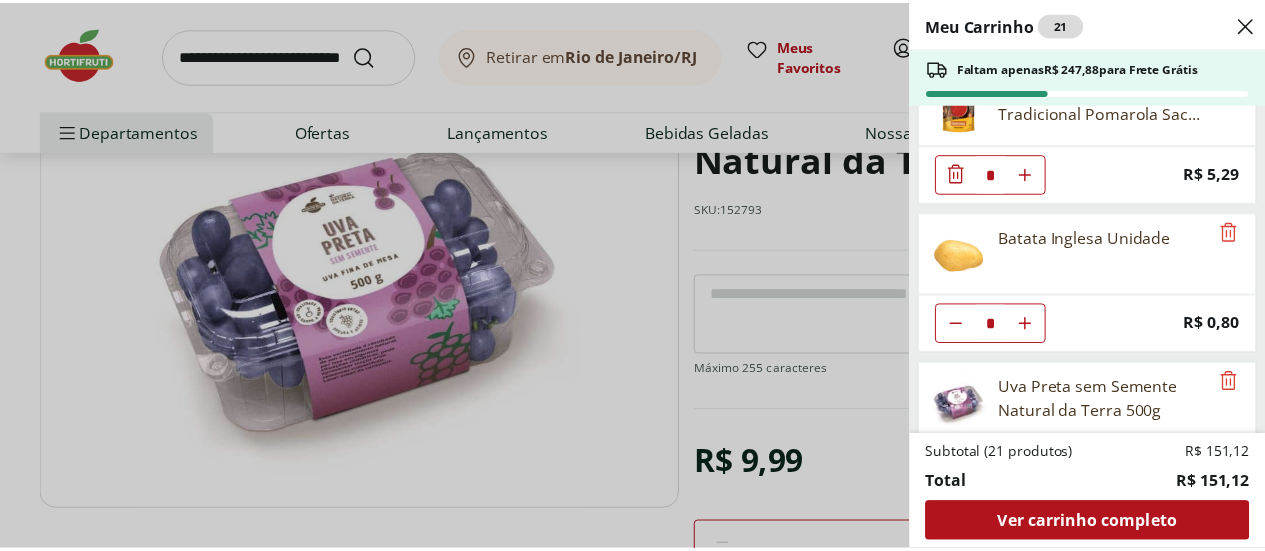 scroll, scrollTop: 1452, scrollLeft: 0, axis: vertical 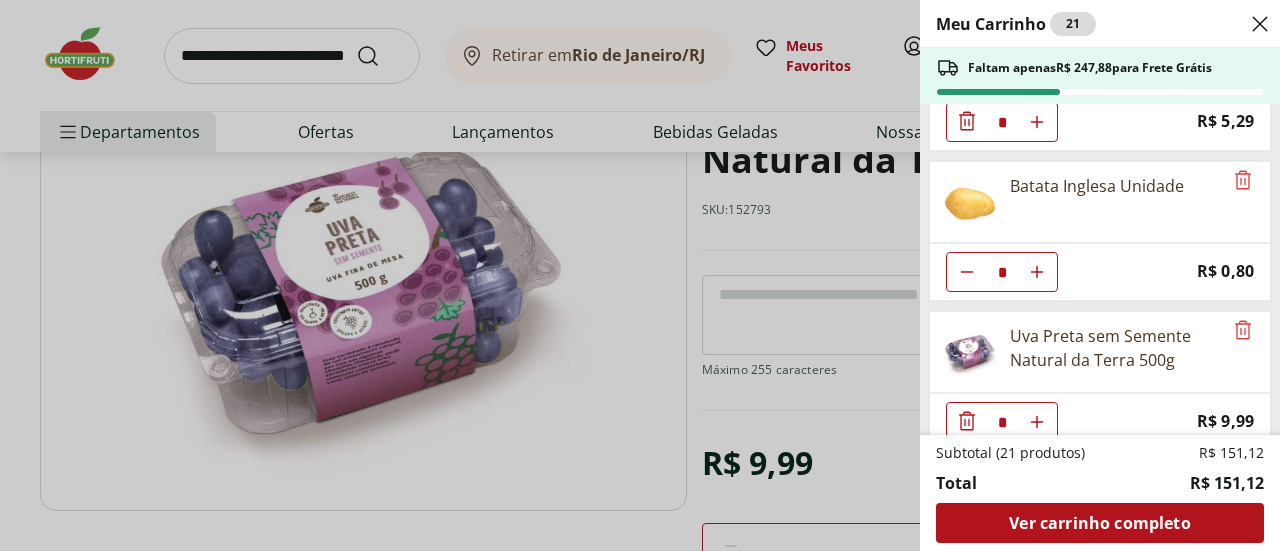 click on "Meu Carrinho 21 Faltam apenas  R$ 247,88  para Frete Grátis Laranja Lima Unidade * Price: R$ 2,53 Ovo caipira vermelho HNT 20 unidades * Price: R$ 26,99 Alface Americana Unidade * Price: R$ 5,99 Água mineral sem gás Minalba gelada 1,5l * Price: R$ 4,49 Detergente Líquido Limpol Coco 500Ml * Price: R$ 2,99 Lava Roupas OMO Lavagem Perfeita Refil - 900Ml * Price: R$ 19,99 Saco De Lixo Banheiro E Pia Odor Defense Cor Lilás Dover Roll - Com 50 Unidades * Price: R$ 17,99 Desinfetante Aerossol Lysoform Original 360Ml * Price: R$ 32,99 Tomate Unidade * Price: R$ 2,20 Molho de Tomate Tradicional Pomarola Sache 300g * Price: R$ 5,29 Batata Inglesa Unidade * Price: R$ 0,80 Uva Preta sem Semente Natural da Terra 500g * Price: R$ 9,99 Subtotal (21 produtos) R$ 151,12 Total R$ 151,12 Ver carrinho completo" at bounding box center [640, 275] 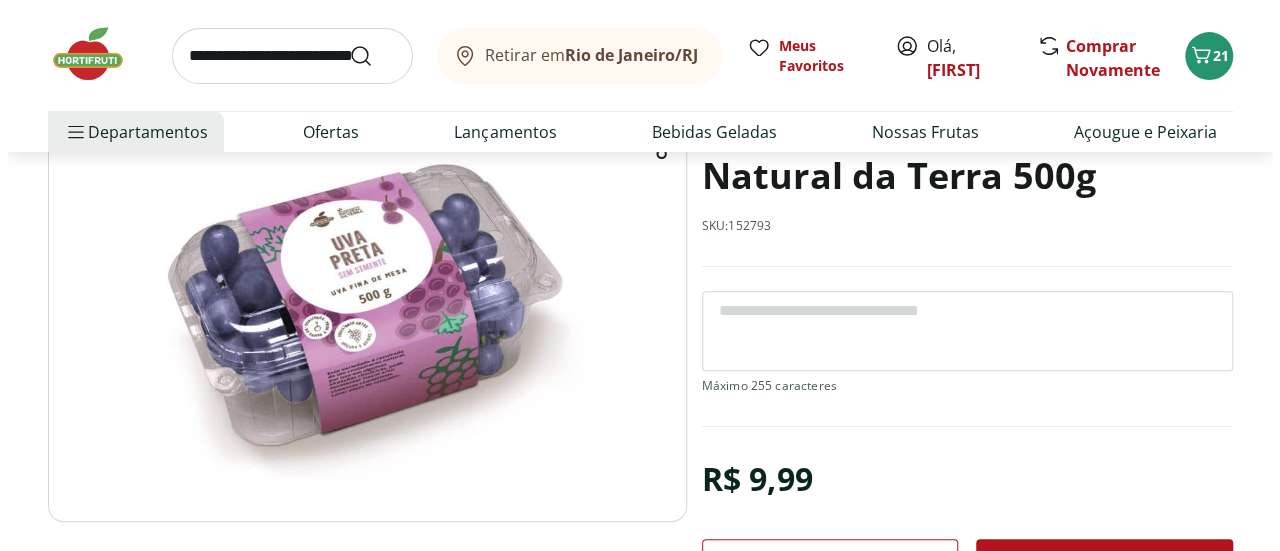 scroll, scrollTop: 0, scrollLeft: 0, axis: both 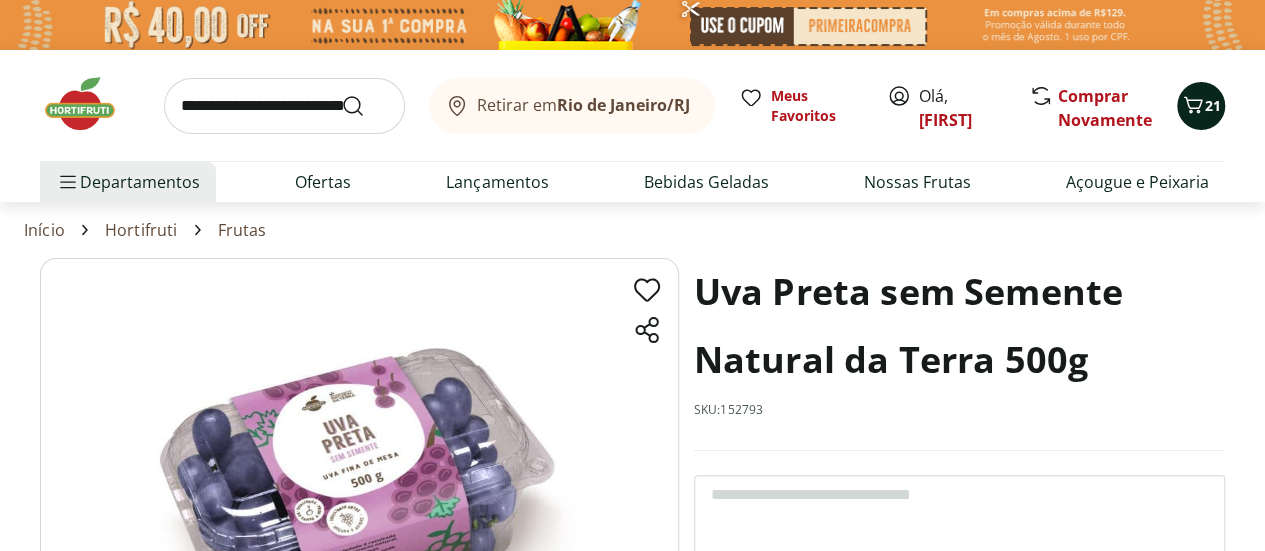 click on "21" at bounding box center (1213, 105) 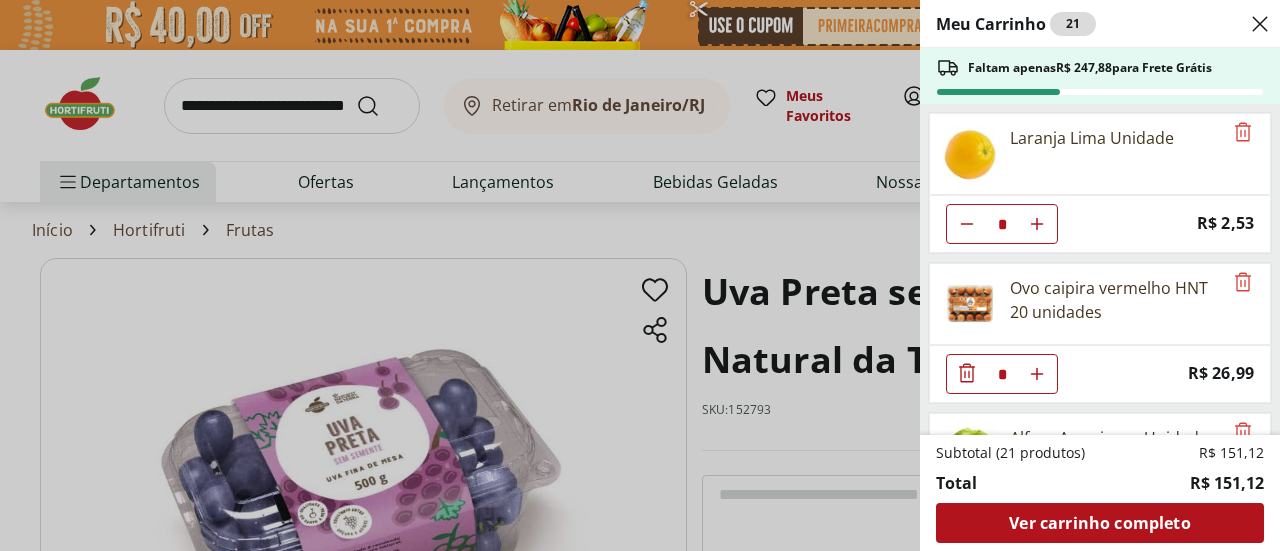 click 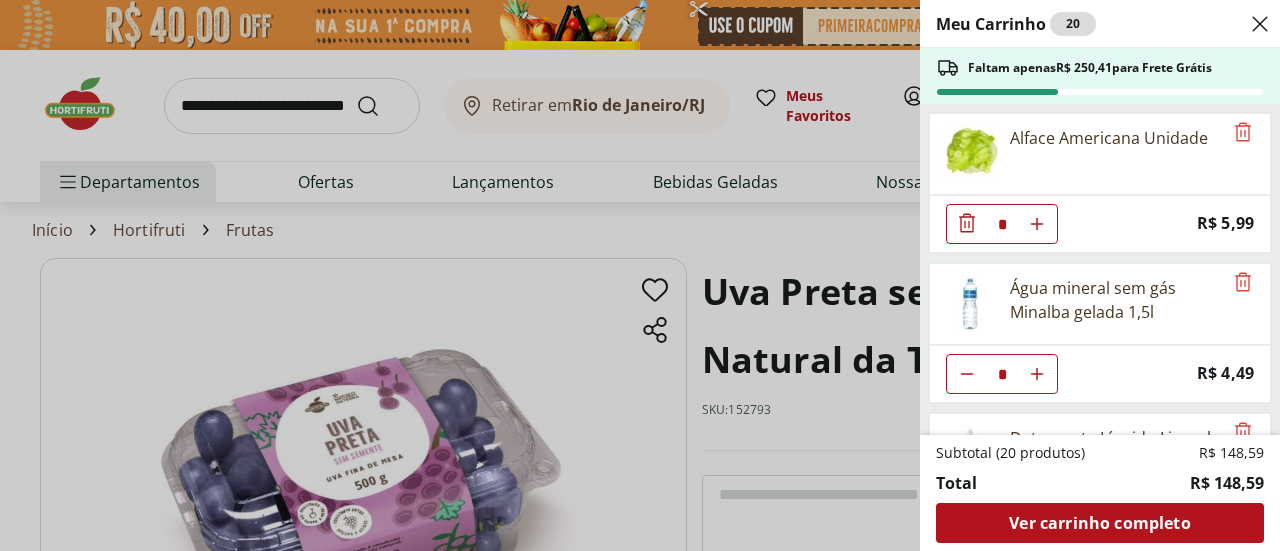 scroll, scrollTop: 400, scrollLeft: 0, axis: vertical 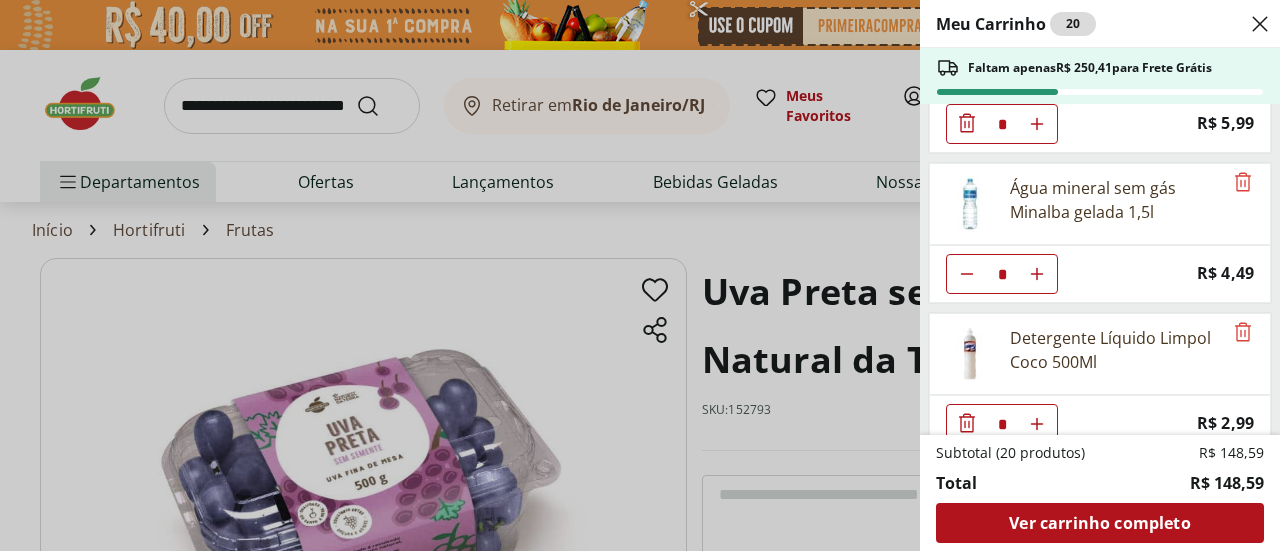 click 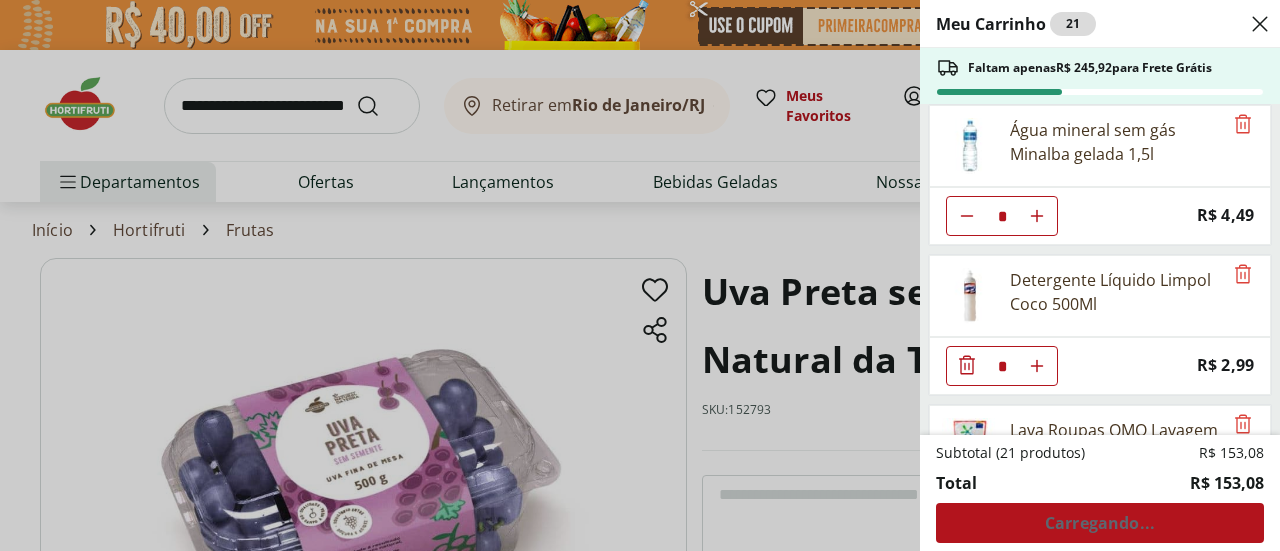 scroll, scrollTop: 500, scrollLeft: 0, axis: vertical 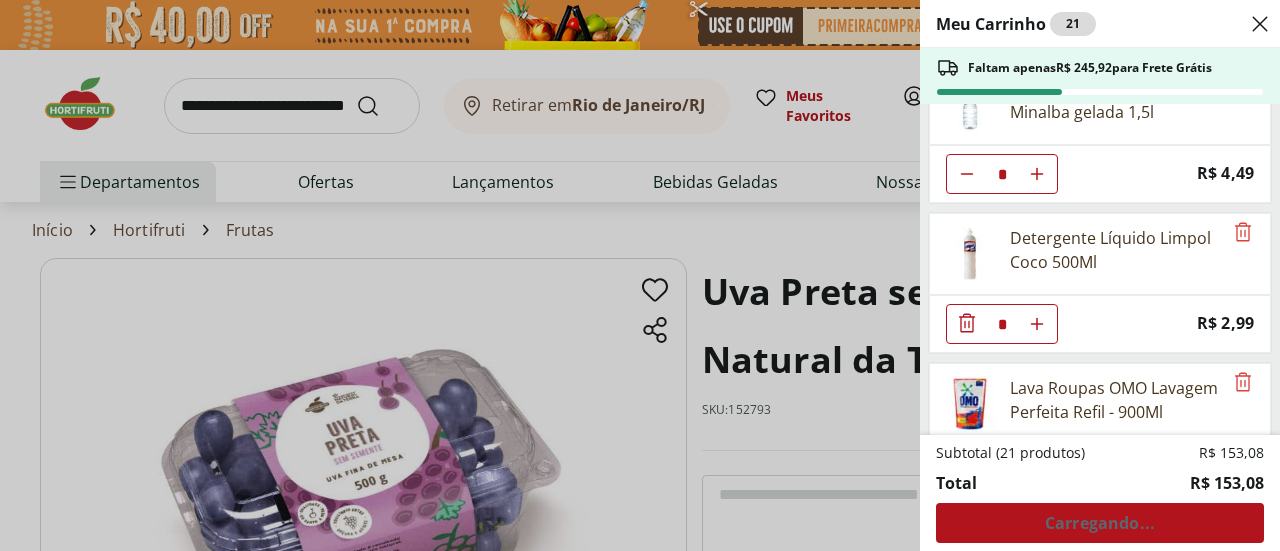 type on "*" 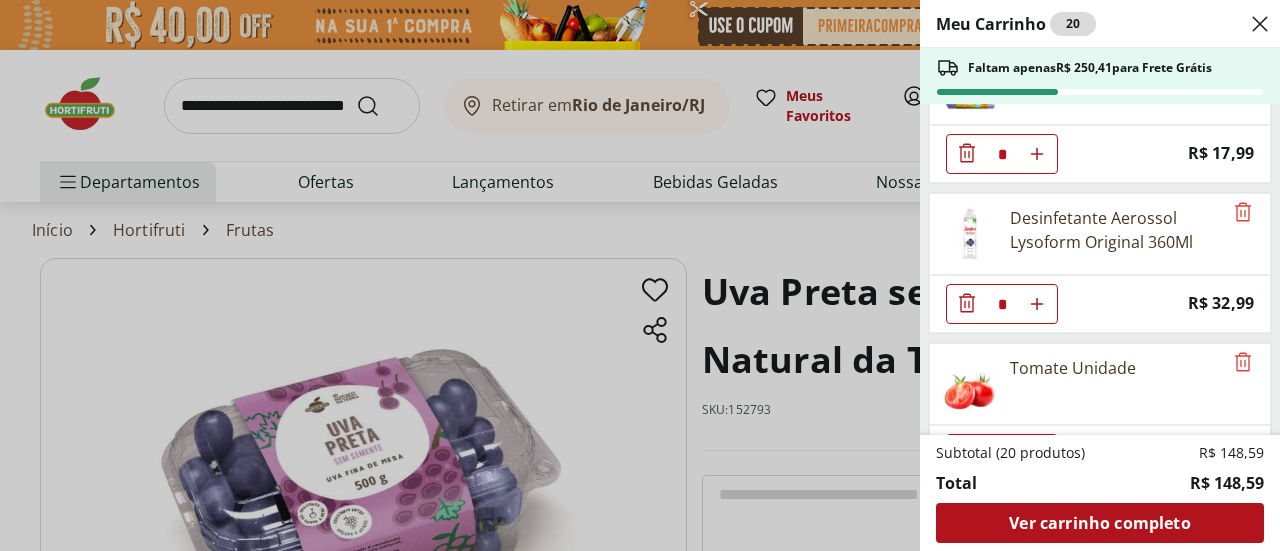 scroll, scrollTop: 1000, scrollLeft: 0, axis: vertical 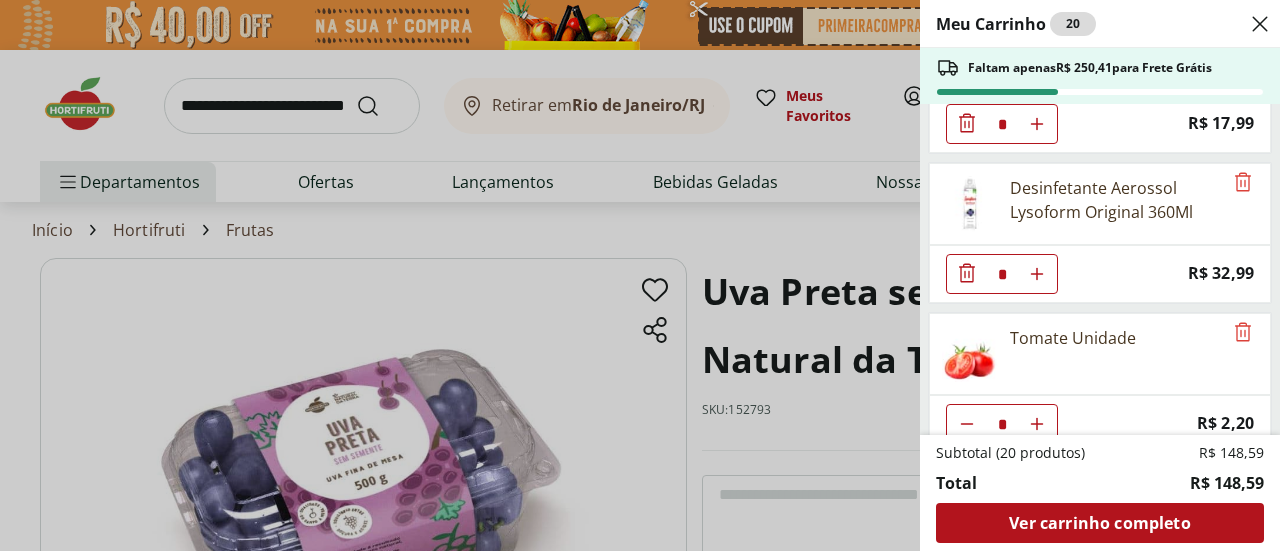 click at bounding box center (967, -776) 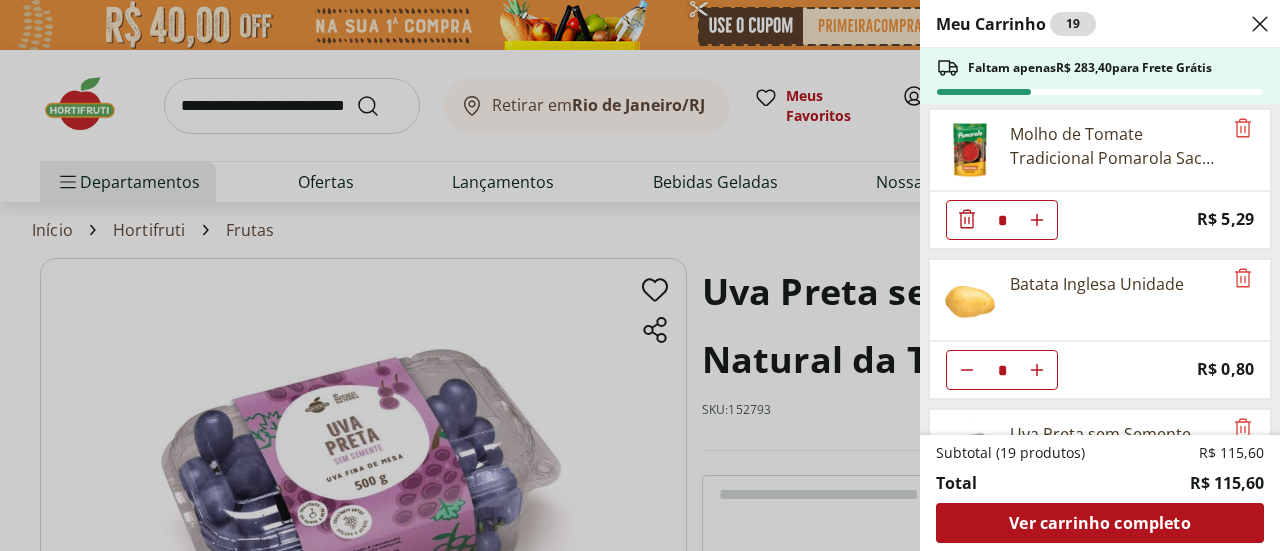 scroll, scrollTop: 1304, scrollLeft: 0, axis: vertical 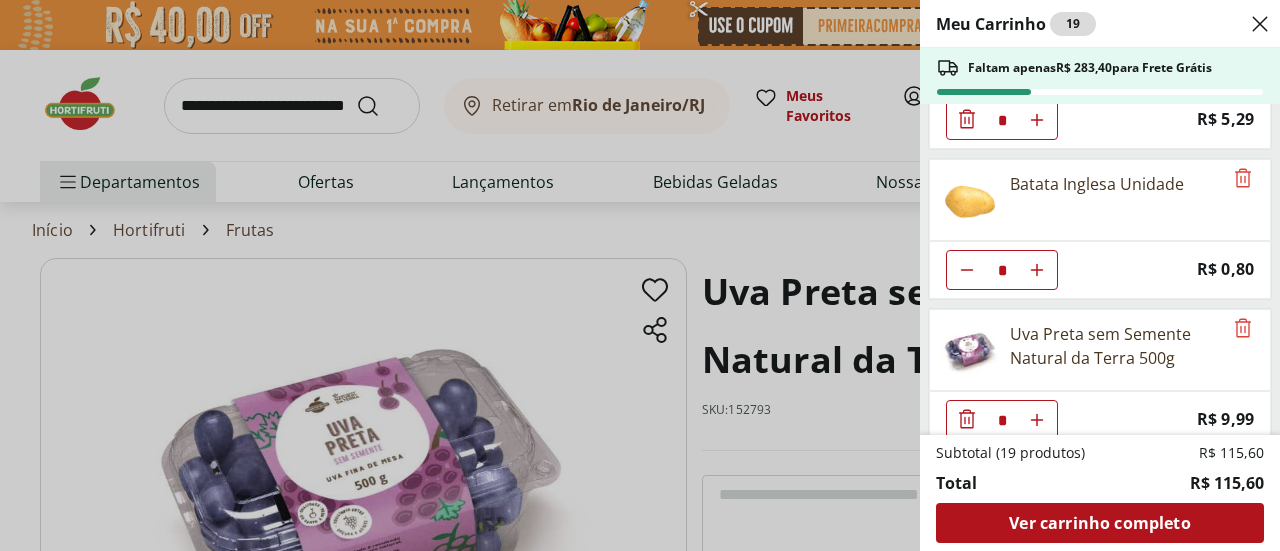 click 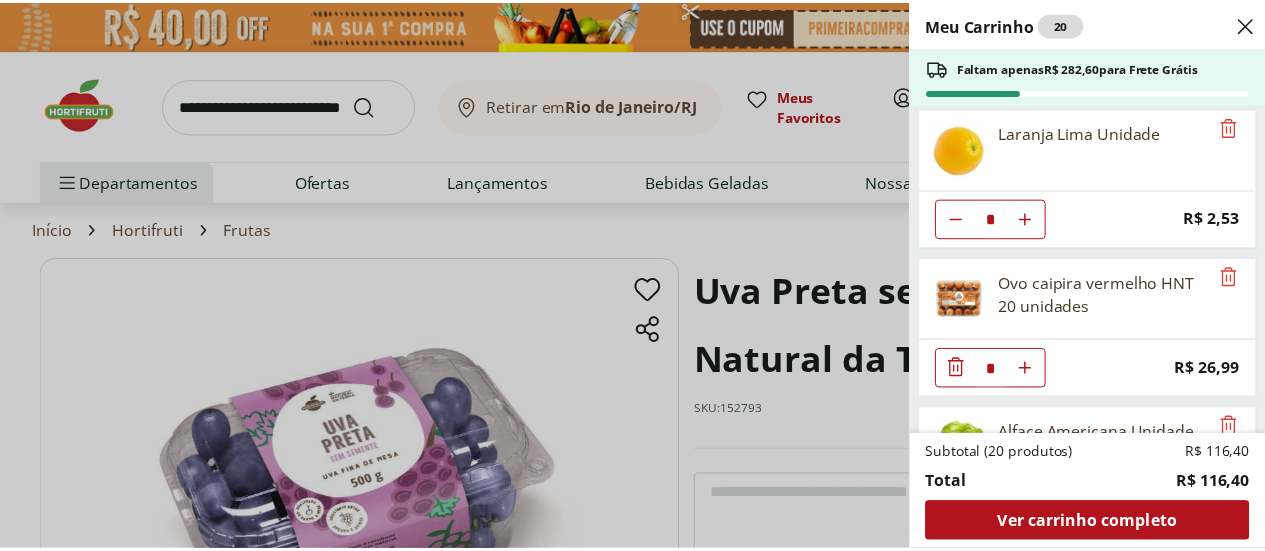 scroll, scrollTop: 0, scrollLeft: 0, axis: both 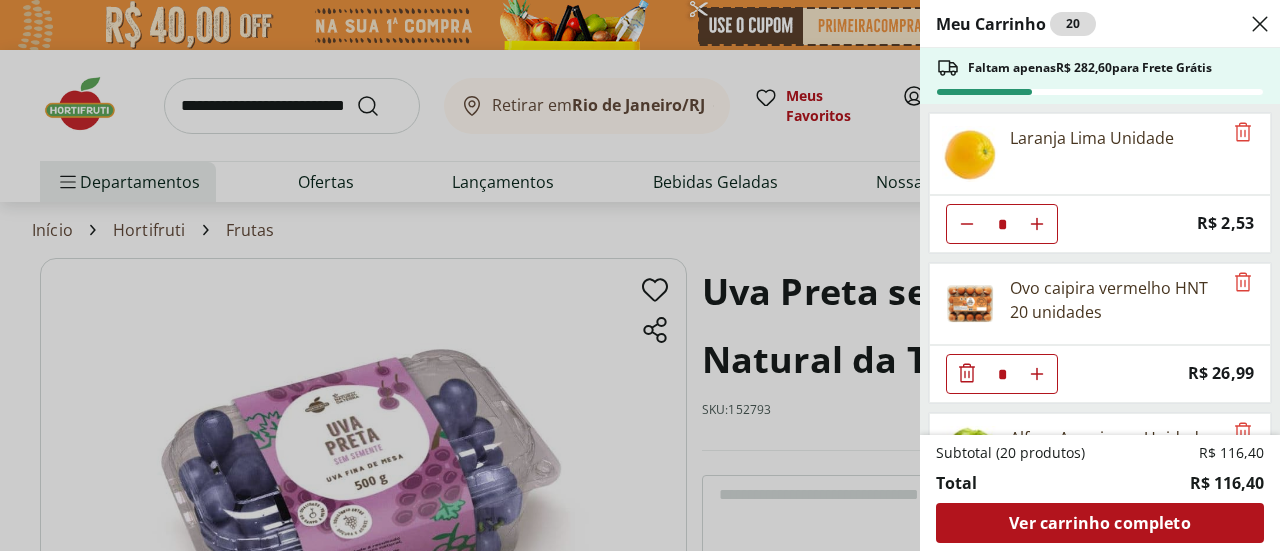 click on "Meu Carrinho 20 Faltam apenas  R$ 282,60  para Frete Grátis Laranja Lima Unidade * Price: R$ 2,53 Ovo caipira vermelho HNT 20 unidades * Price: R$ 26,99 Alface Americana Unidade * Price: R$ 5,99 Água mineral sem gás Minalba gelada 1,5l * Price: R$ 4,49 Detergente Líquido Limpol Coco 500Ml * Price: R$ 2,99 Lava Roupas OMO Lavagem Perfeita Refil - 900Ml * Price: R$ 19,99 Saco De Lixo Banheiro E Pia Odor Defense Cor Lilás Dover Roll - Com 50 Unidades * Price: R$ 17,99 Tomate Unidade * Price: R$ 2,20 Molho de Tomate Tradicional Pomarola Sache 300g * Price: R$ 5,29 Batata Inglesa Unidade * Price: R$ 0,80 Uva Preta sem Semente Natural da Terra 500g * Price: R$ 9,99 Subtotal (20 produtos) R$ 116,40 Total R$ 116,40 Ver carrinho completo" at bounding box center [640, 275] 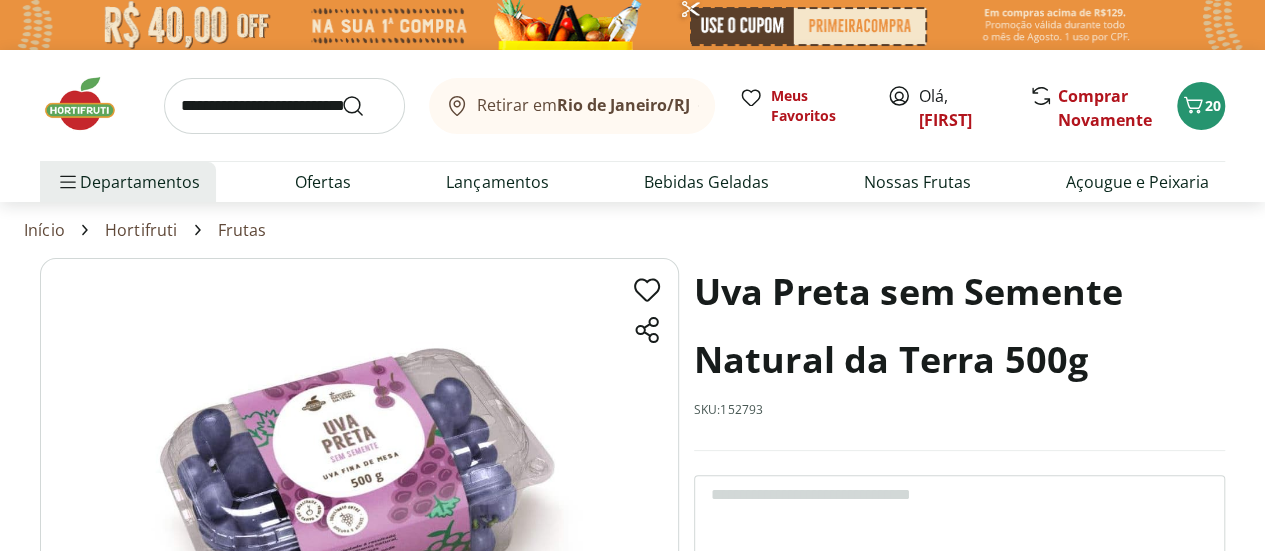 click at bounding box center [284, 106] 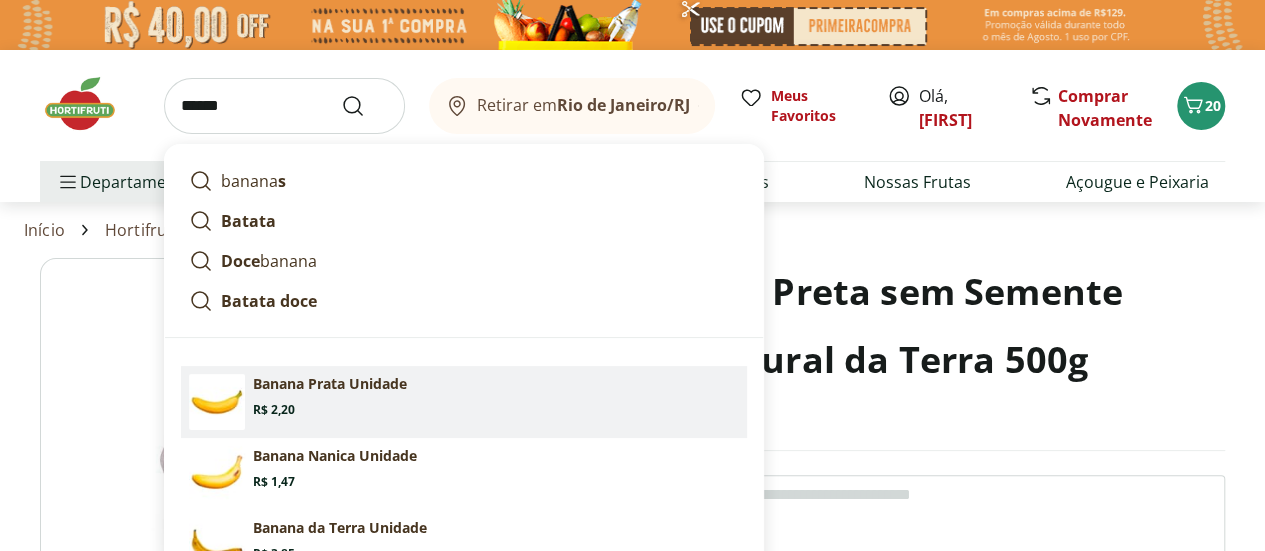 click on "Banana Prata Unidade" at bounding box center [330, 384] 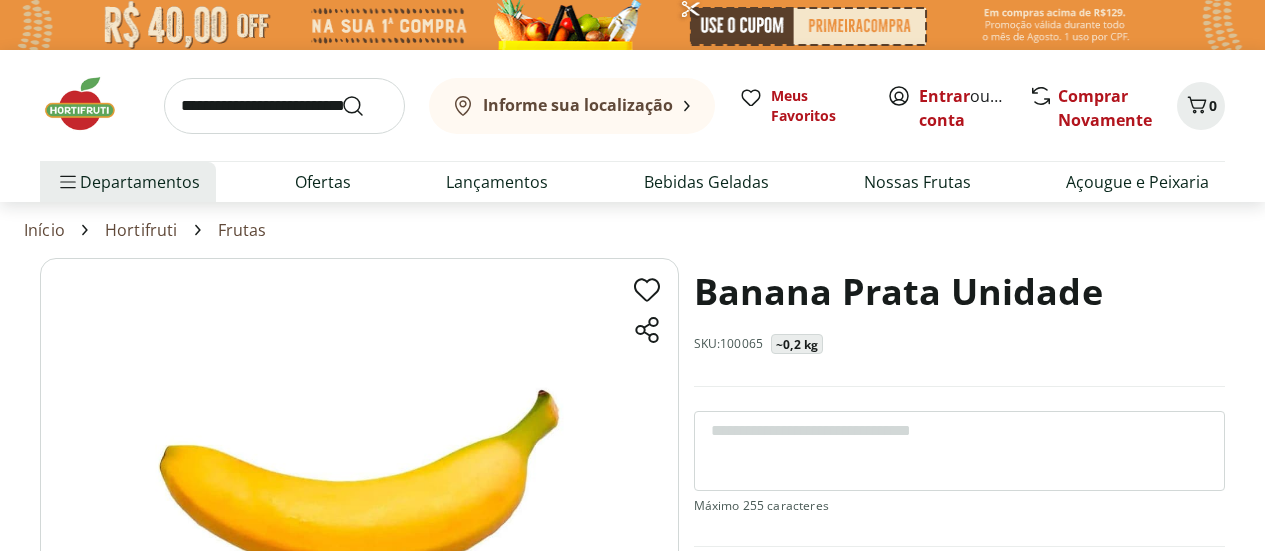 scroll, scrollTop: 0, scrollLeft: 0, axis: both 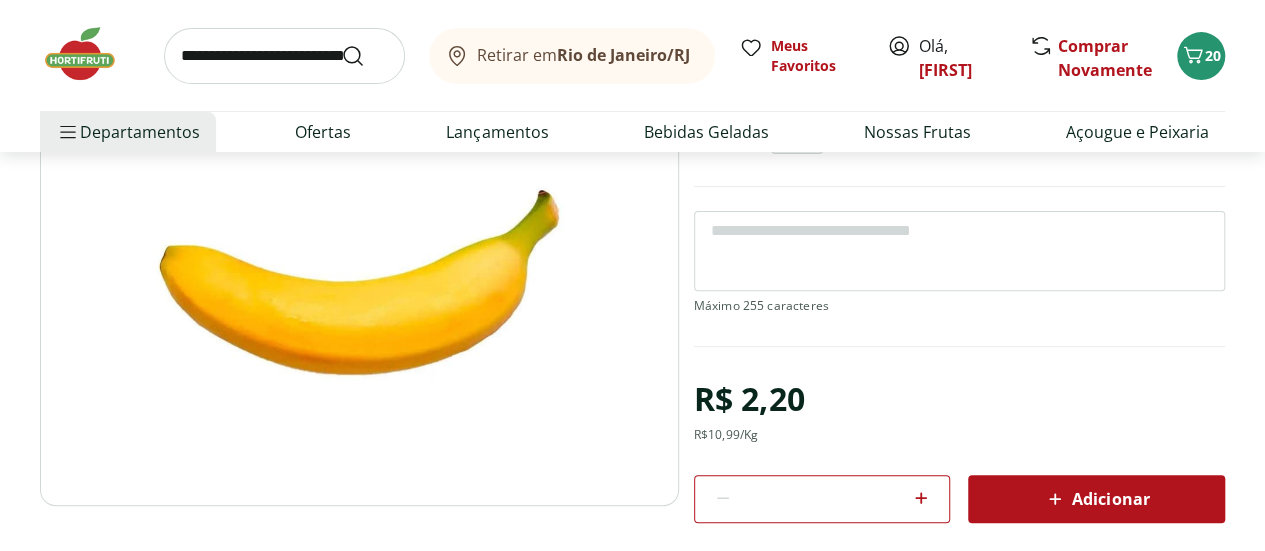 click 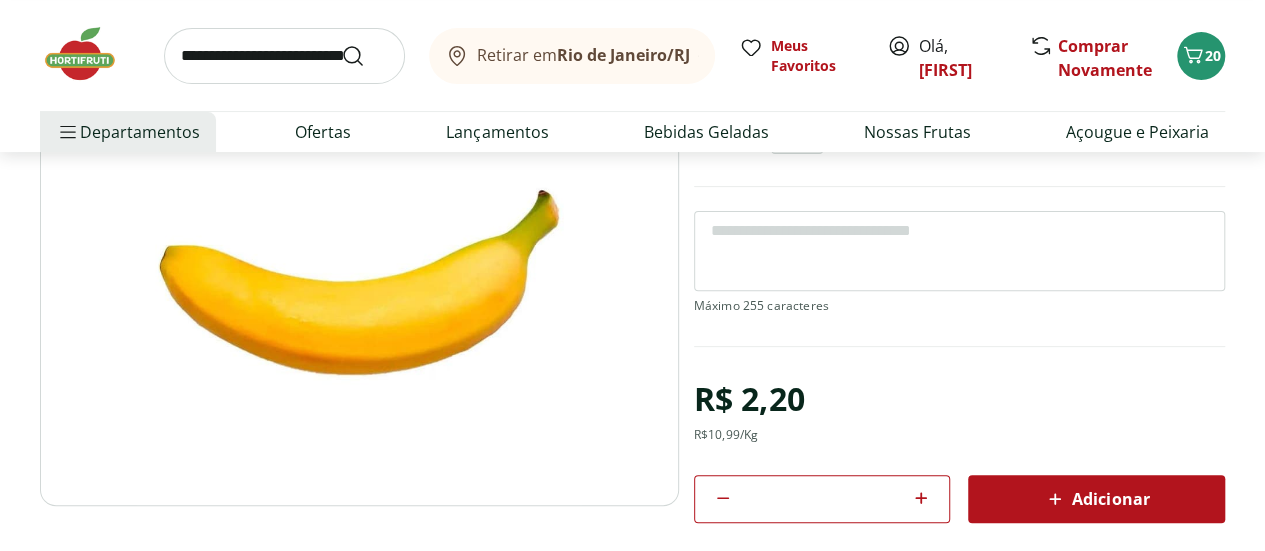click 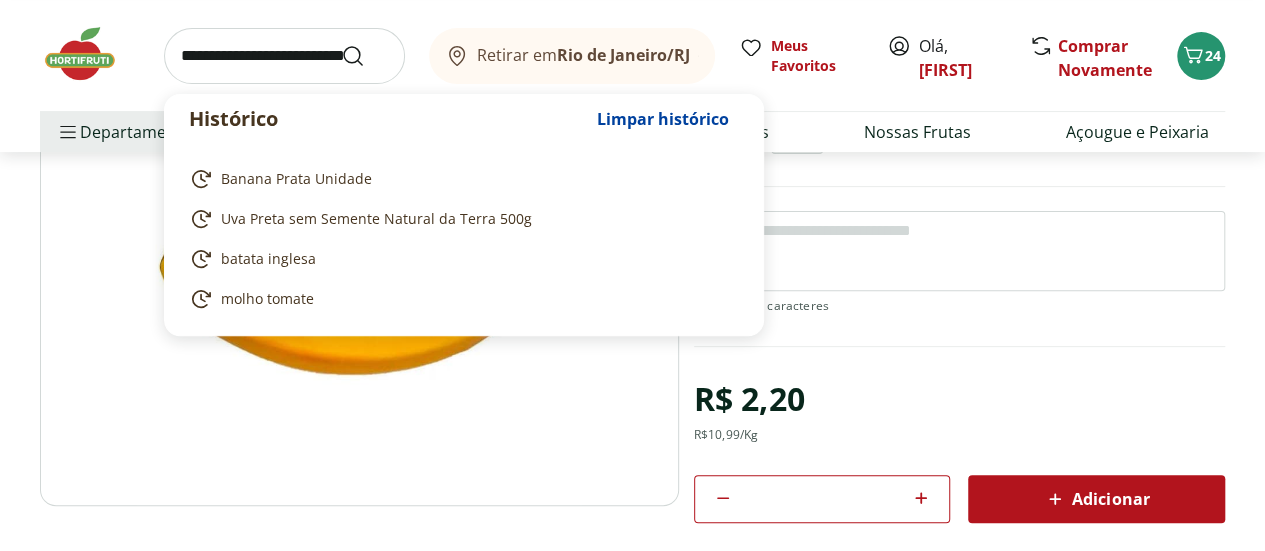 click at bounding box center [284, 56] 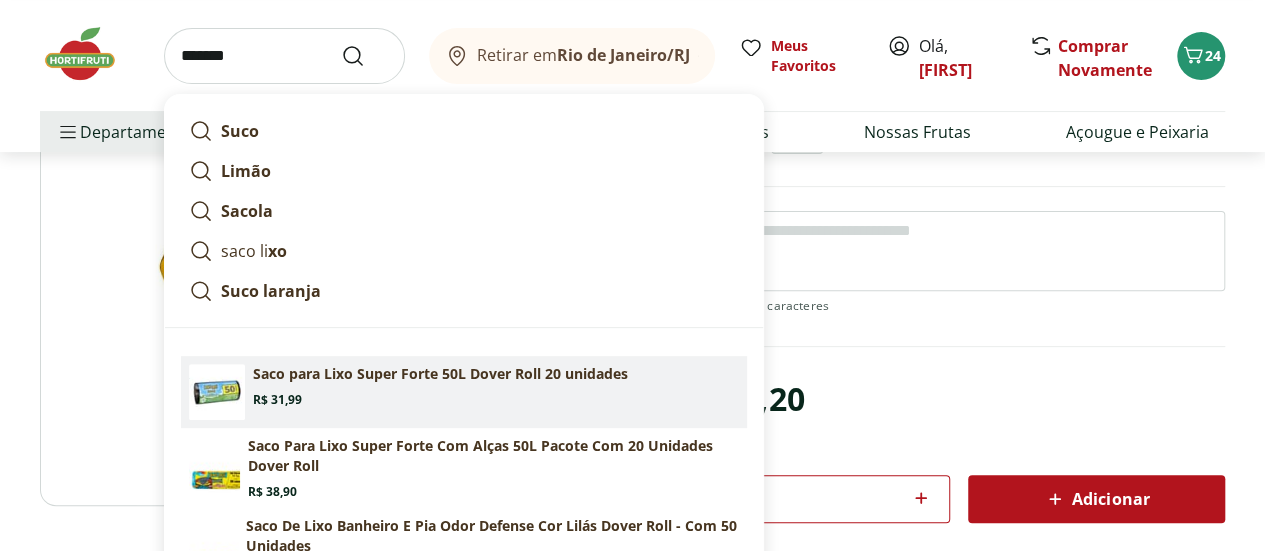 scroll, scrollTop: 300, scrollLeft: 0, axis: vertical 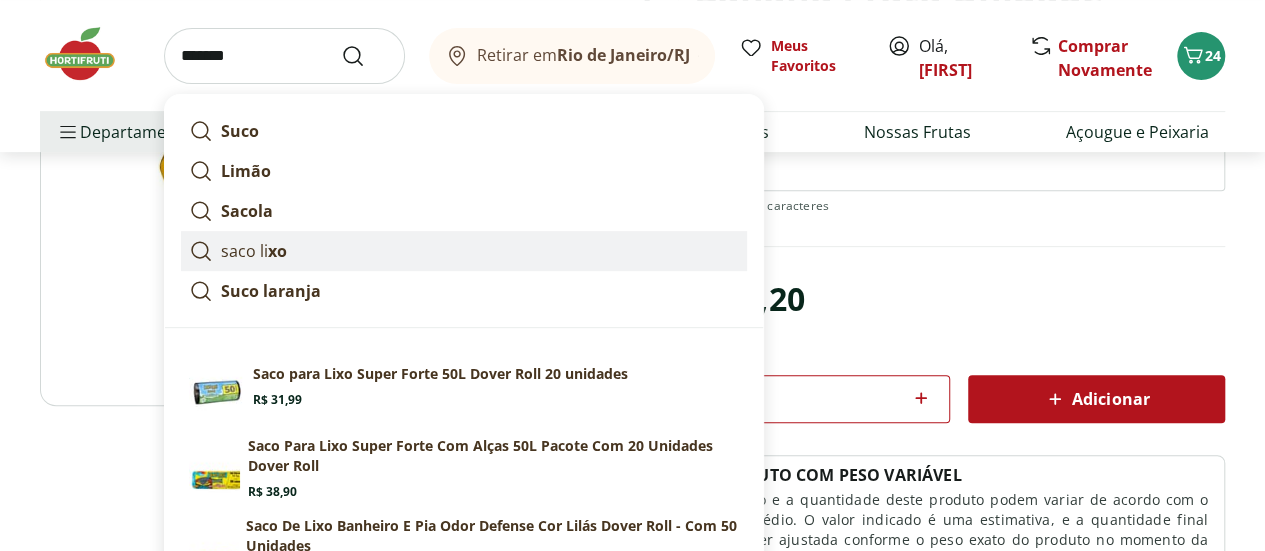 click on "saco li xo" at bounding box center (254, 251) 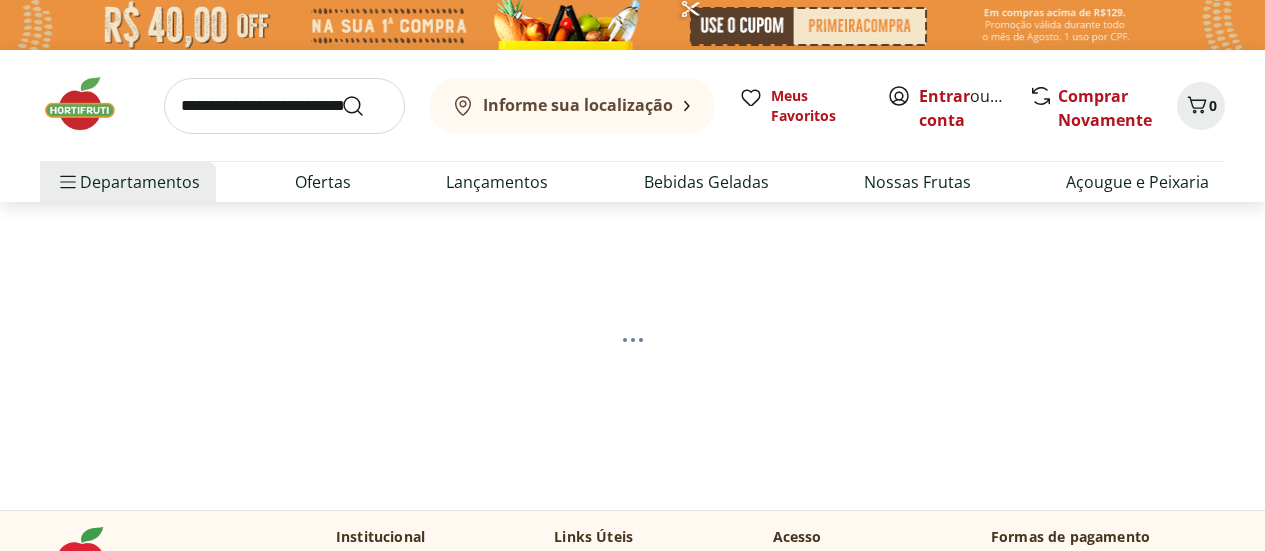 scroll, scrollTop: 0, scrollLeft: 0, axis: both 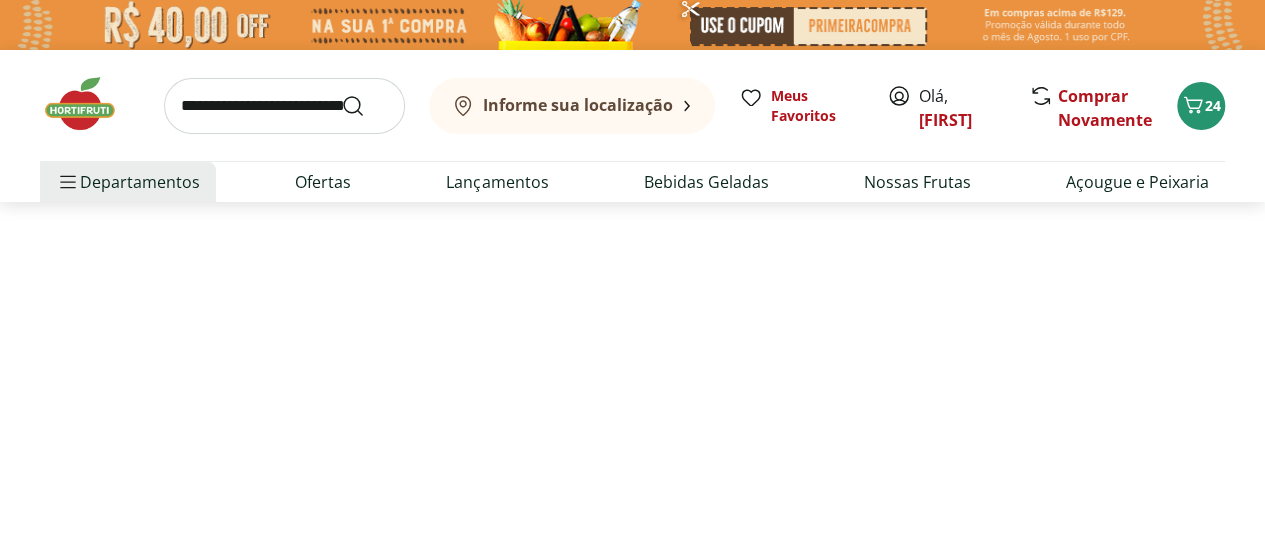 select on "**********" 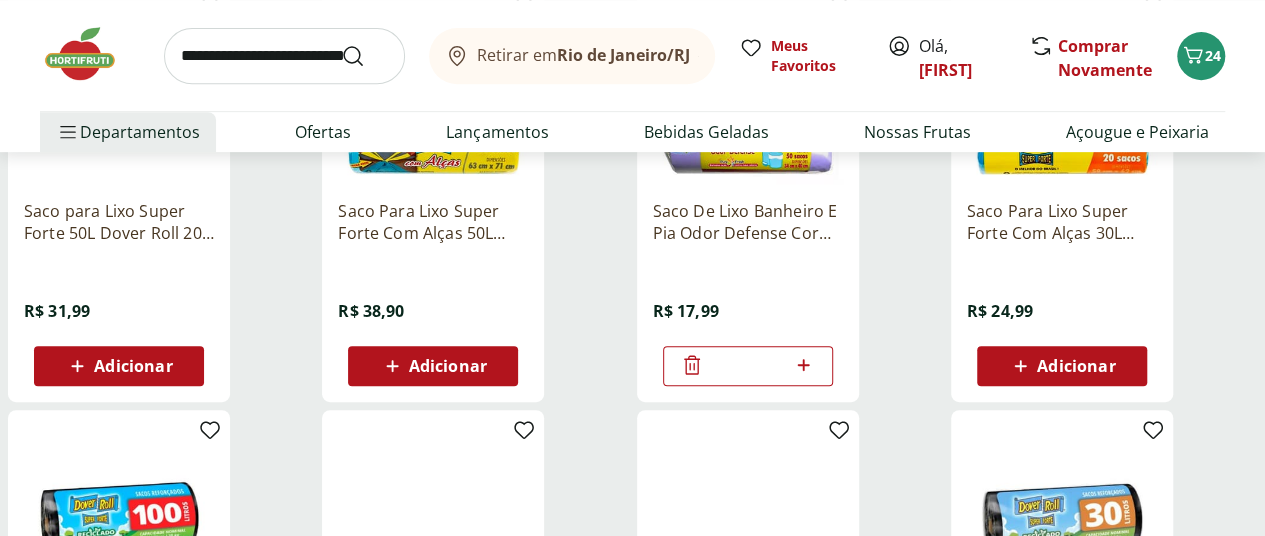 scroll, scrollTop: 300, scrollLeft: 0, axis: vertical 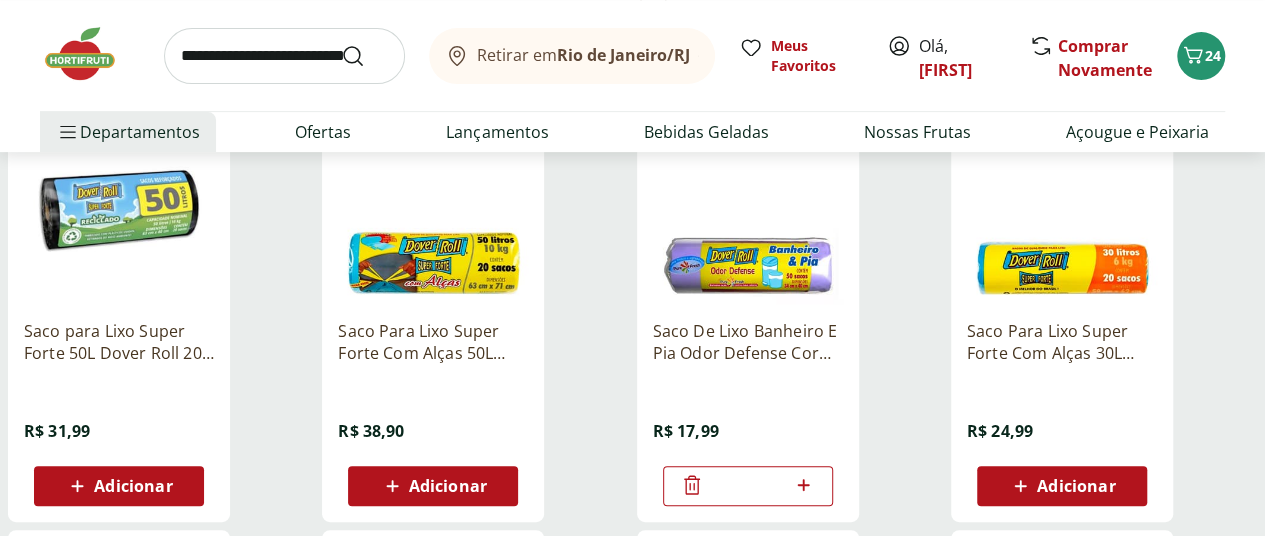 drag, startPoint x: 1038, startPoint y: 295, endPoint x: 1206, endPoint y: 404, distance: 200.26233 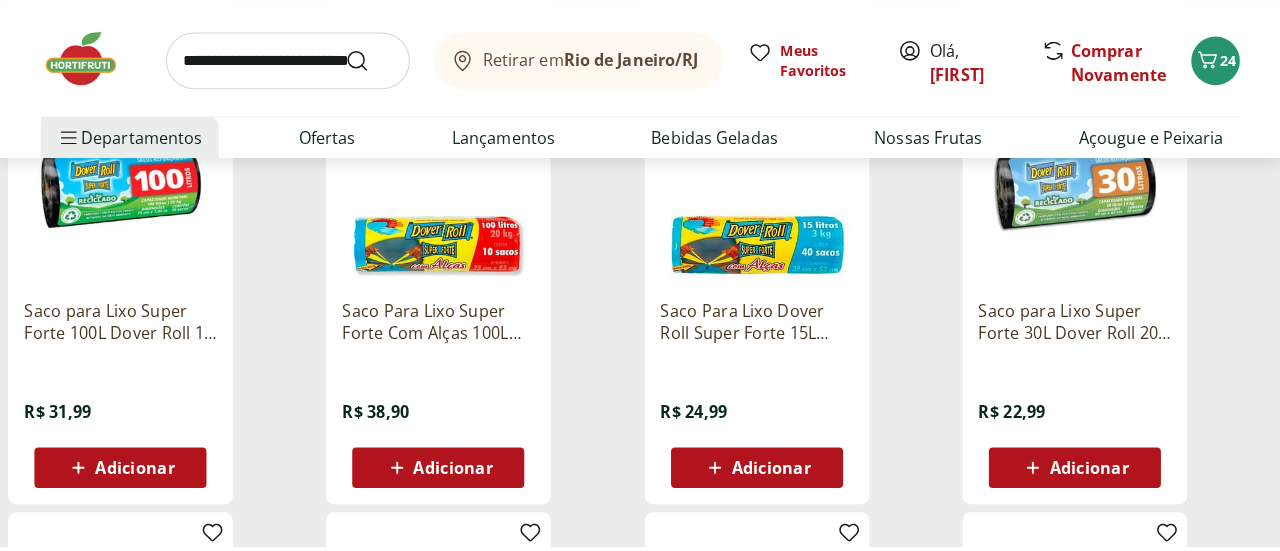 scroll, scrollTop: 800, scrollLeft: 0, axis: vertical 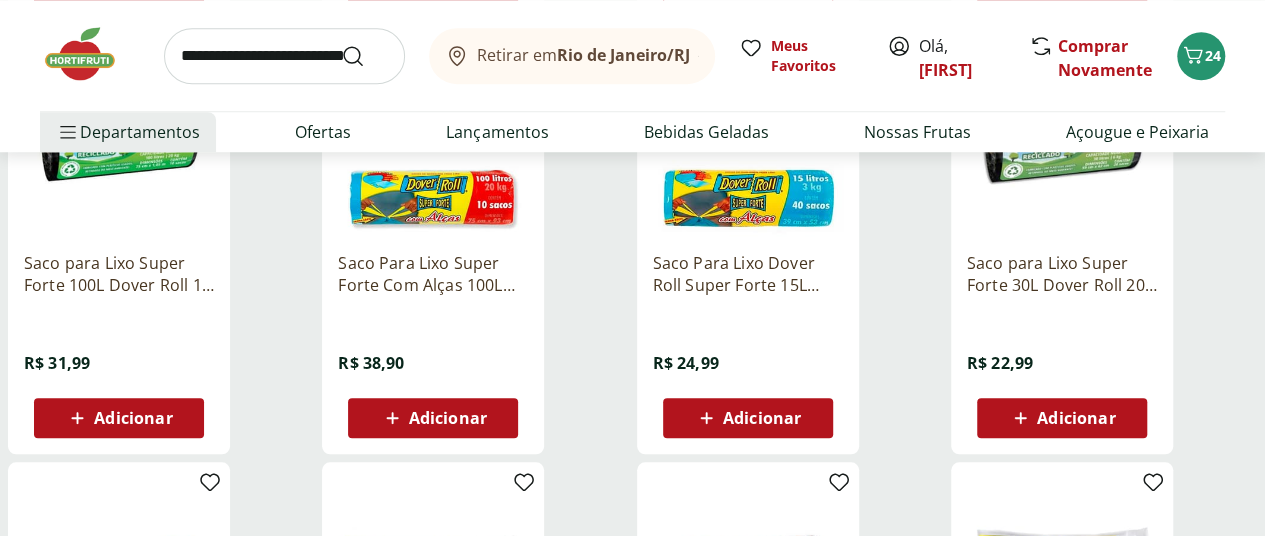 click on "Adicionar" at bounding box center [1076, 418] 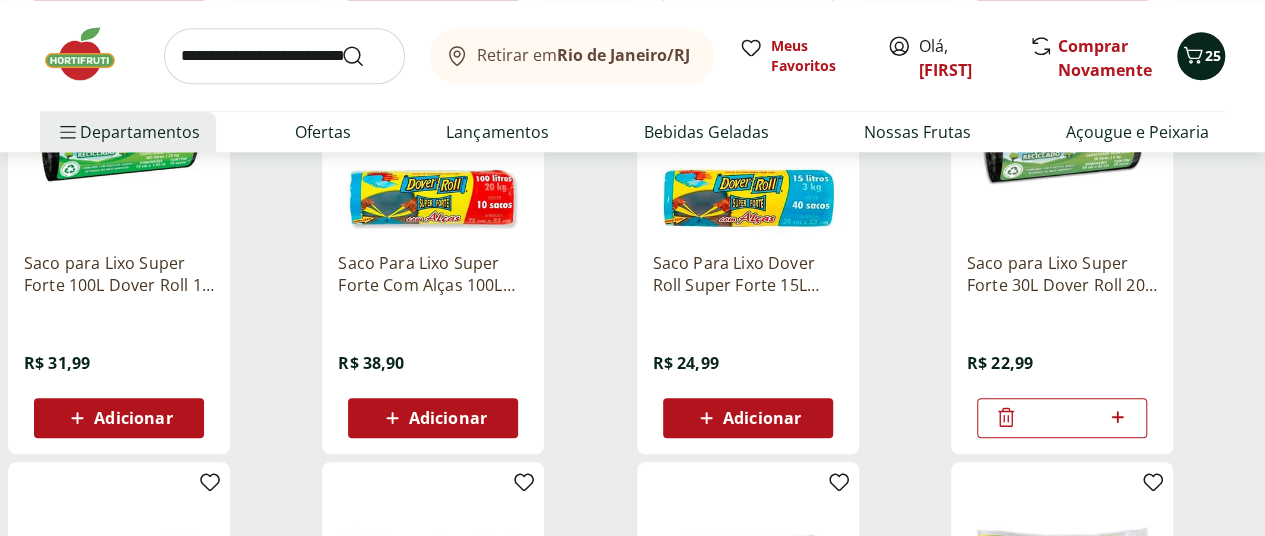 click on "25" at bounding box center [1213, 55] 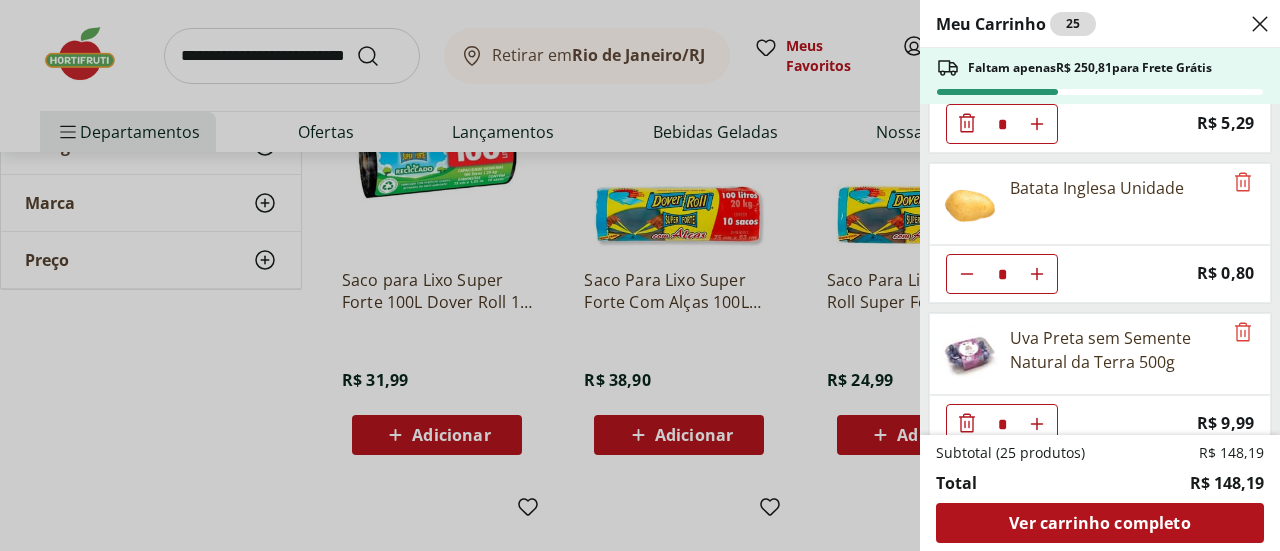 scroll, scrollTop: 1600, scrollLeft: 0, axis: vertical 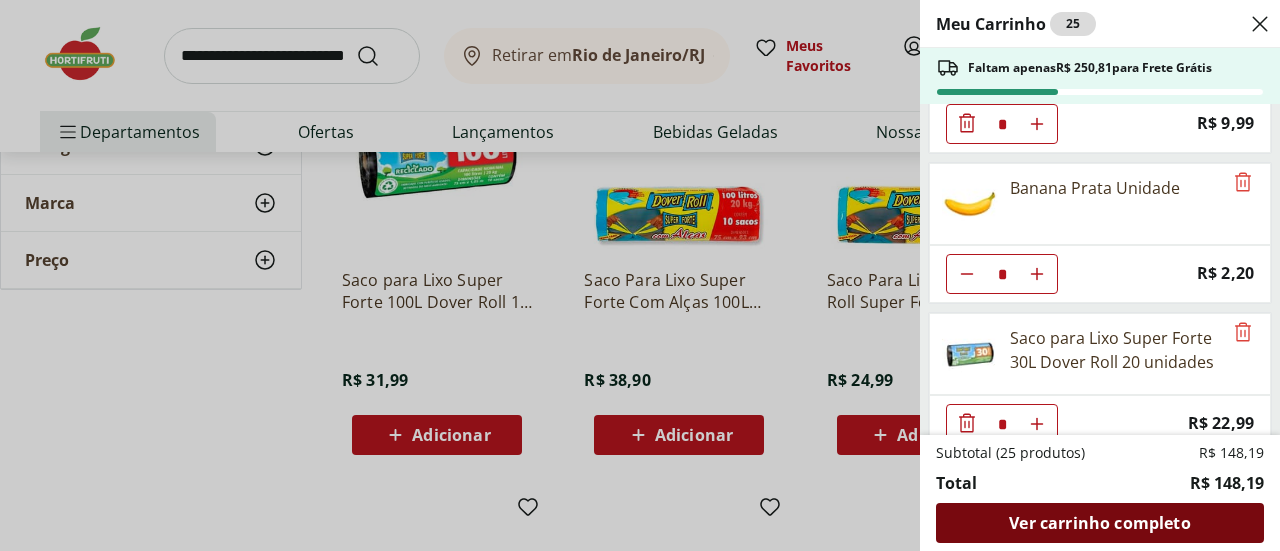 click on "Ver carrinho completo" at bounding box center (1099, 523) 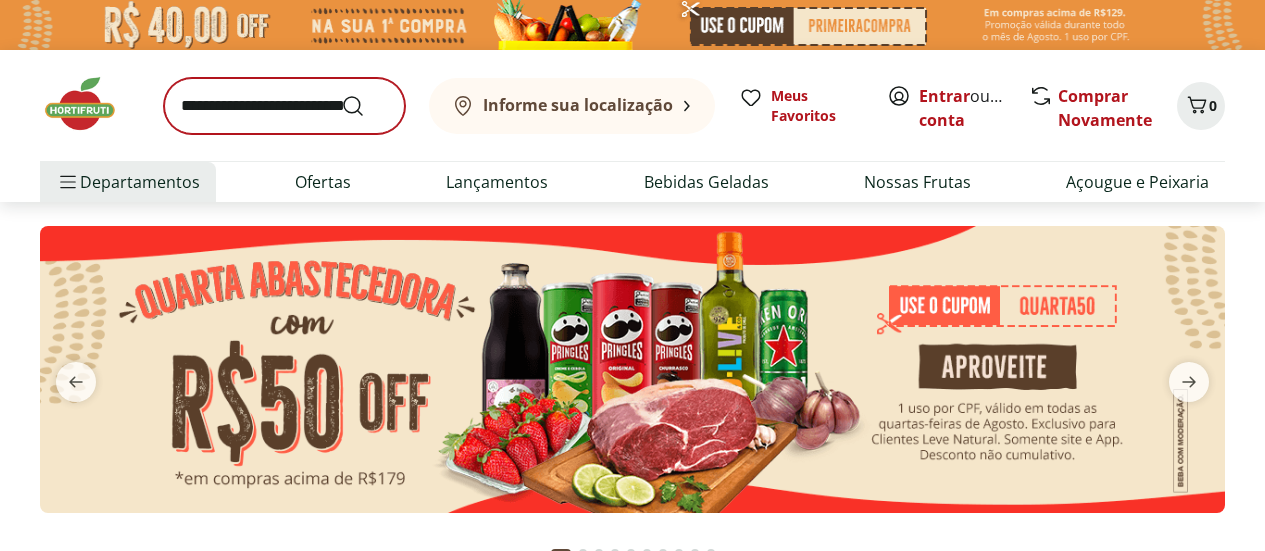 scroll, scrollTop: 0, scrollLeft: 0, axis: both 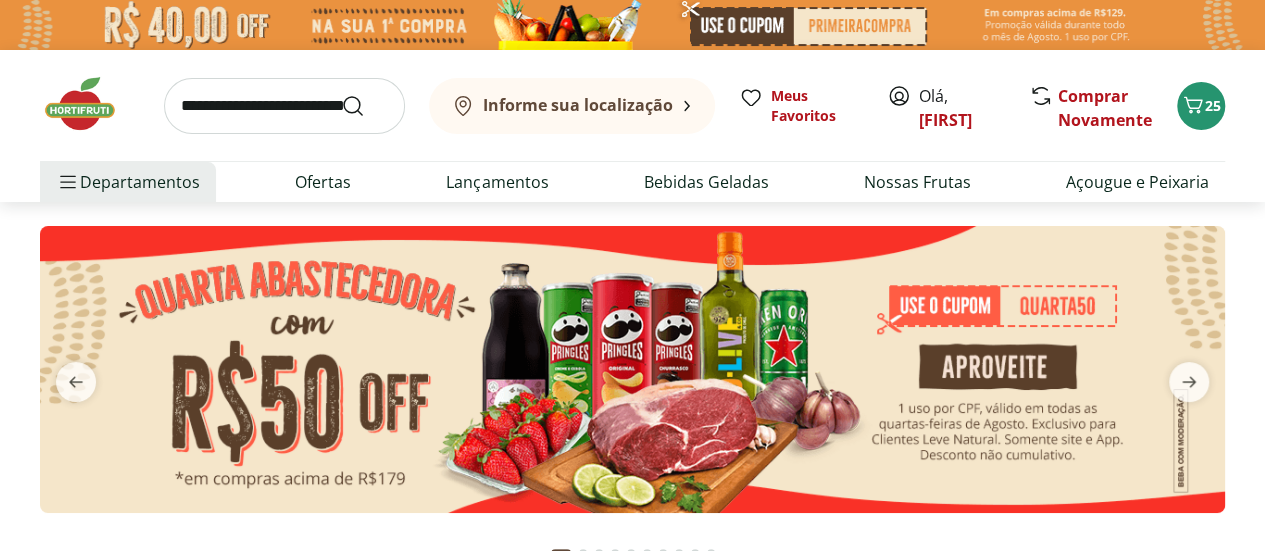 click at bounding box center [284, 106] 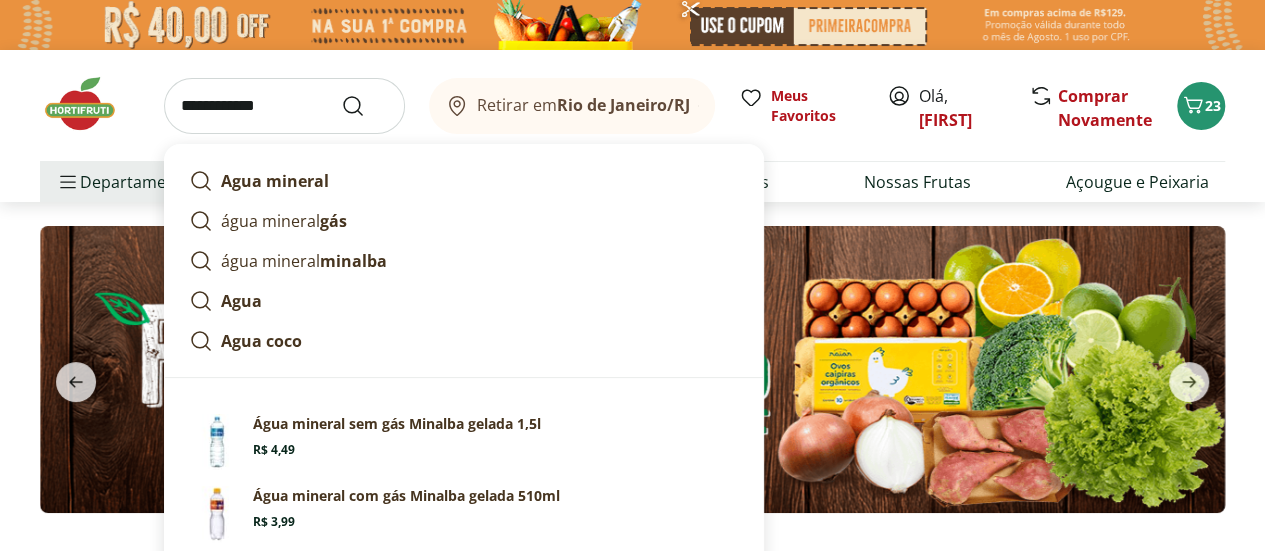 type on "**********" 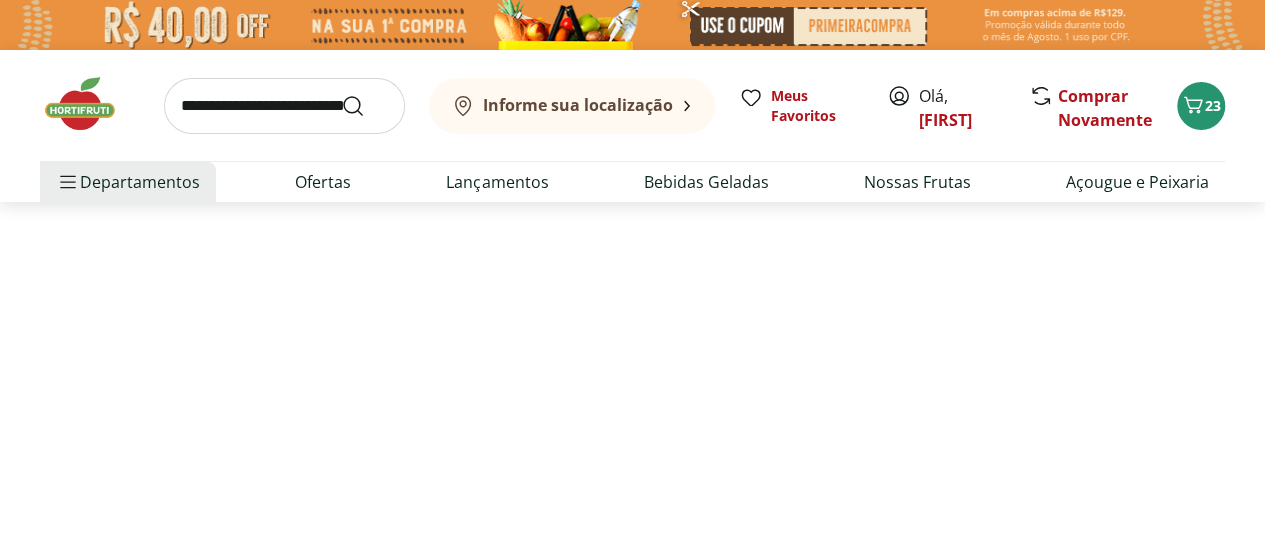 select on "**********" 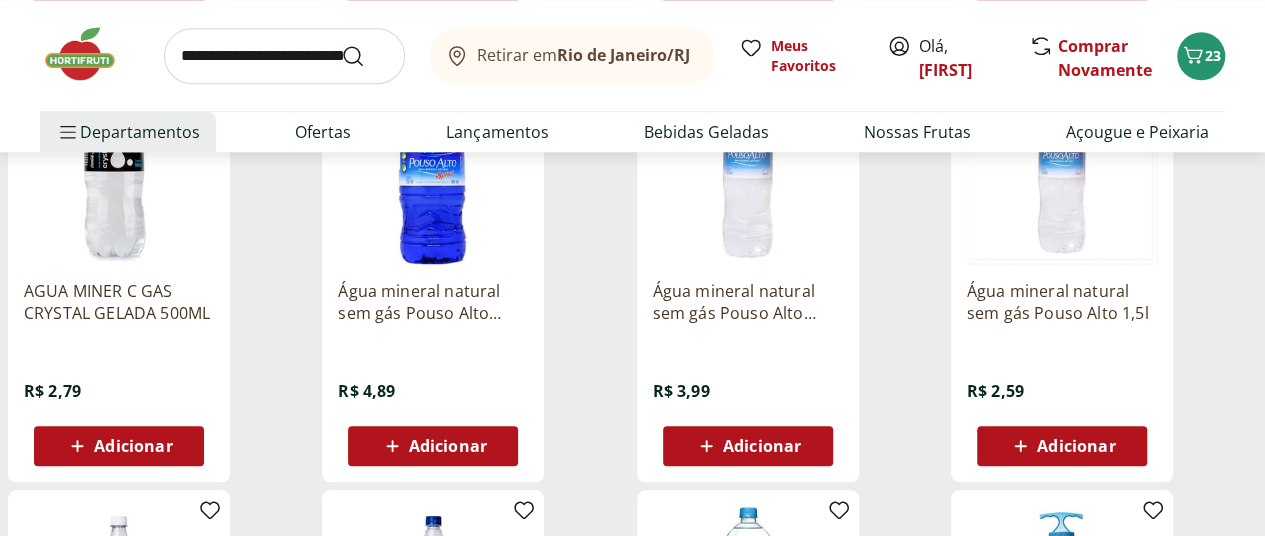scroll, scrollTop: 800, scrollLeft: 0, axis: vertical 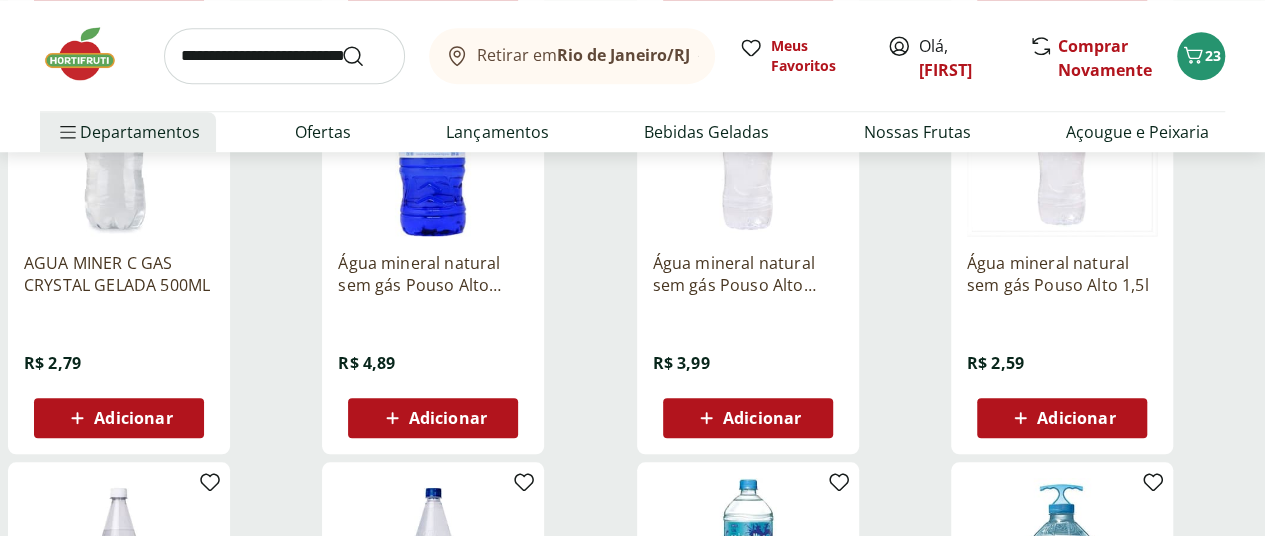 click on "Adicionar" at bounding box center [1076, 418] 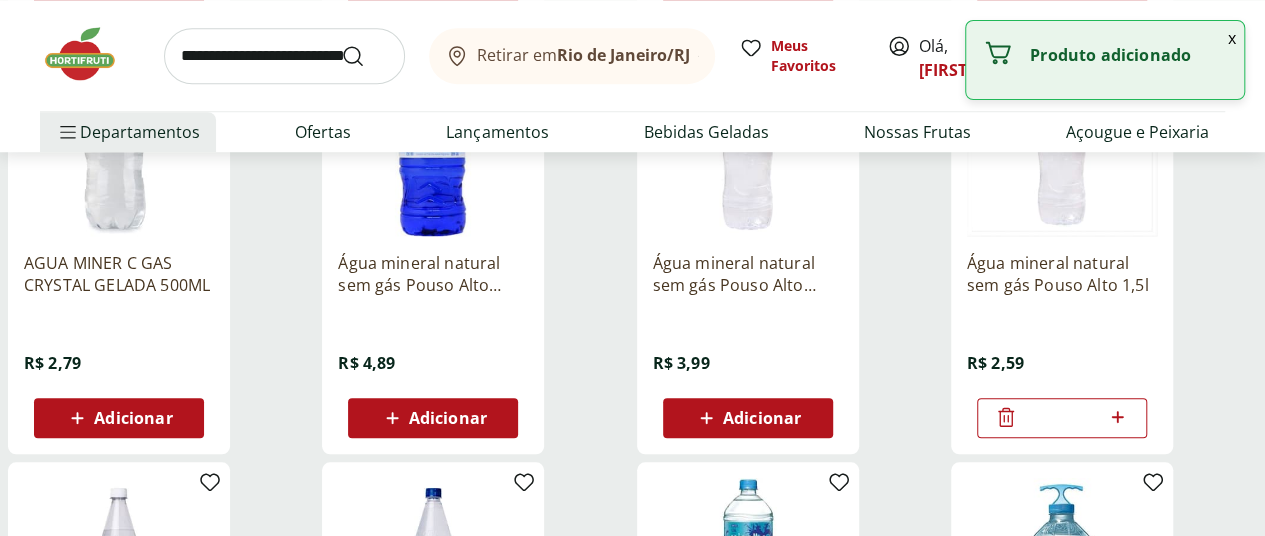 click 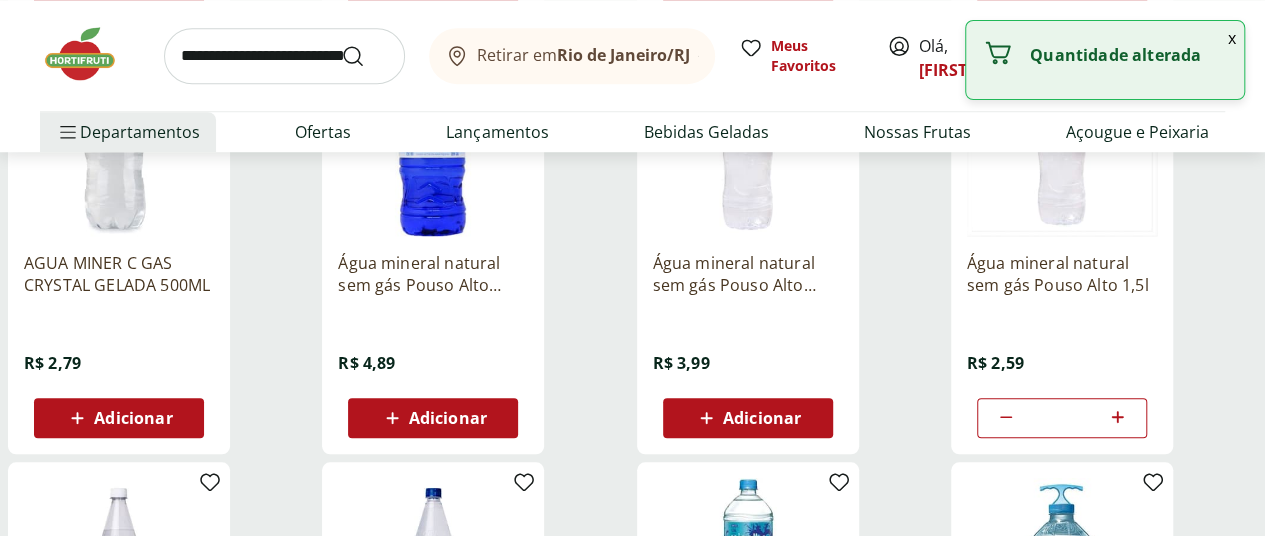 click 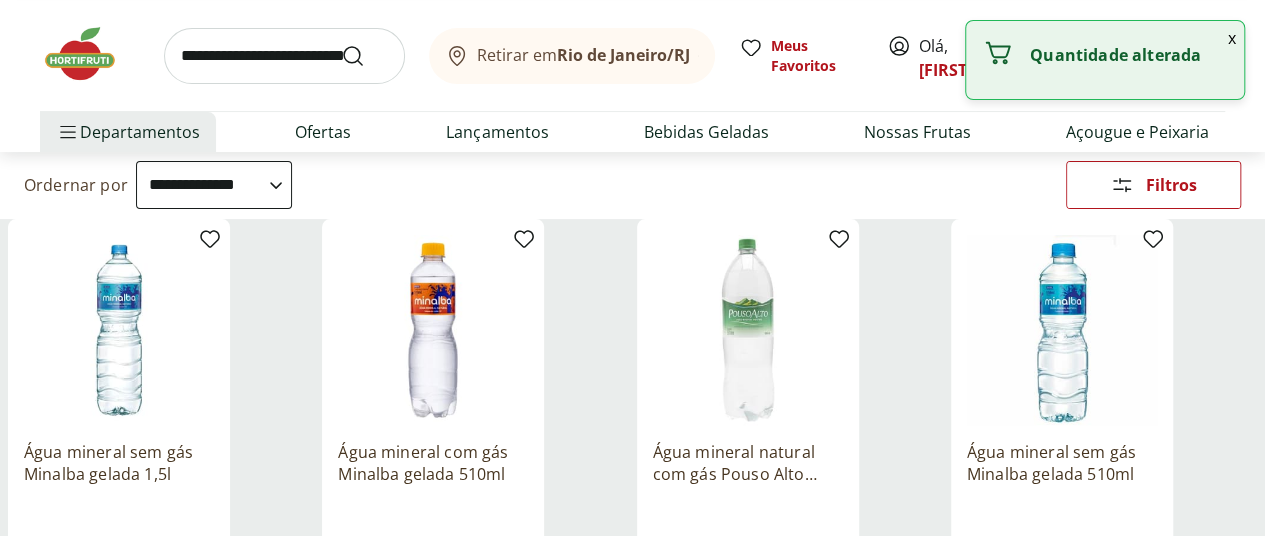 scroll, scrollTop: 0, scrollLeft: 0, axis: both 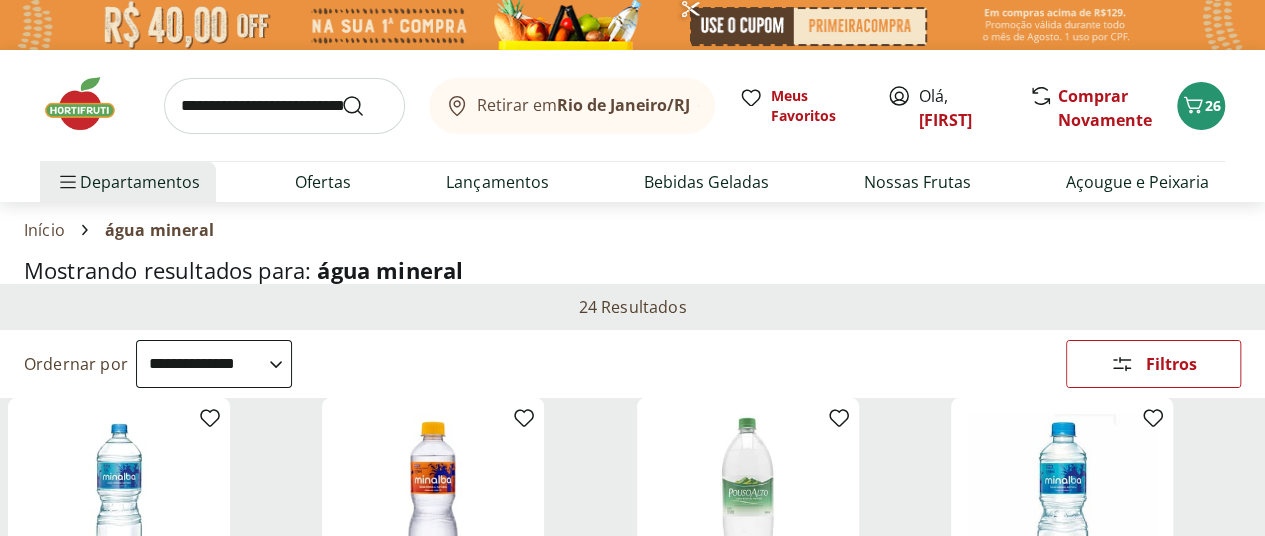 click at bounding box center (284, 106) 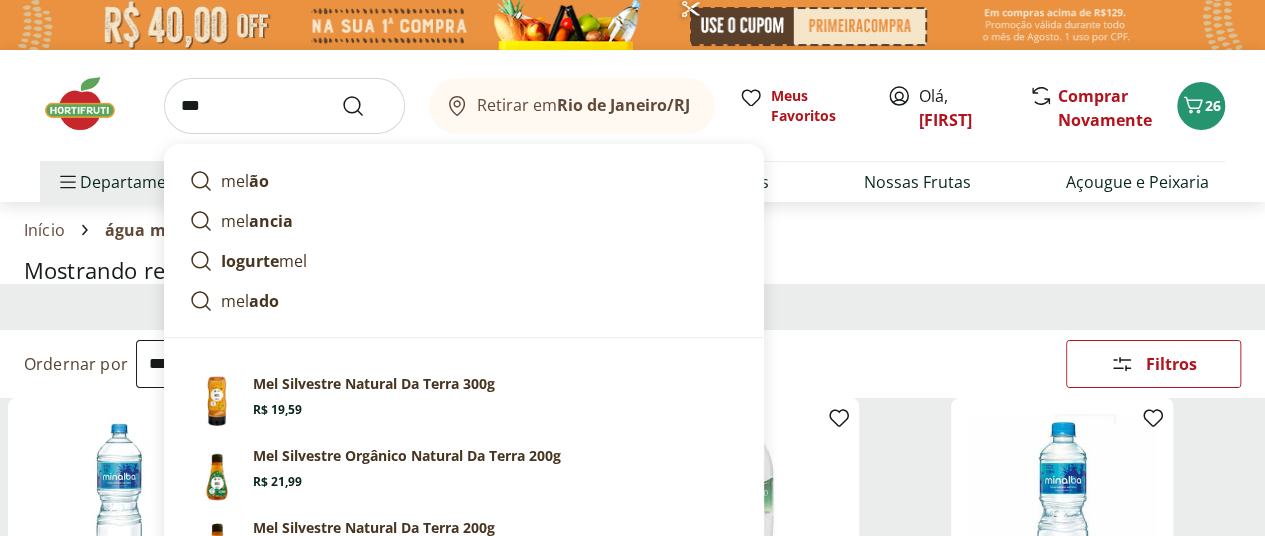 type on "***" 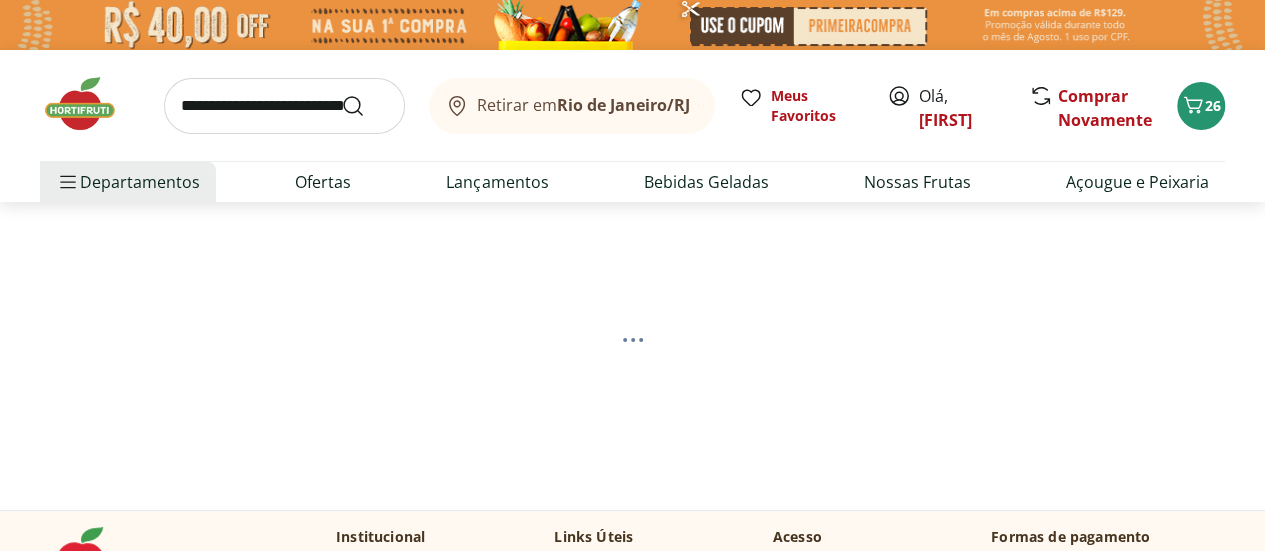 select on "**********" 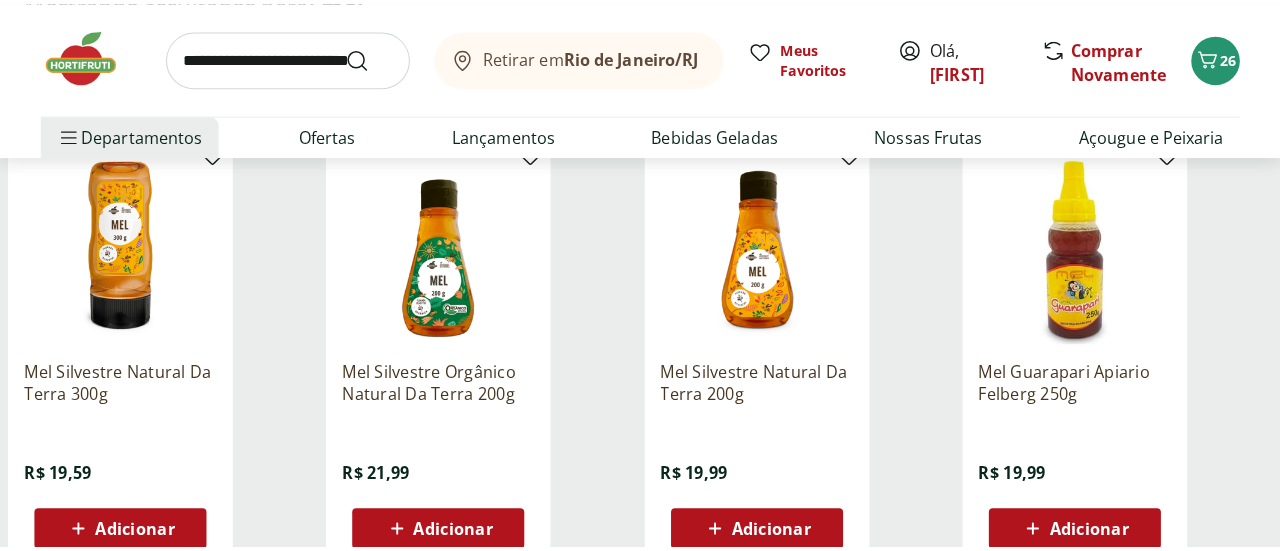 scroll, scrollTop: 300, scrollLeft: 0, axis: vertical 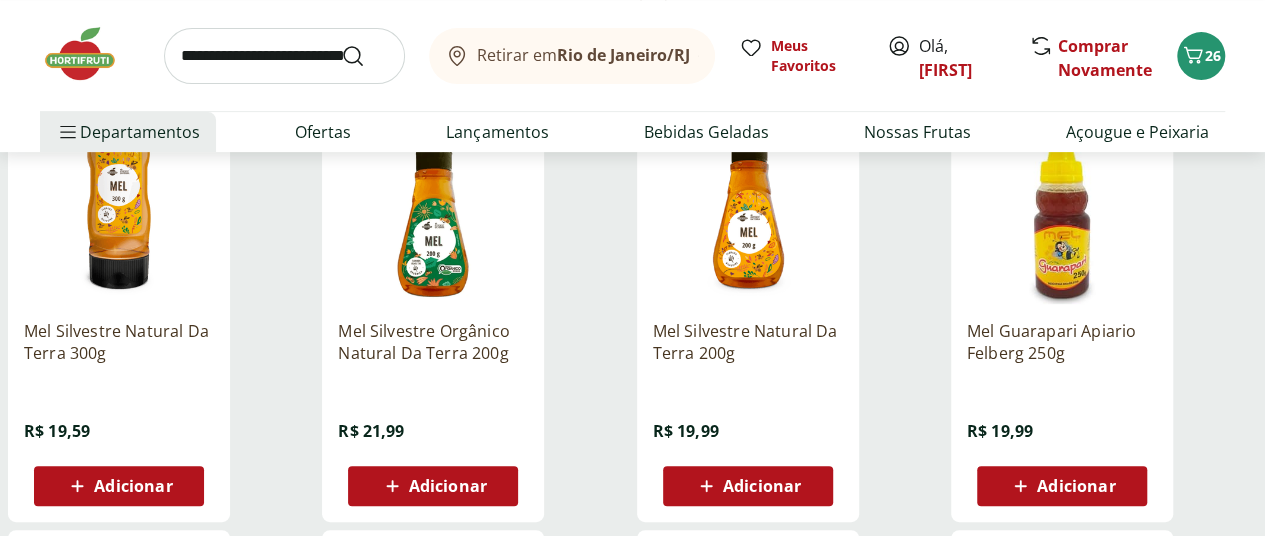 click on "Adicionar" at bounding box center (133, 486) 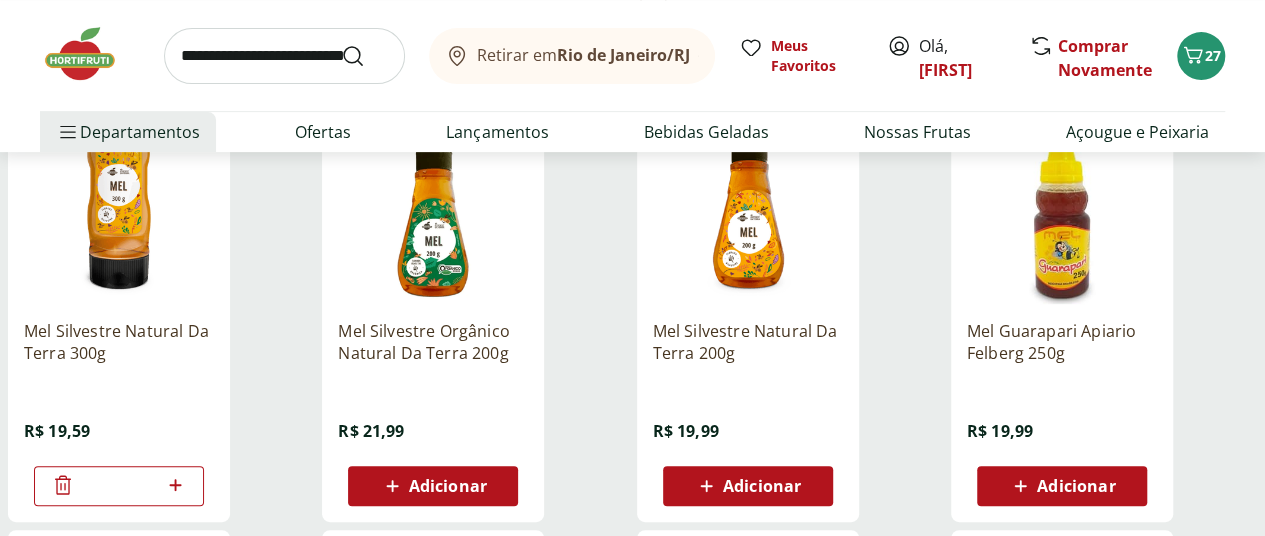 click 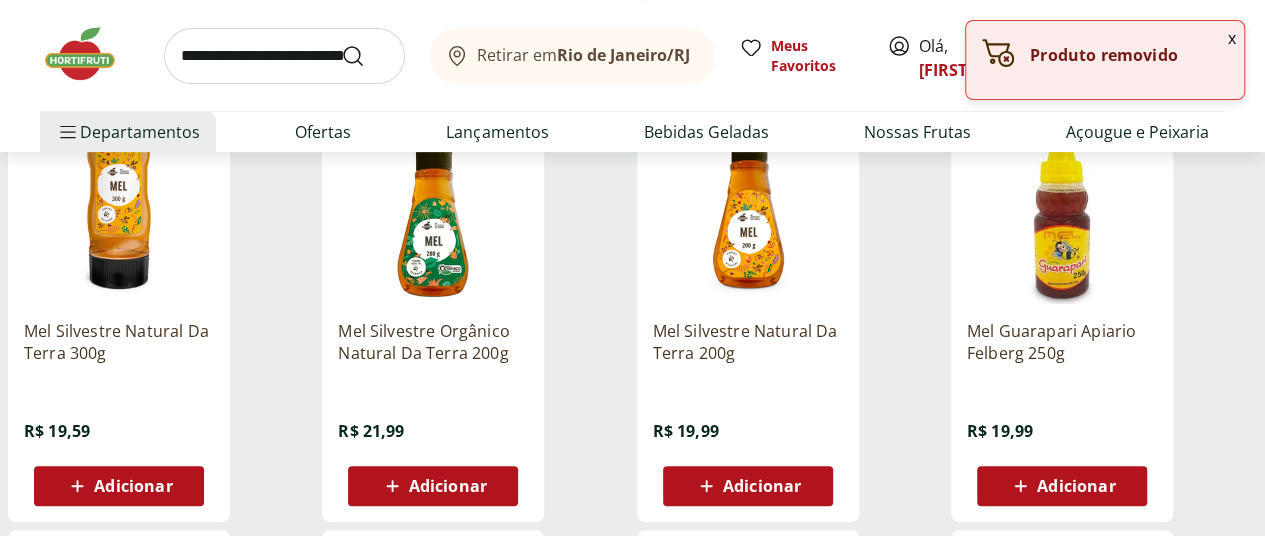 click on "Adicionar" at bounding box center [448, 486] 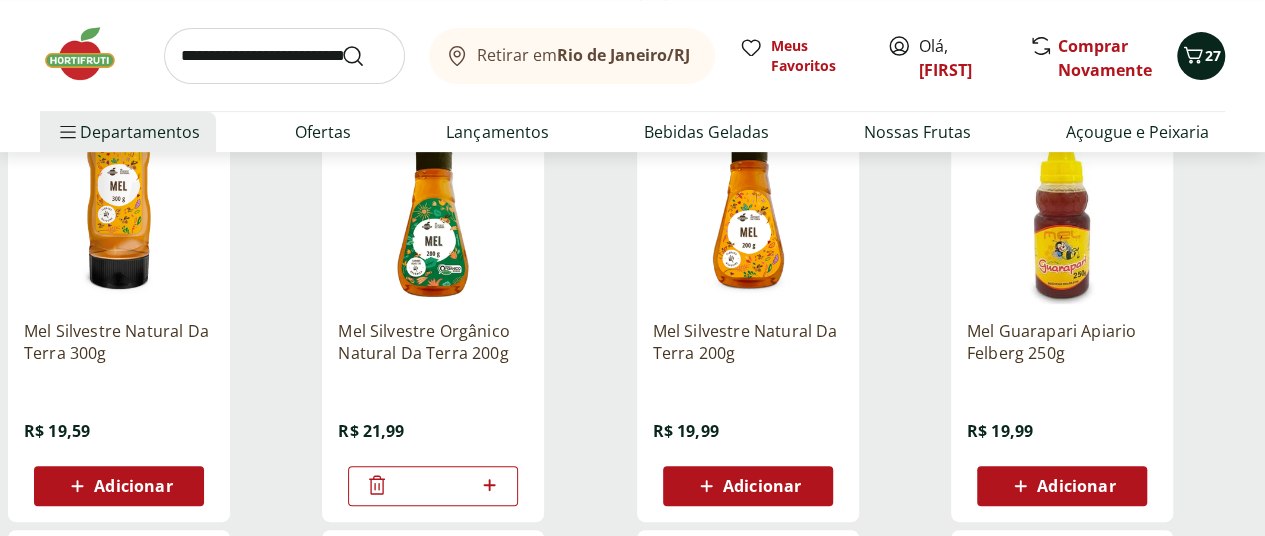 click 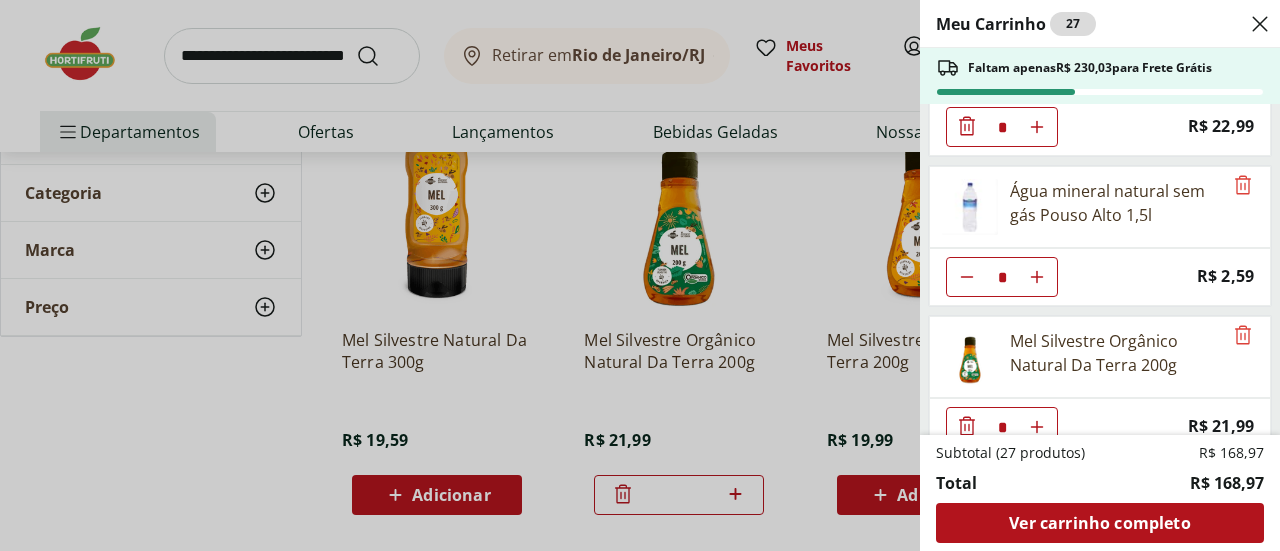 scroll, scrollTop: 1748, scrollLeft: 0, axis: vertical 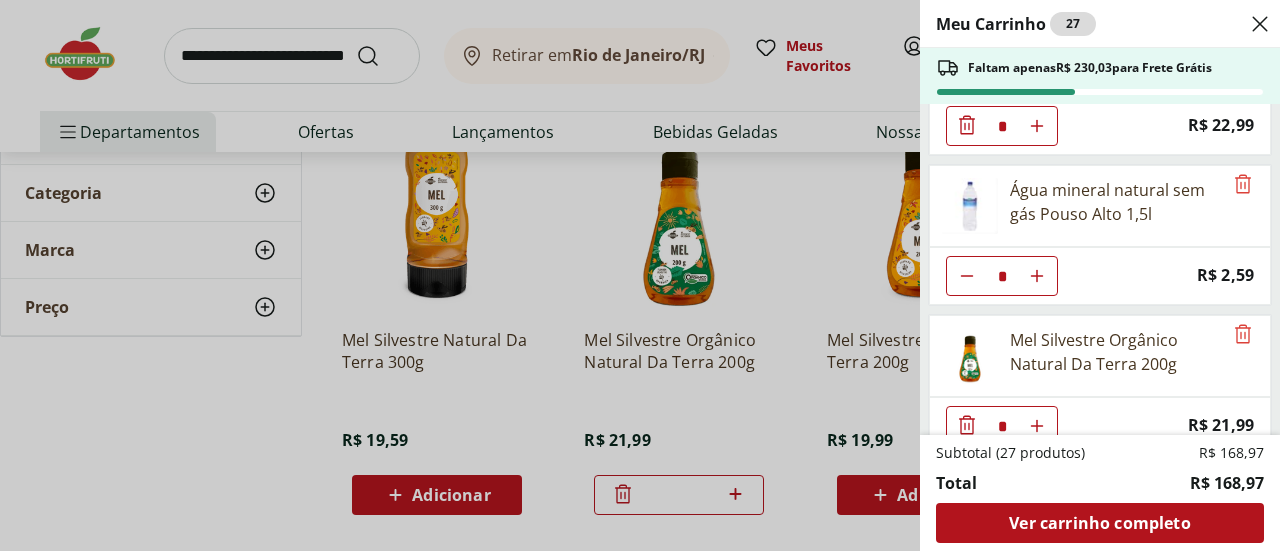 click 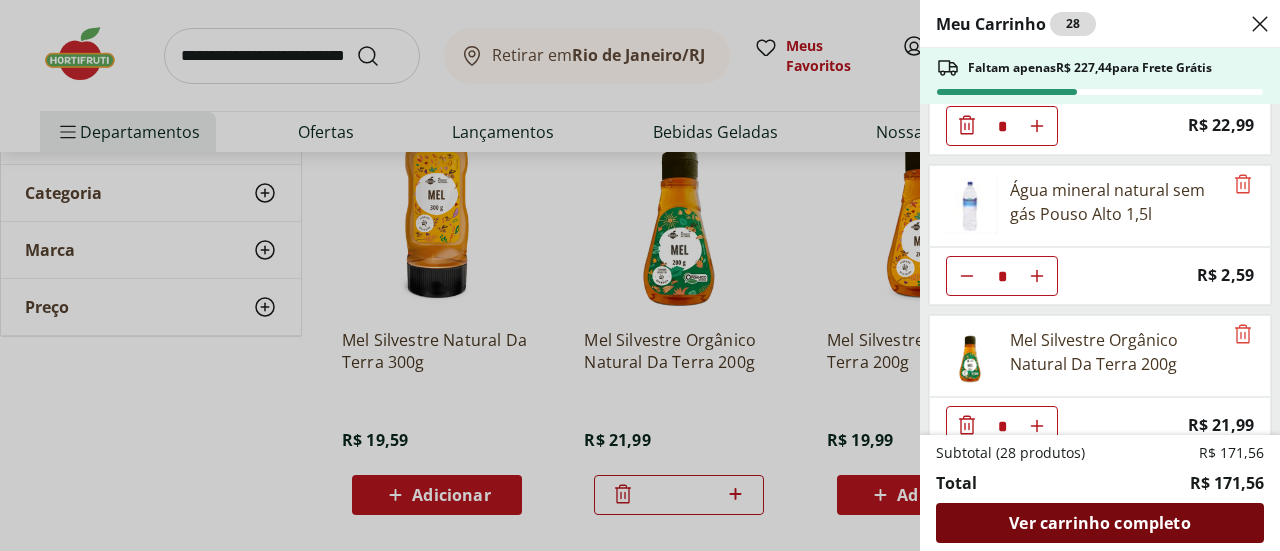 click on "Ver carrinho completo" at bounding box center [1099, 523] 